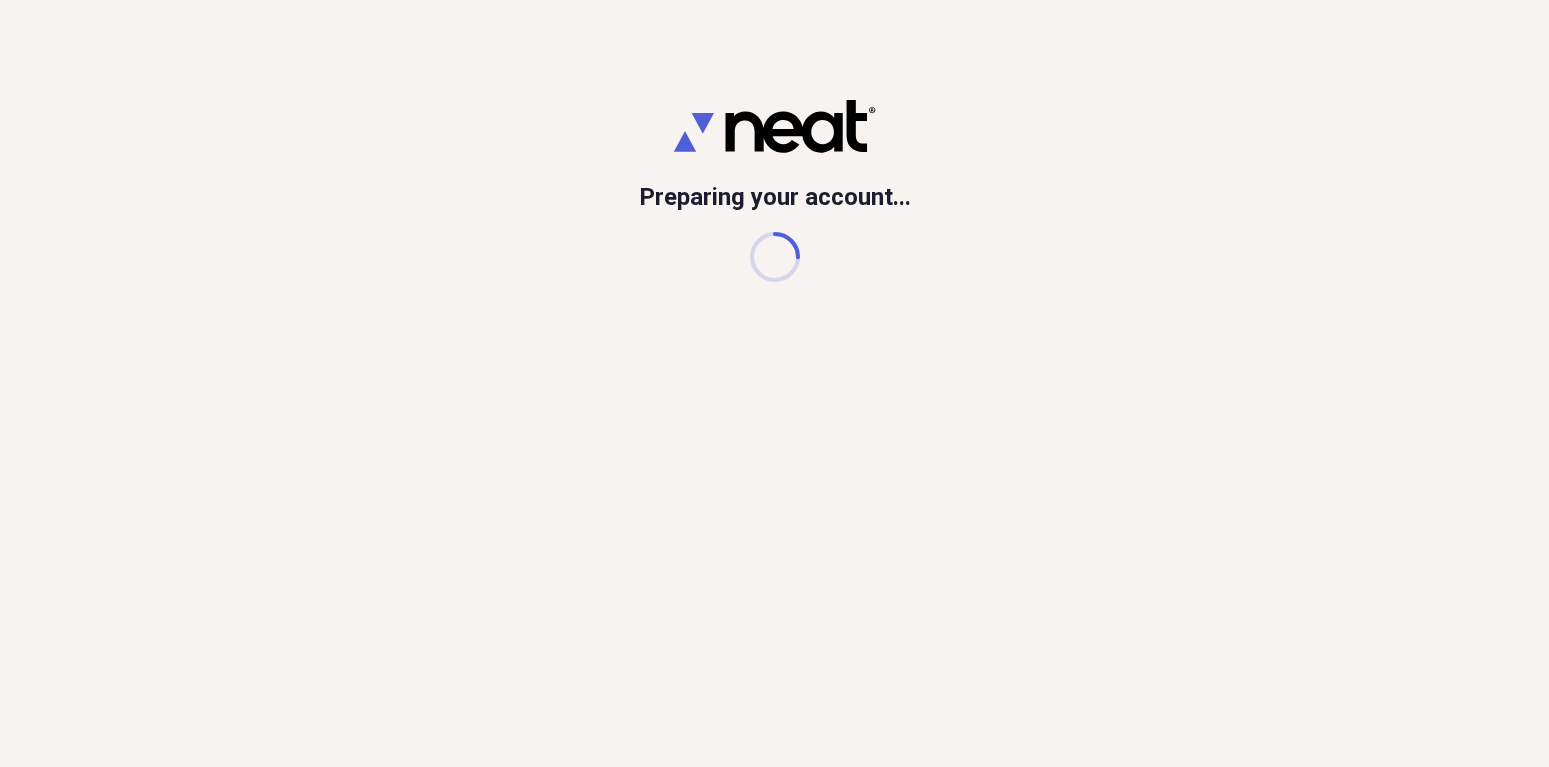 scroll, scrollTop: 0, scrollLeft: 0, axis: both 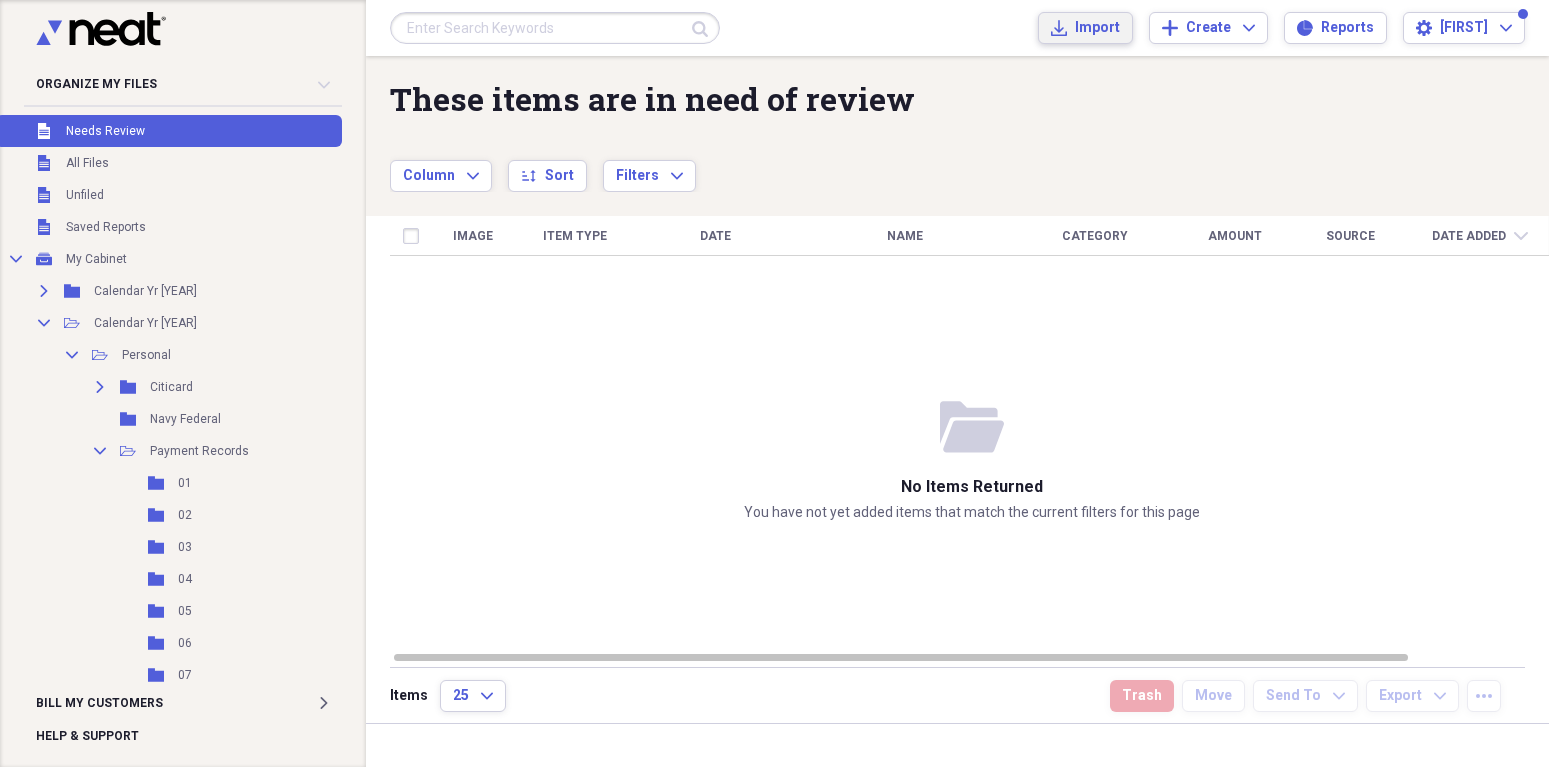 click on "Import" at bounding box center (1097, 28) 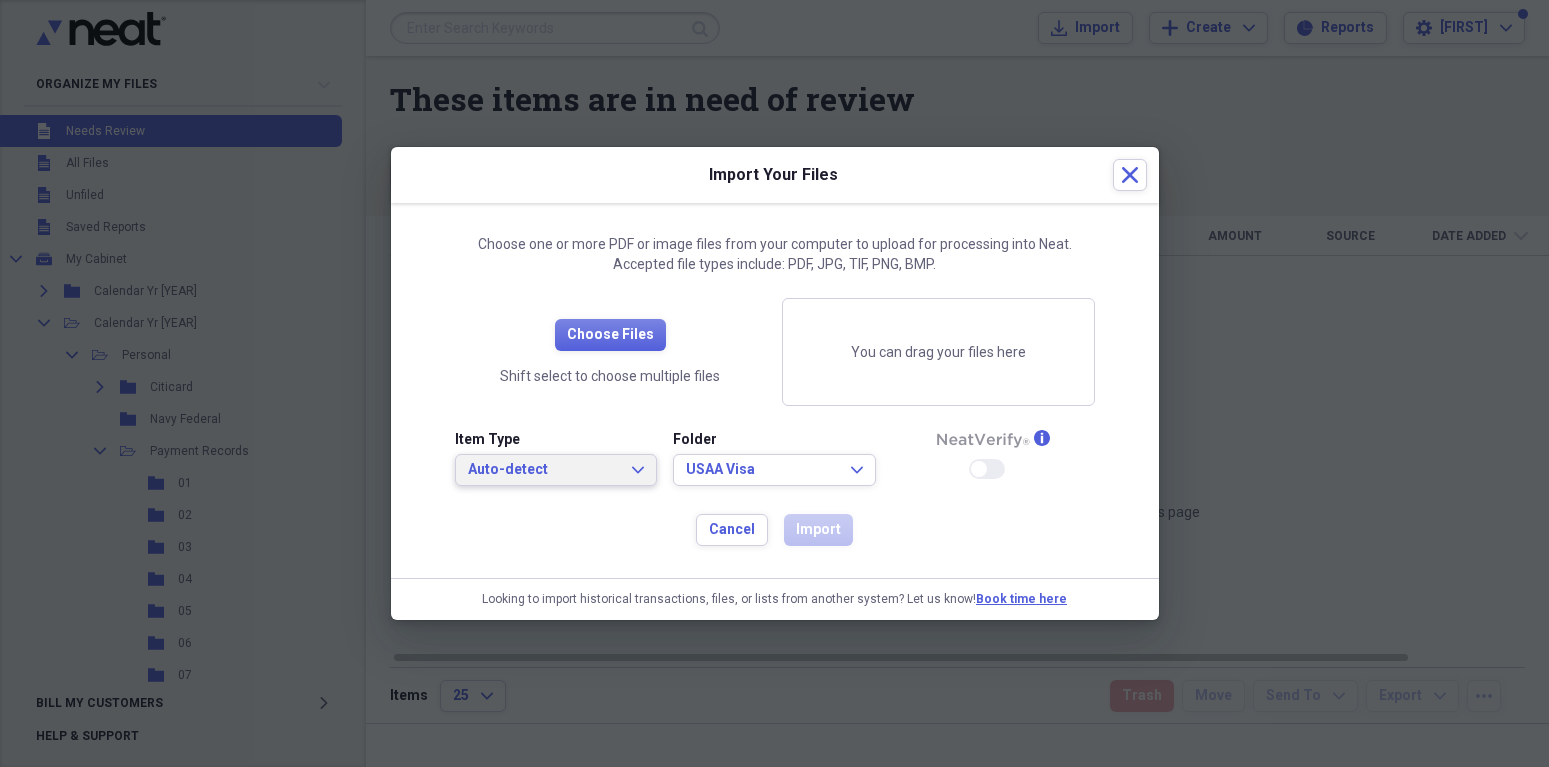 click on "Expand" 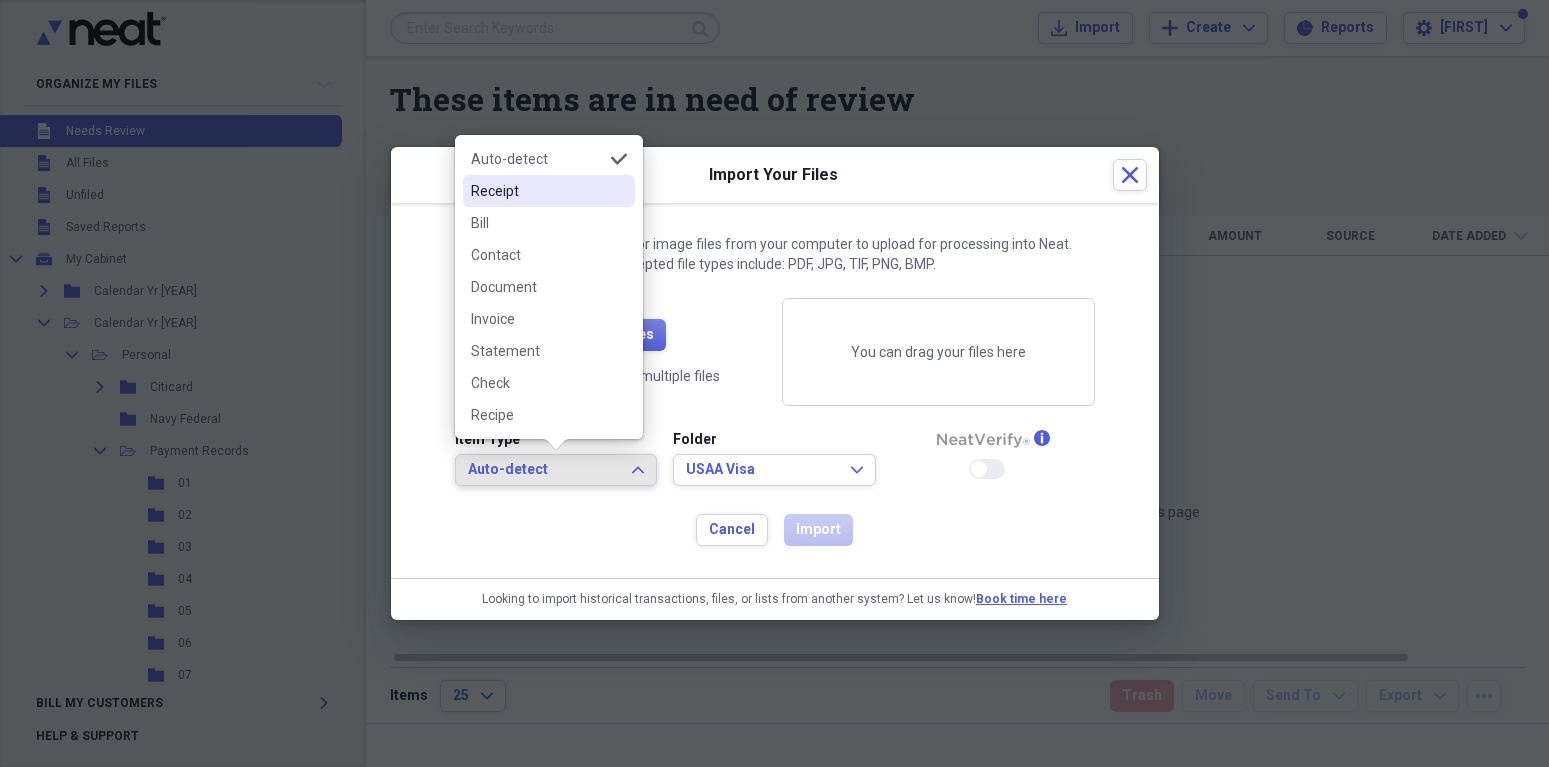 click on "Receipt" at bounding box center [537, 191] 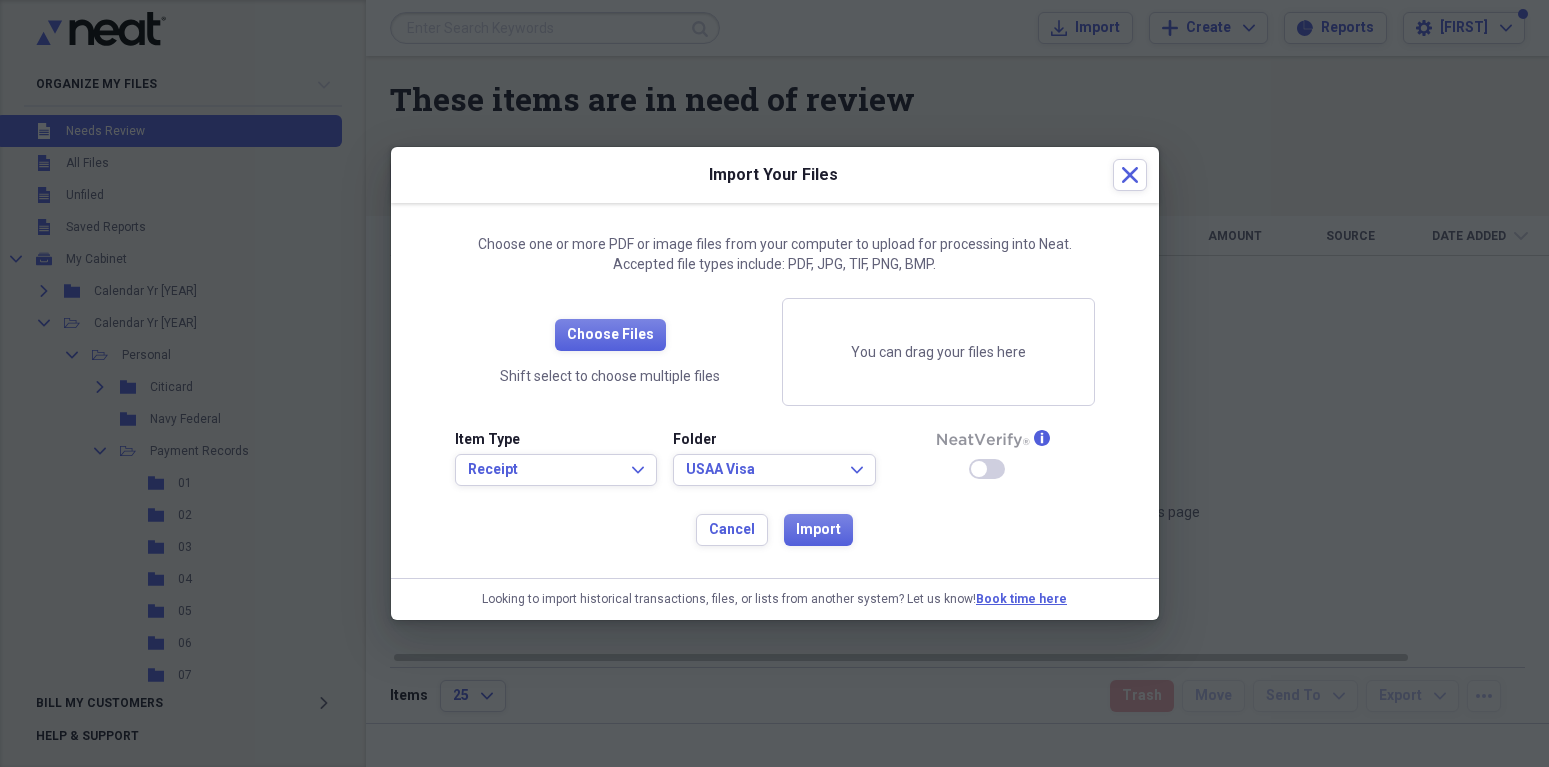 click on "Choose Files Shift select to choose multiple files" at bounding box center [610, 352] 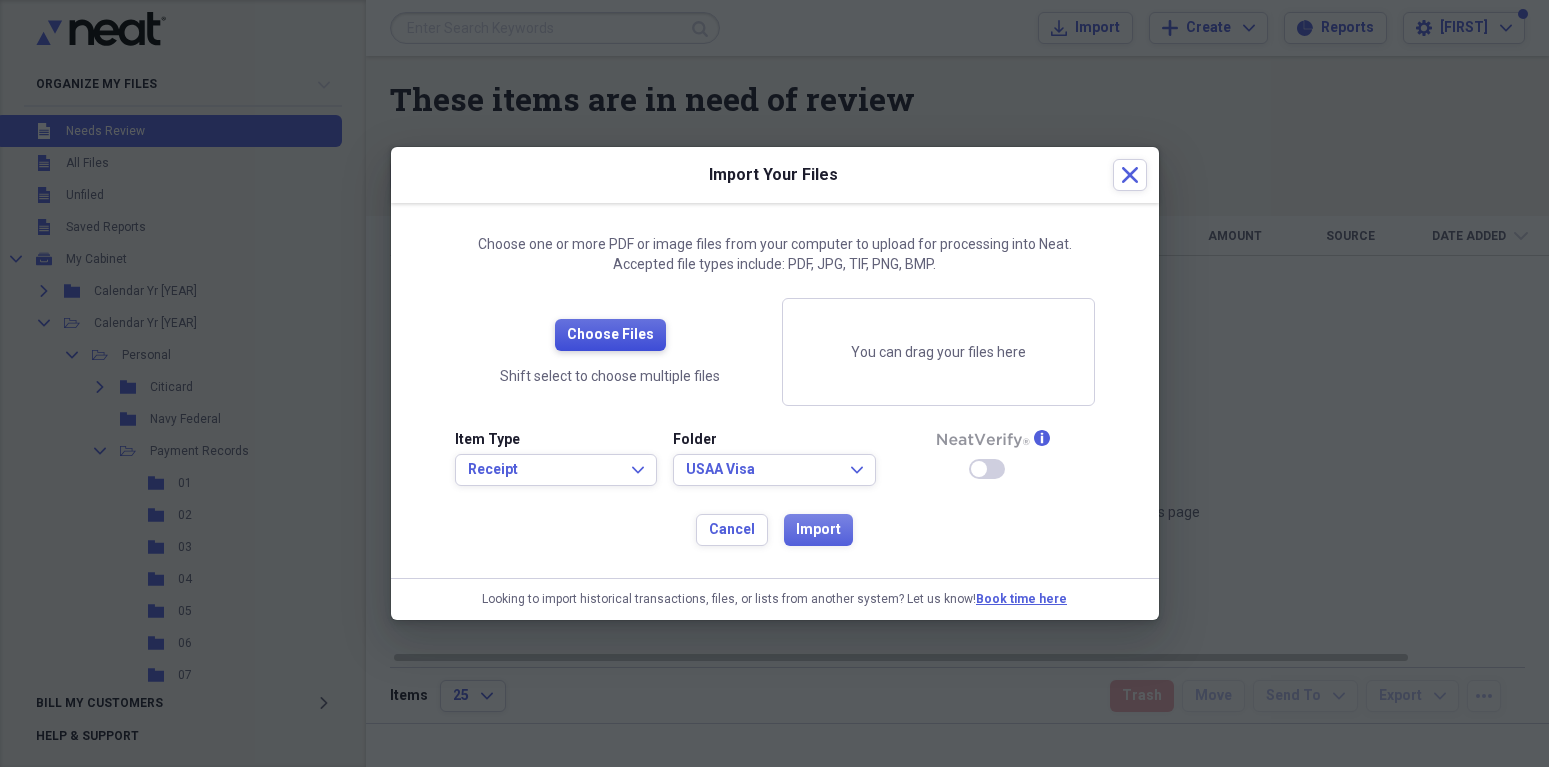 click on "Choose Files" at bounding box center (610, 335) 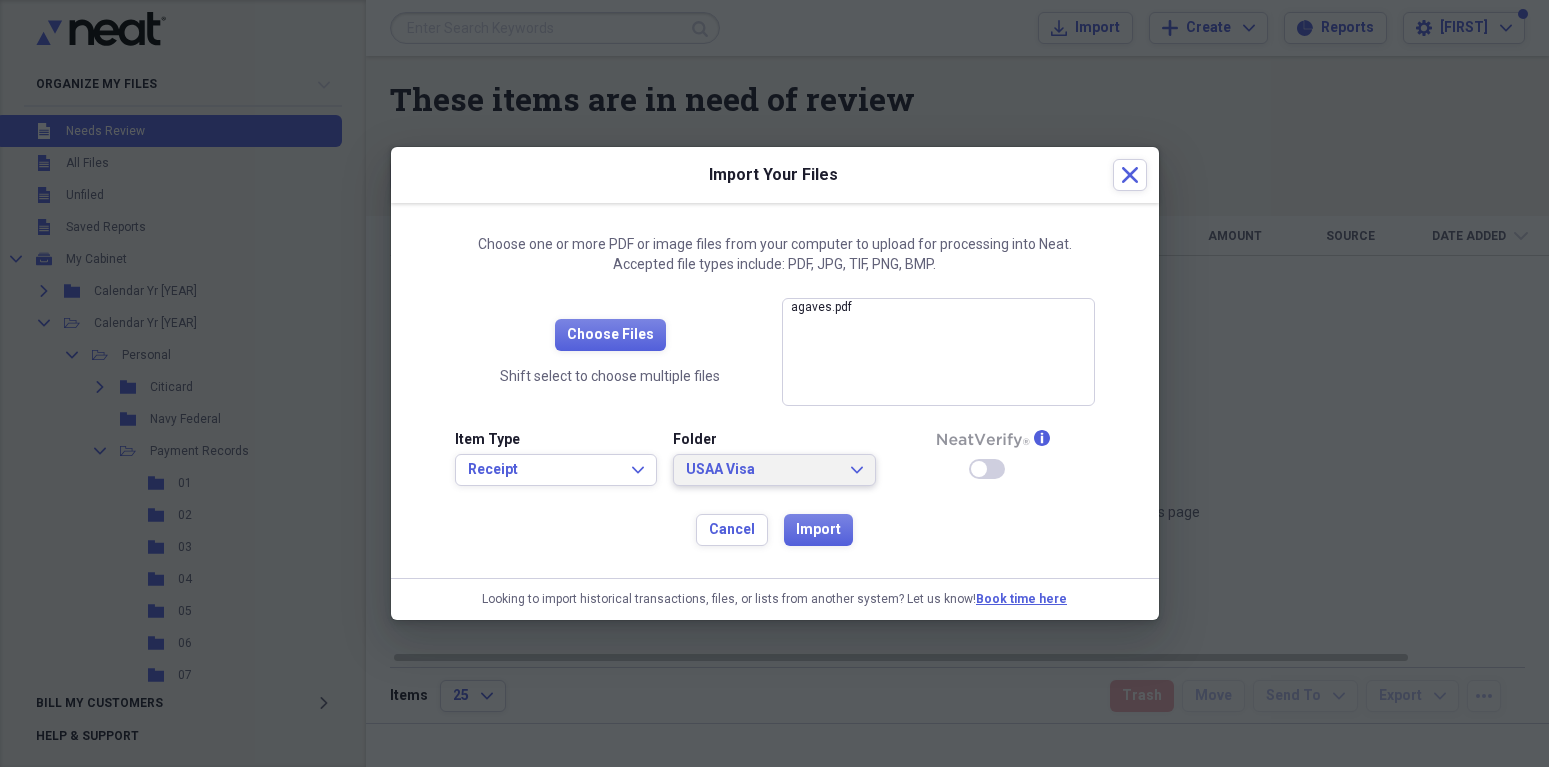 click on "USAA Visa Expand" at bounding box center (774, 470) 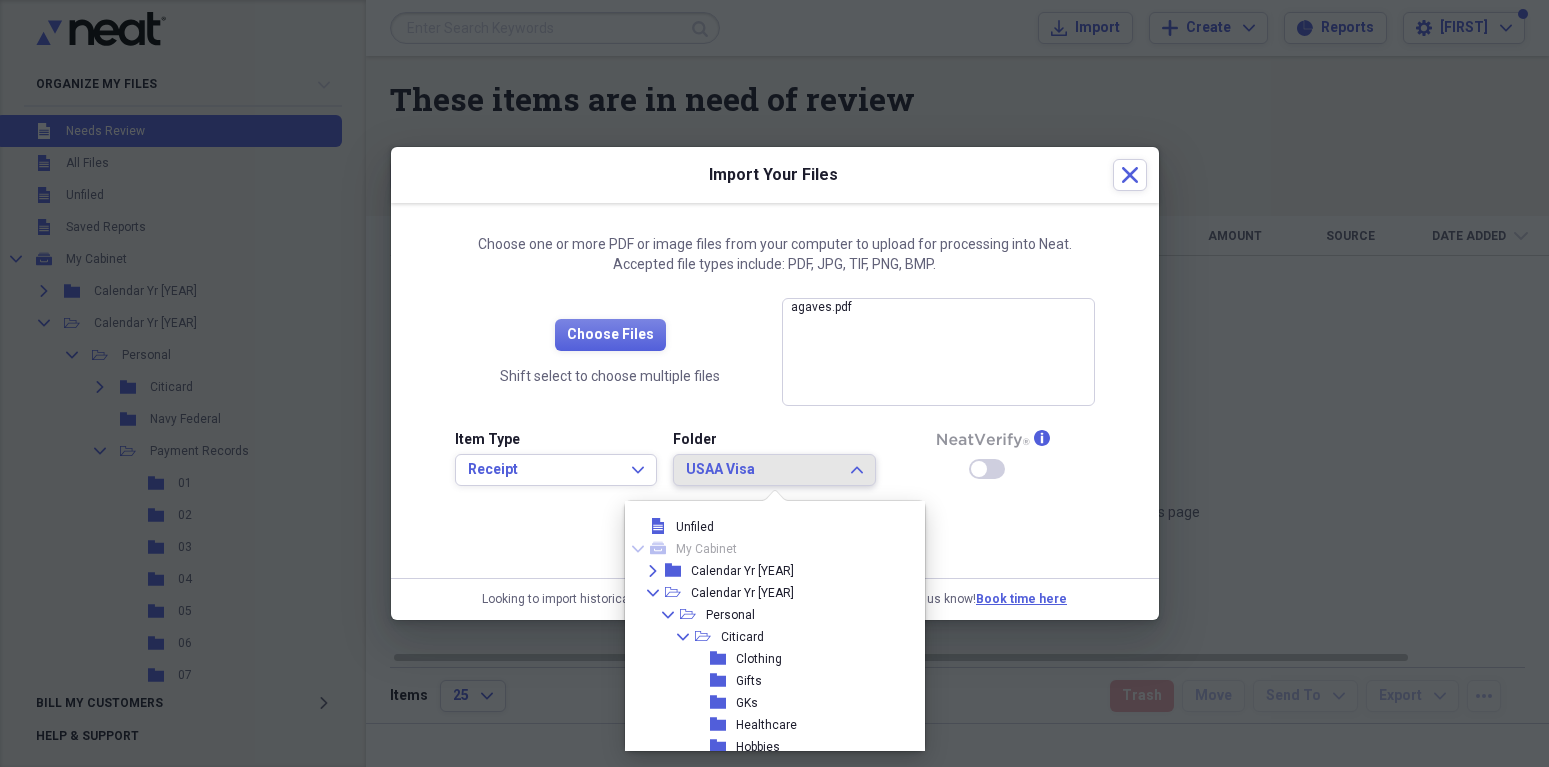 scroll, scrollTop: 865, scrollLeft: 0, axis: vertical 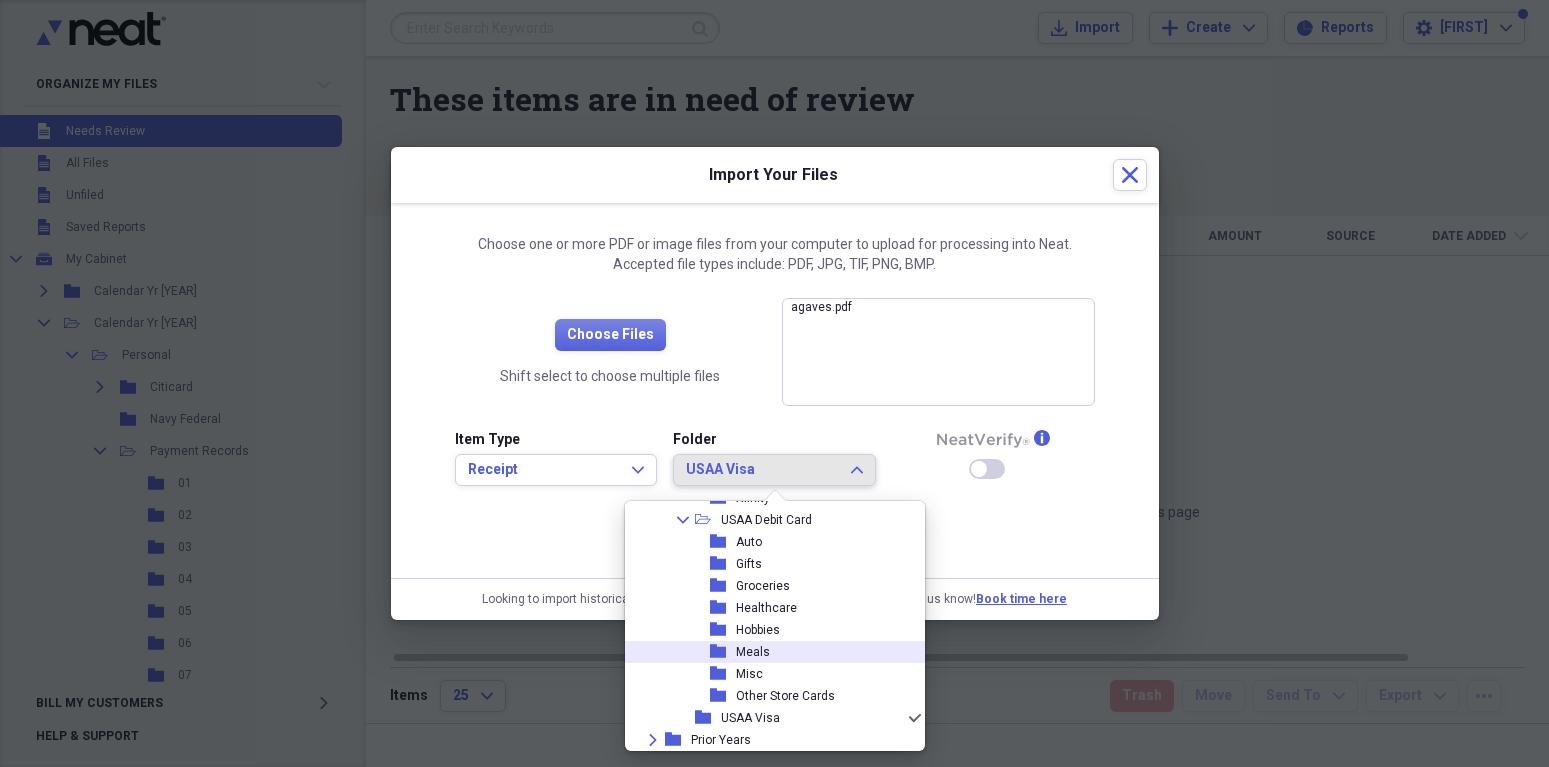 click on "Meals" at bounding box center [753, 652] 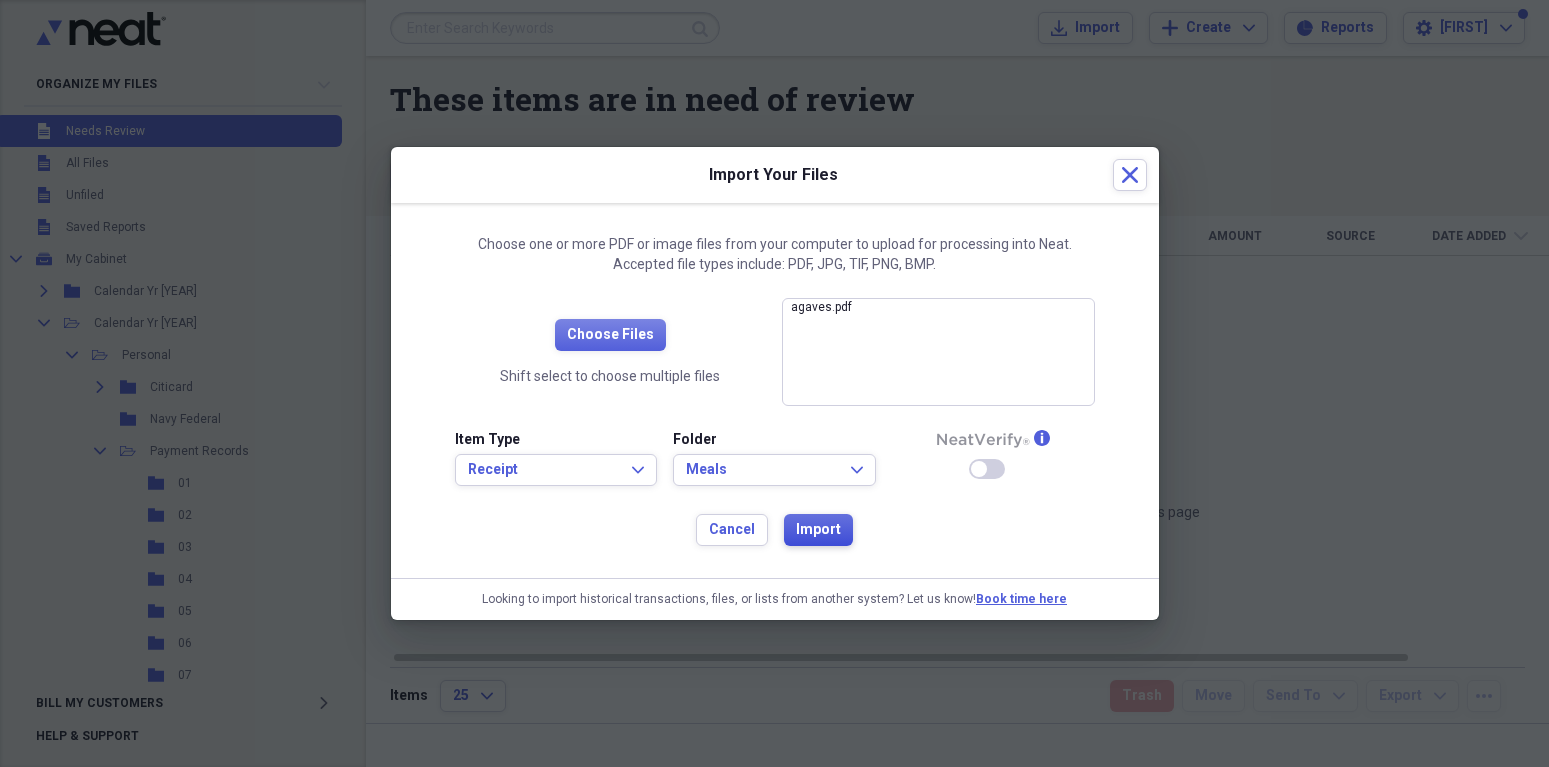 click on "Import" at bounding box center [818, 530] 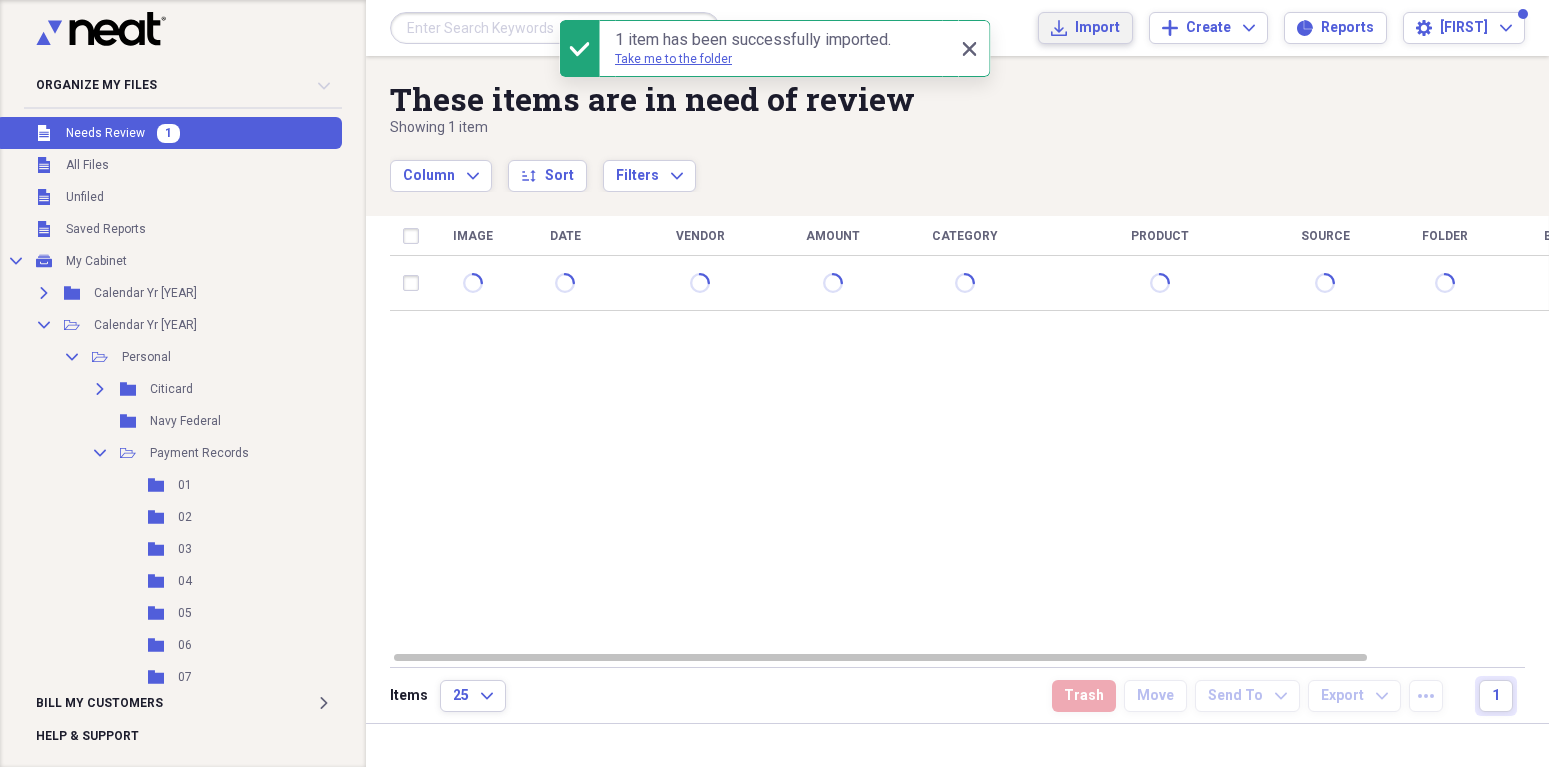click on "Import Import" at bounding box center [1085, 28] 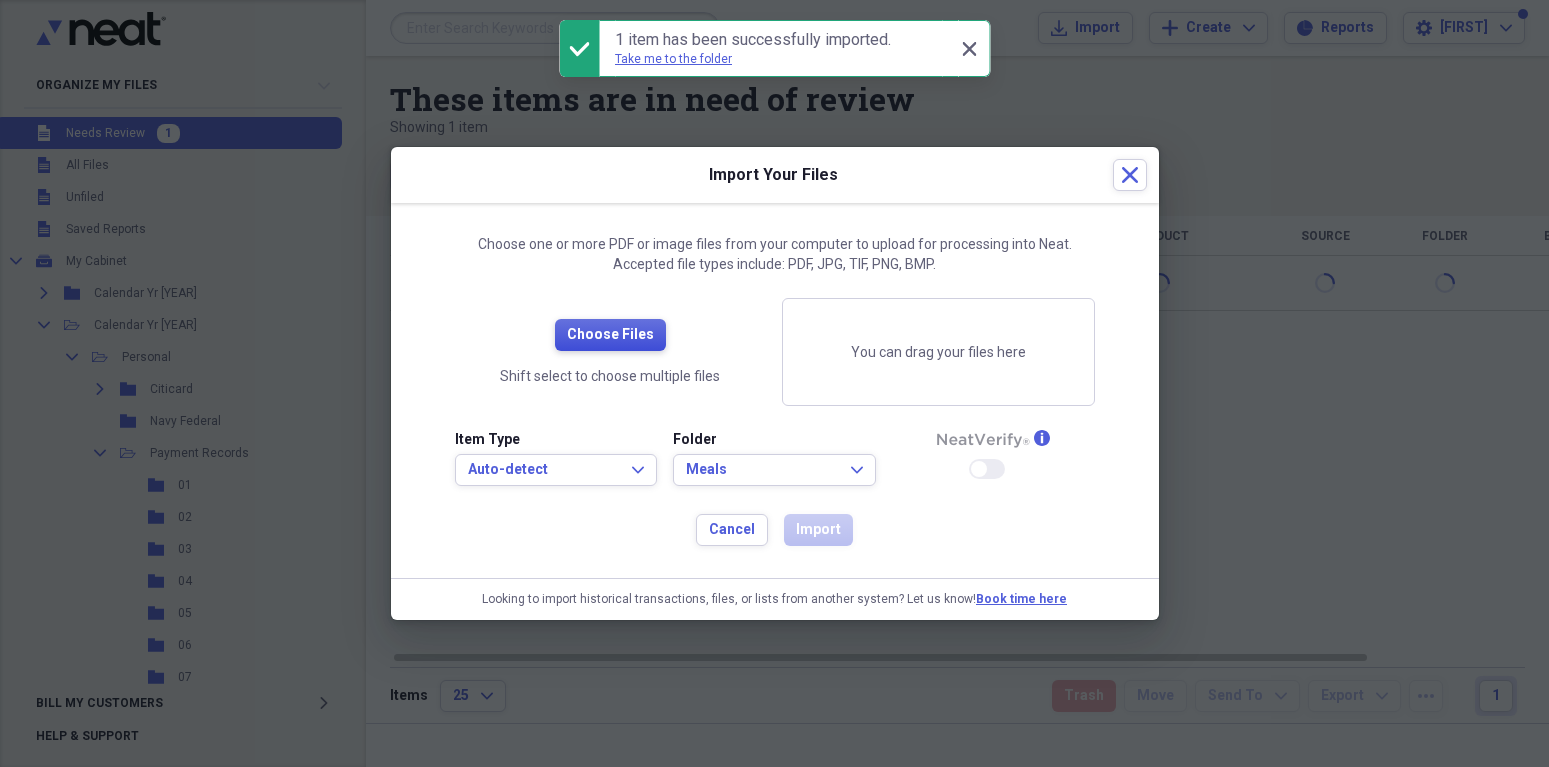 click on "Choose Files" at bounding box center [610, 335] 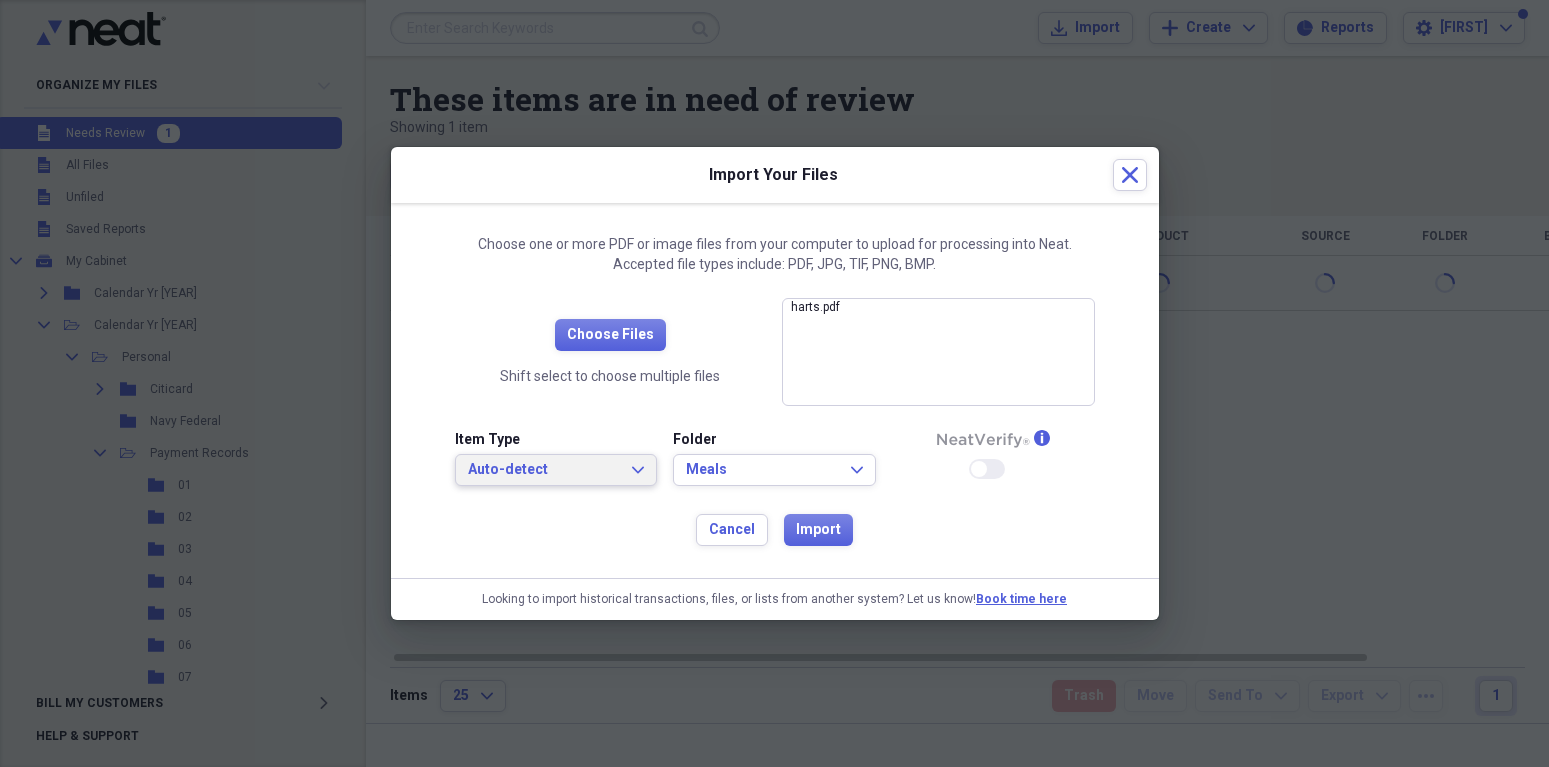 click on "Expand" 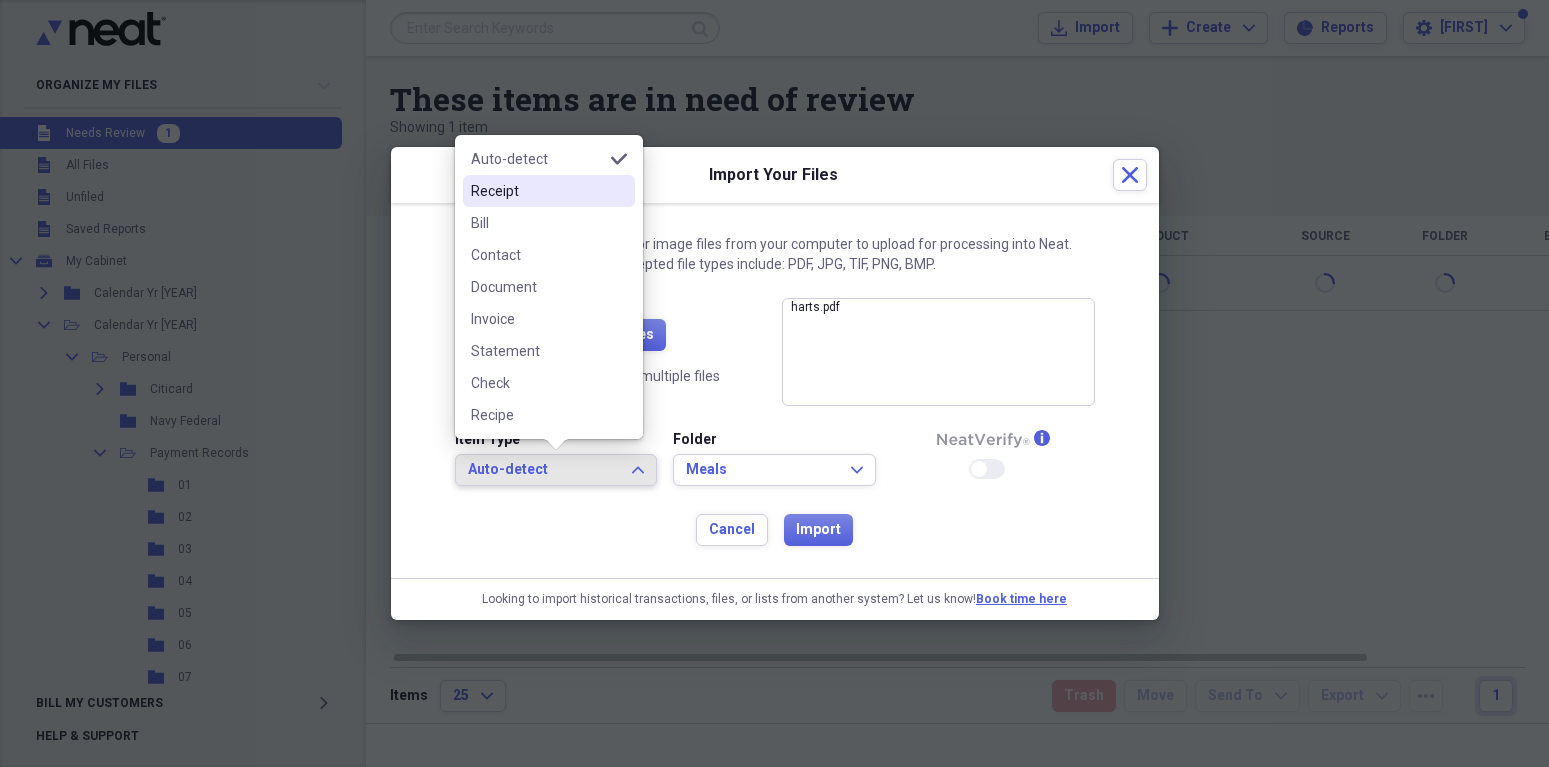 click on "Receipt" at bounding box center [549, 191] 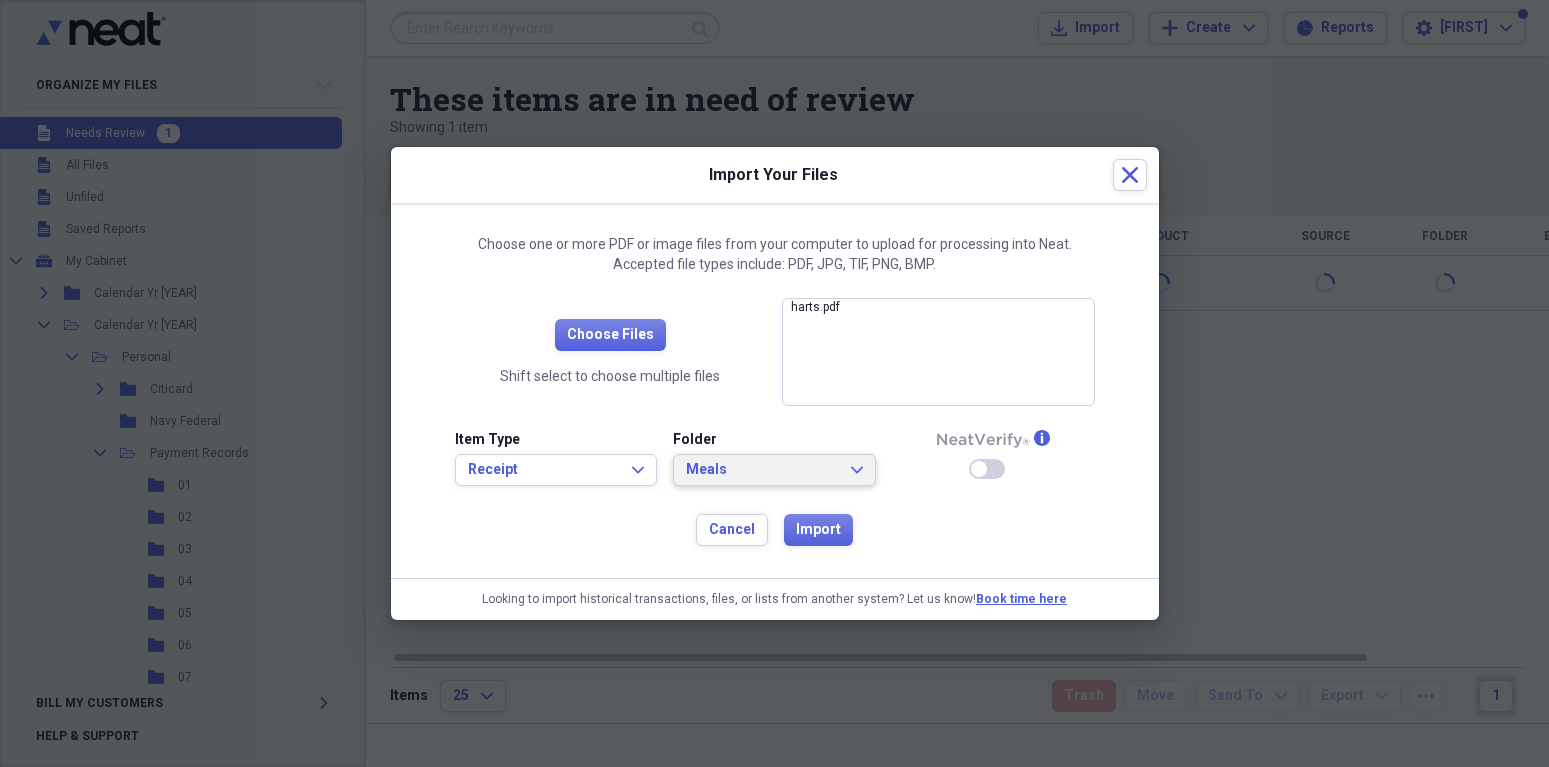 click 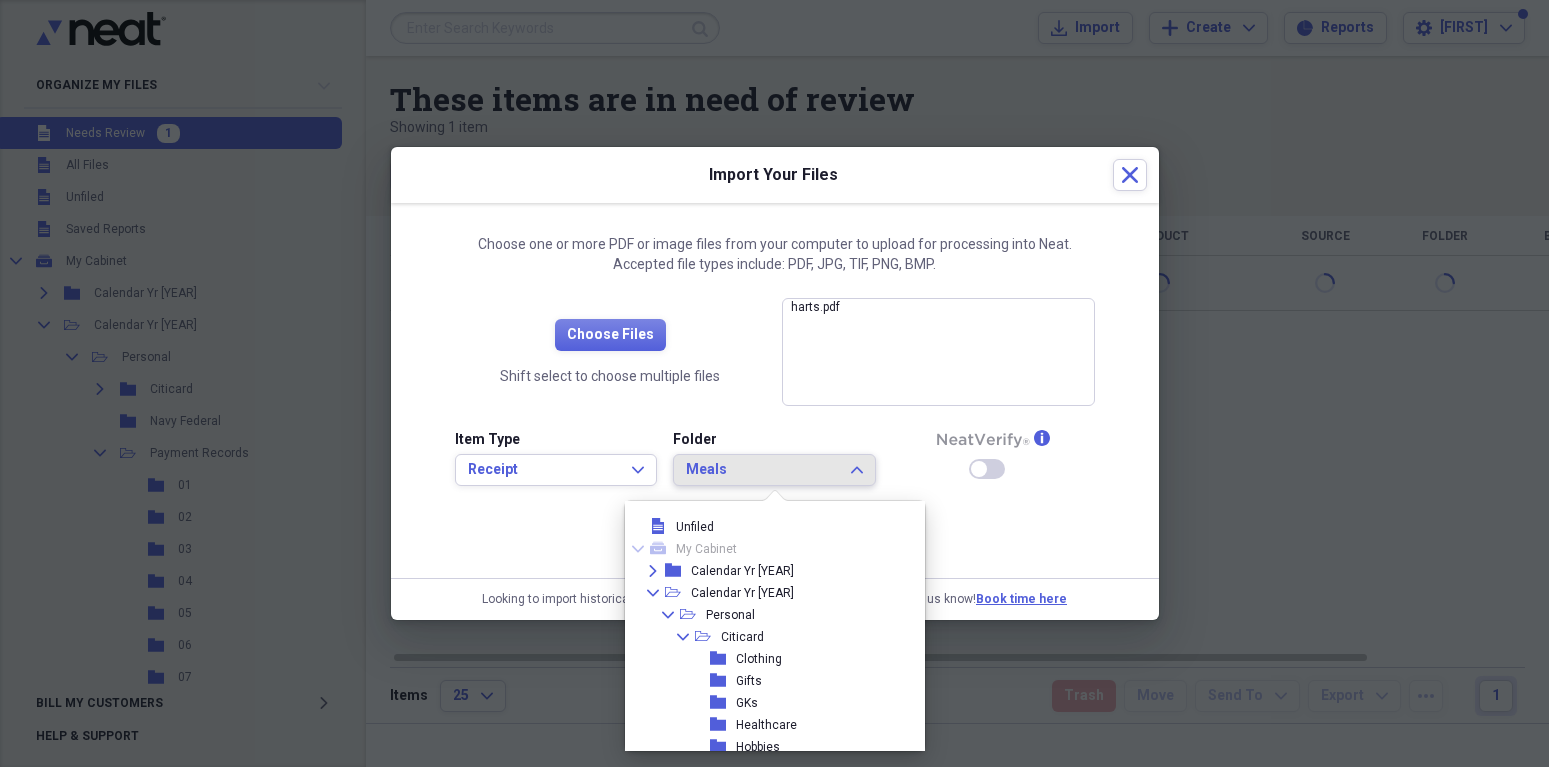 scroll, scrollTop: 865, scrollLeft: 0, axis: vertical 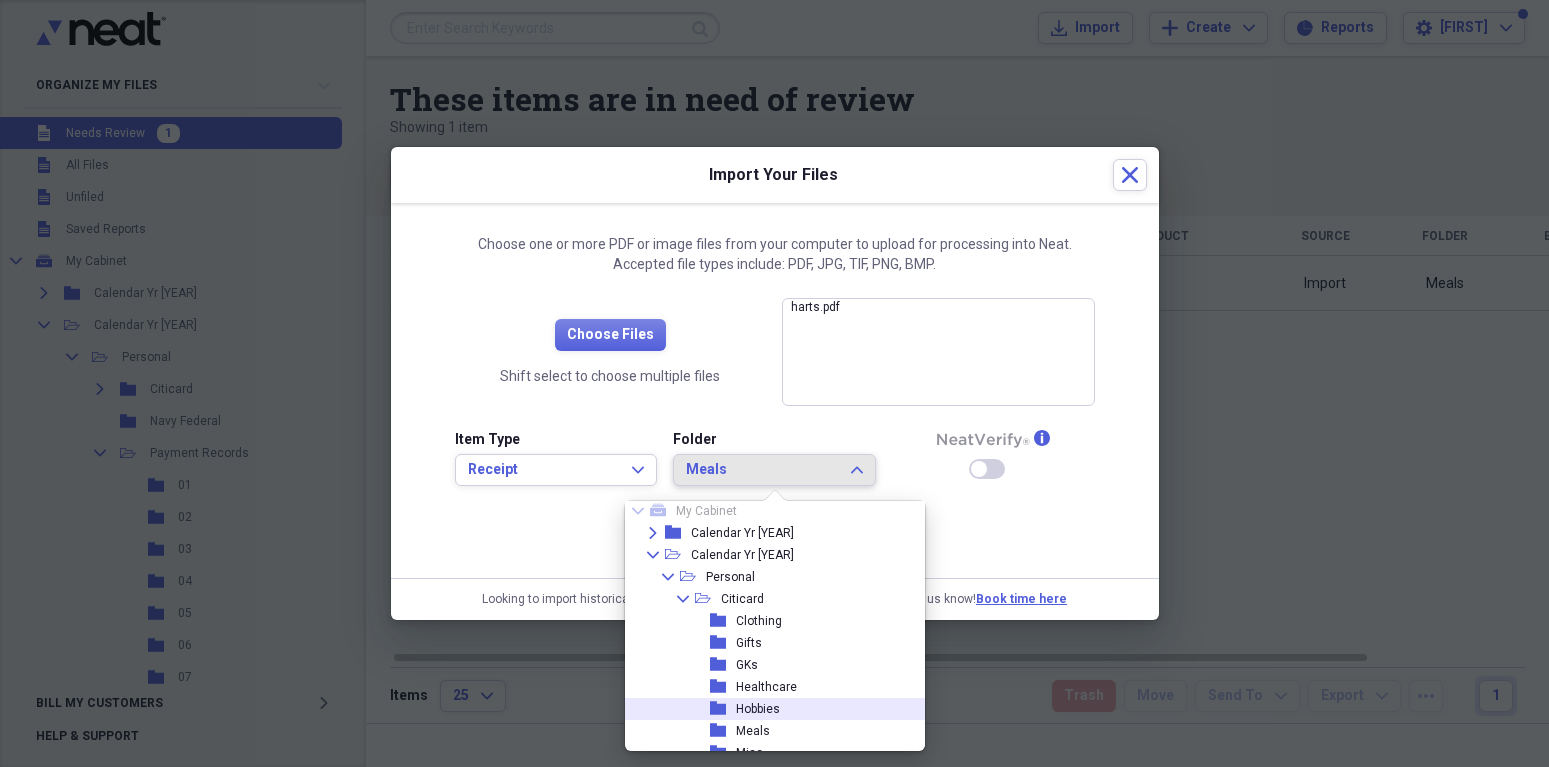 click on "Hobbies" at bounding box center (758, 709) 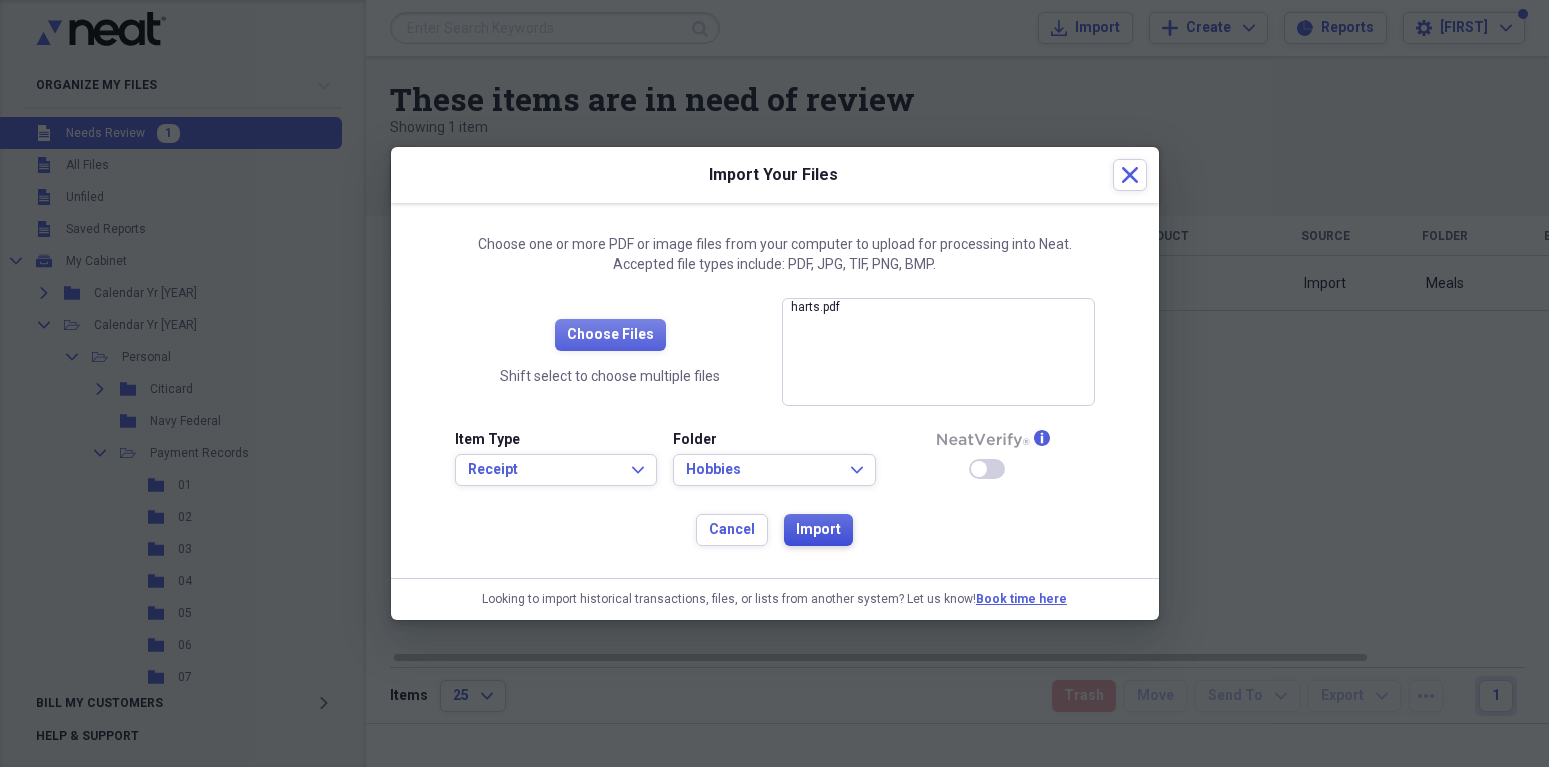 click on "Import" at bounding box center (818, 530) 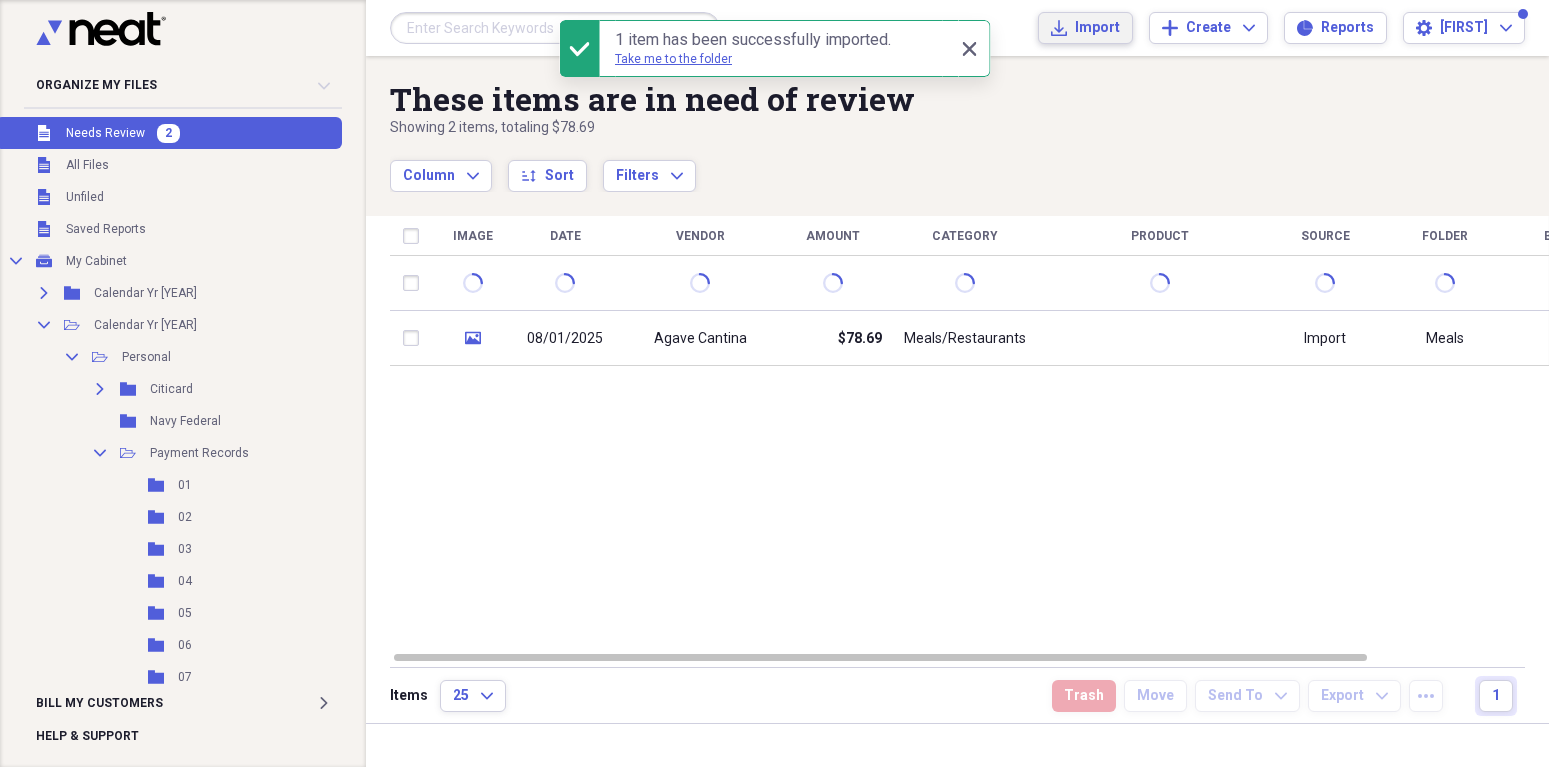 click on "Import Import" at bounding box center [1085, 28] 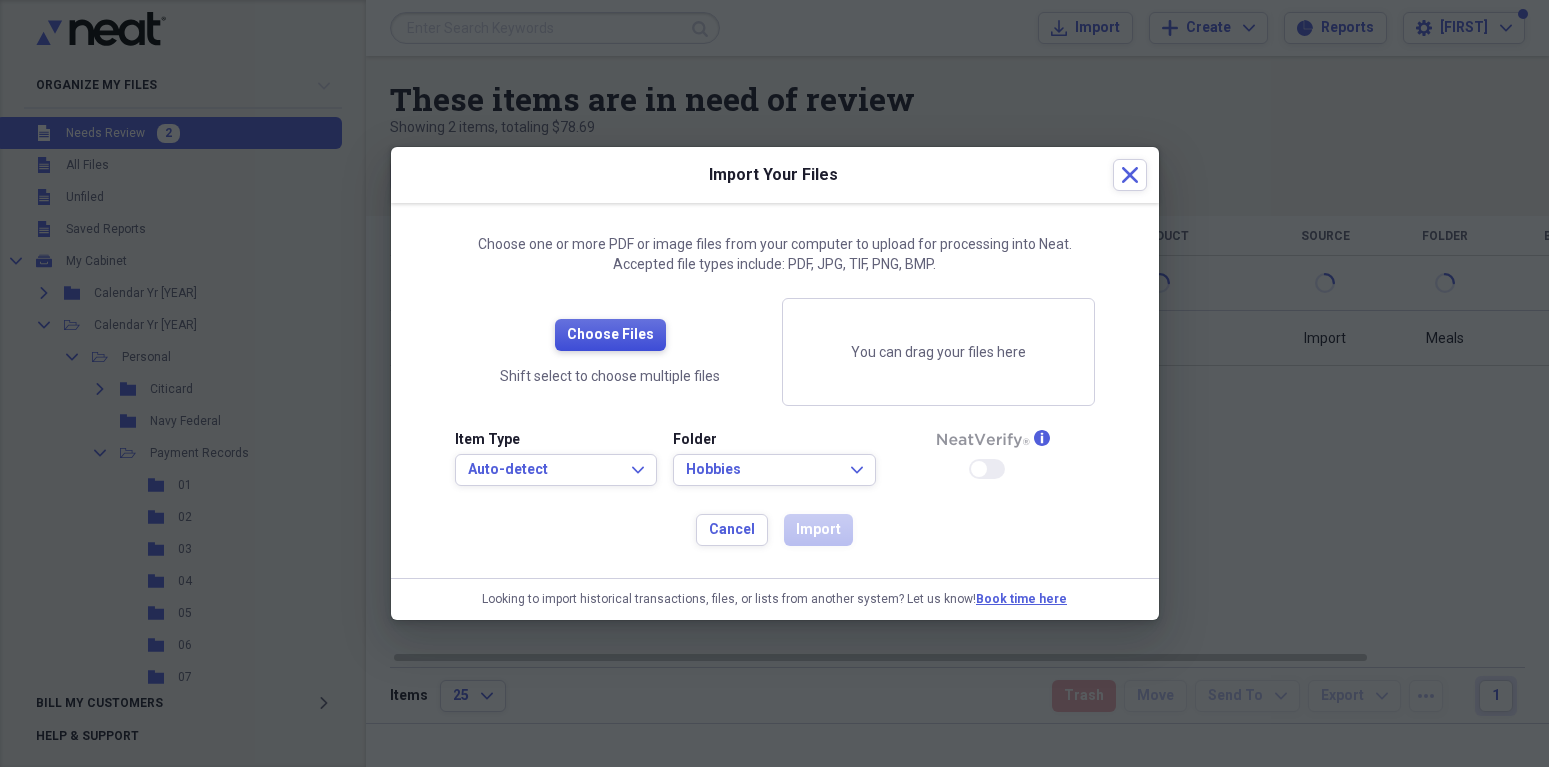 click on "Choose Files" at bounding box center [610, 335] 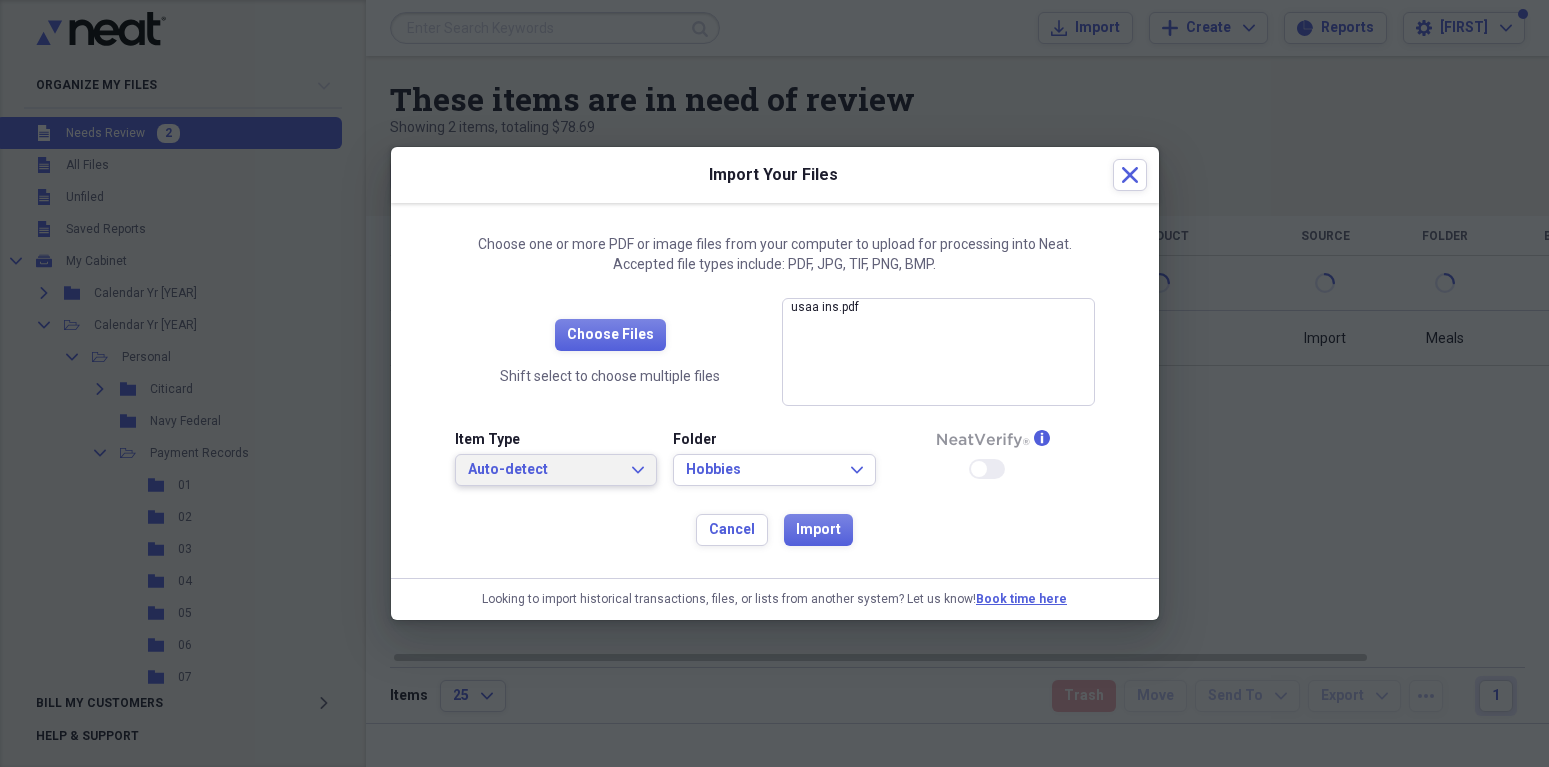 click on "Expand" 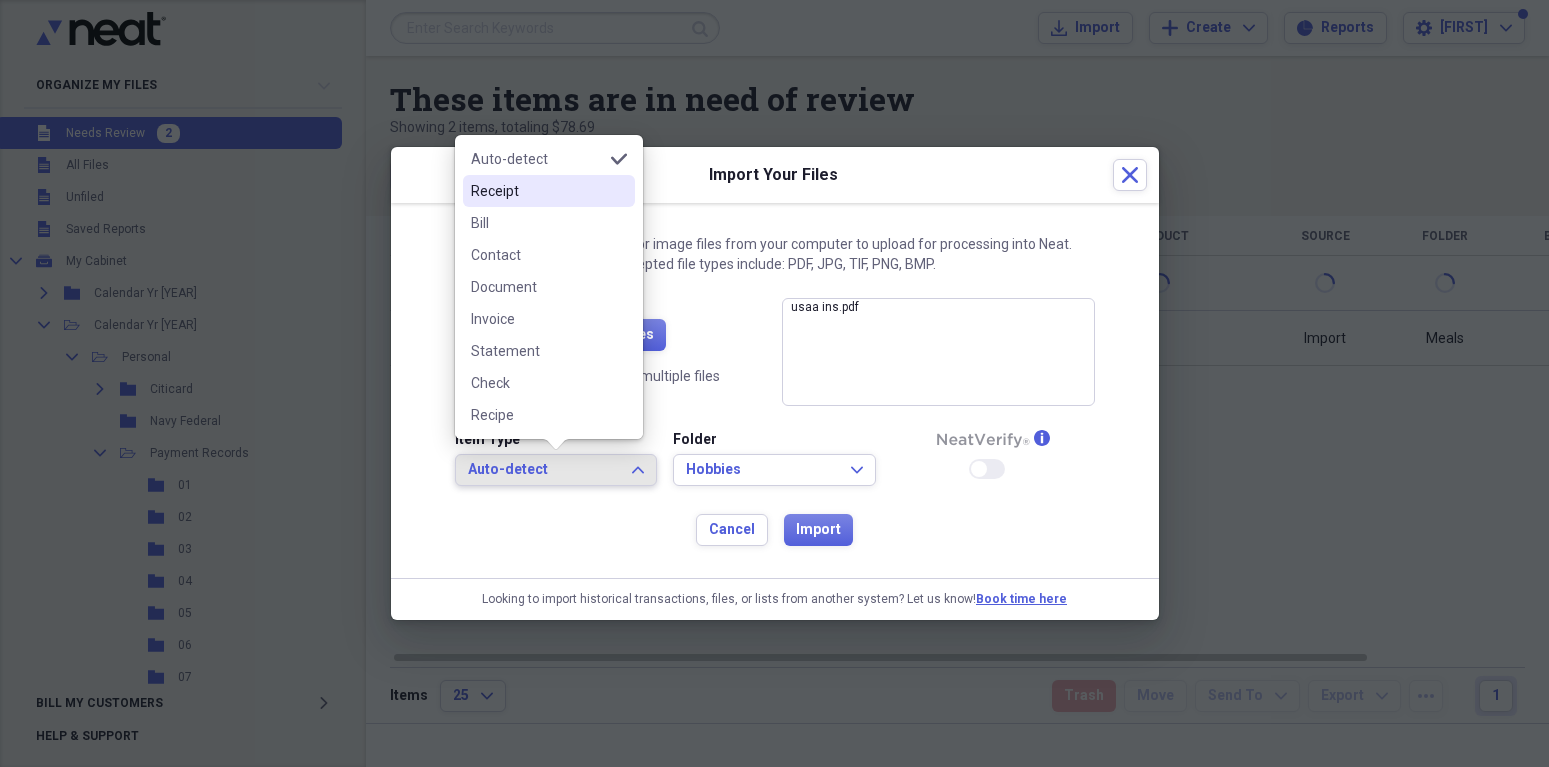 click on "Receipt" at bounding box center [537, 191] 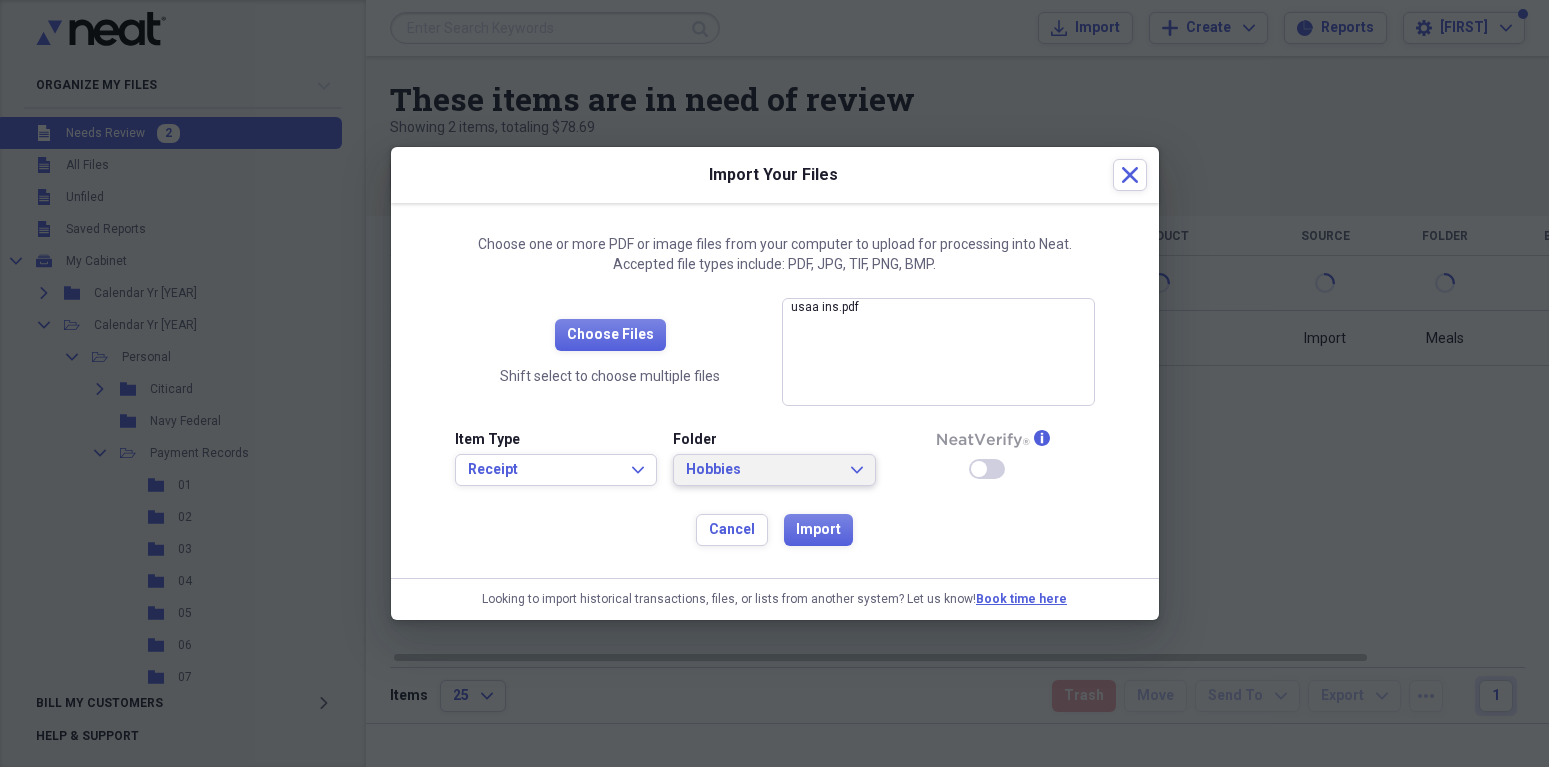 click on "Expand" 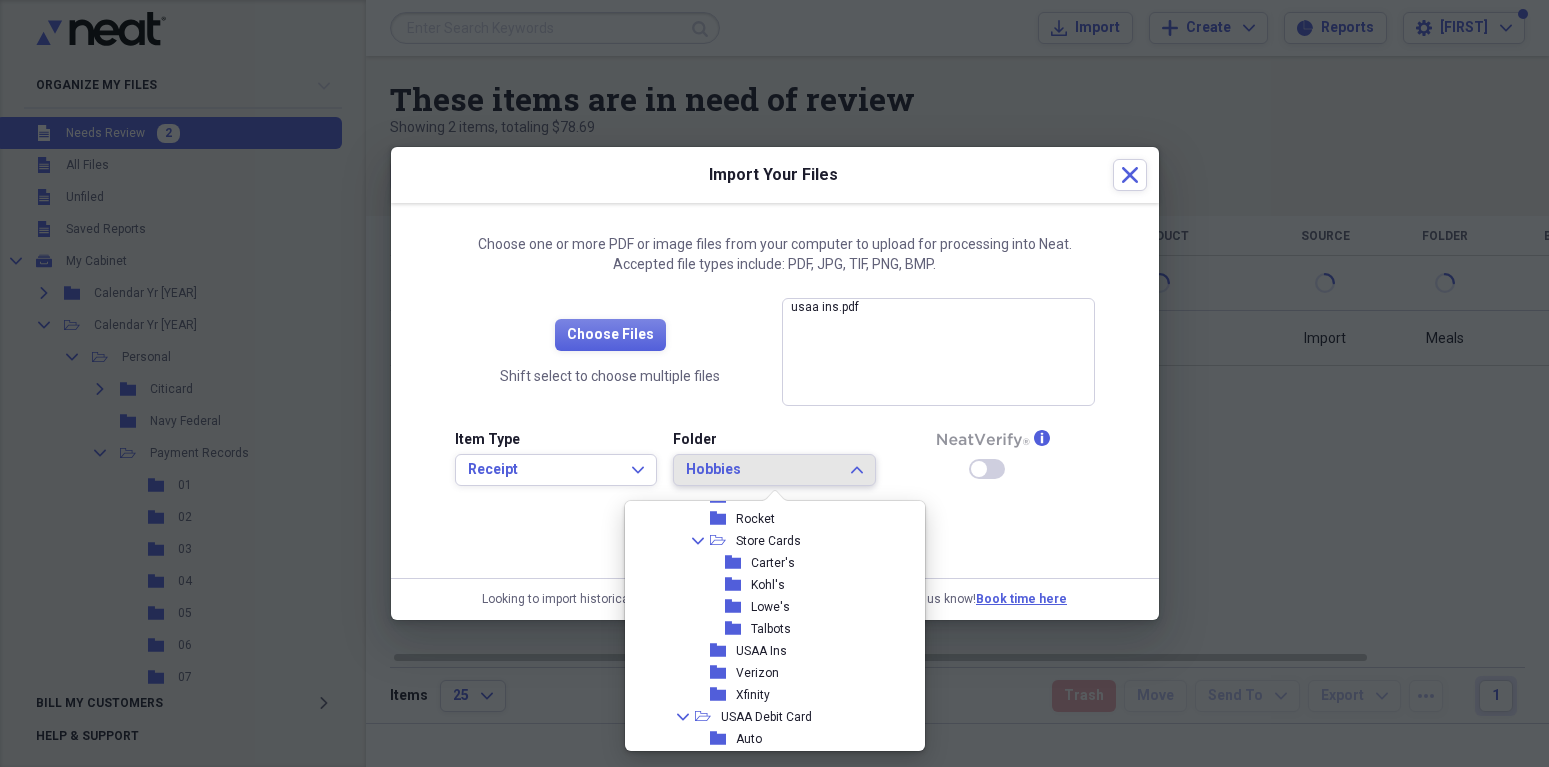 scroll, scrollTop: 700, scrollLeft: 0, axis: vertical 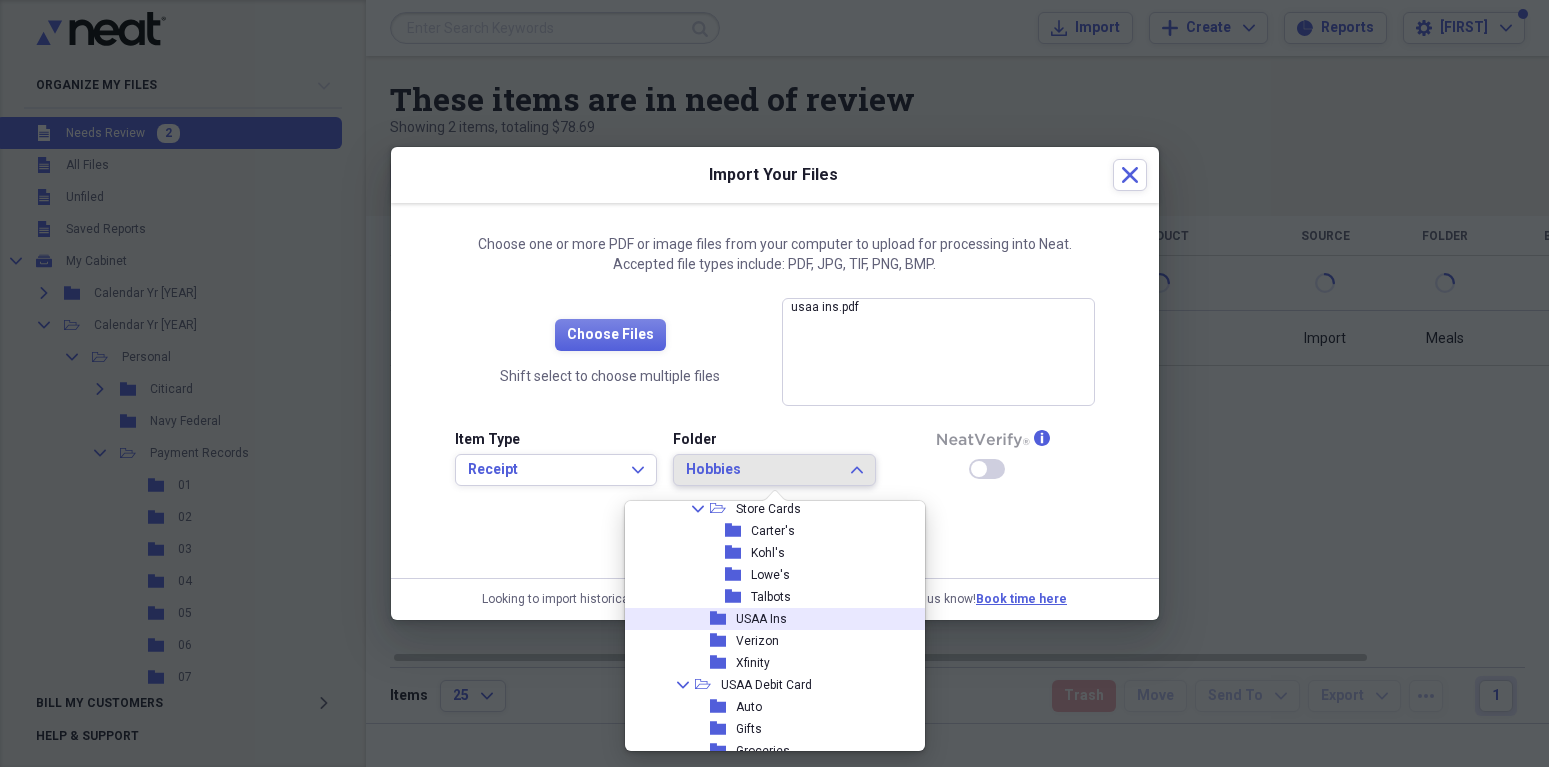 click on "[BUSINESS_NAME]" at bounding box center (761, 619) 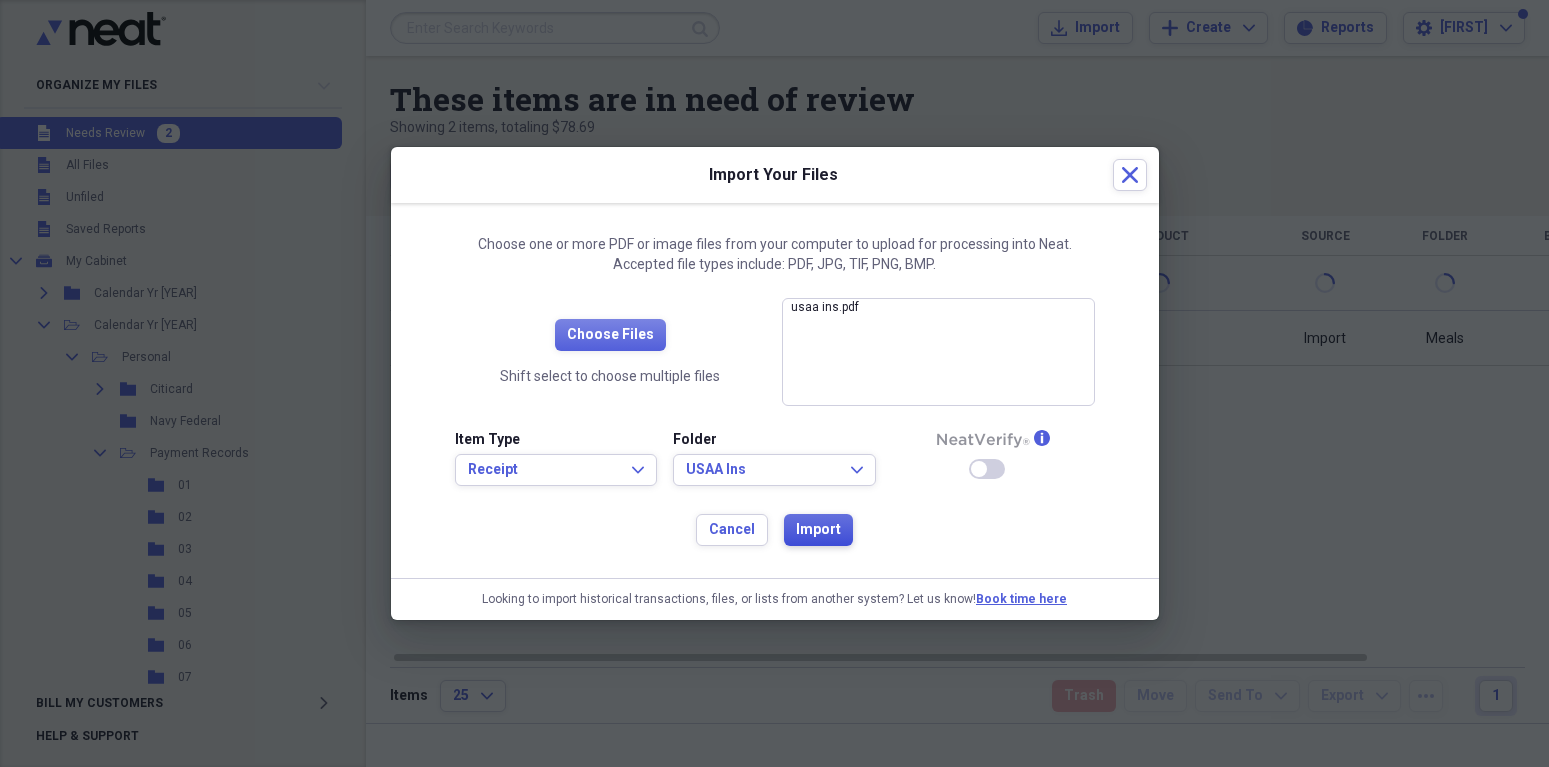 click on "Import" at bounding box center (818, 530) 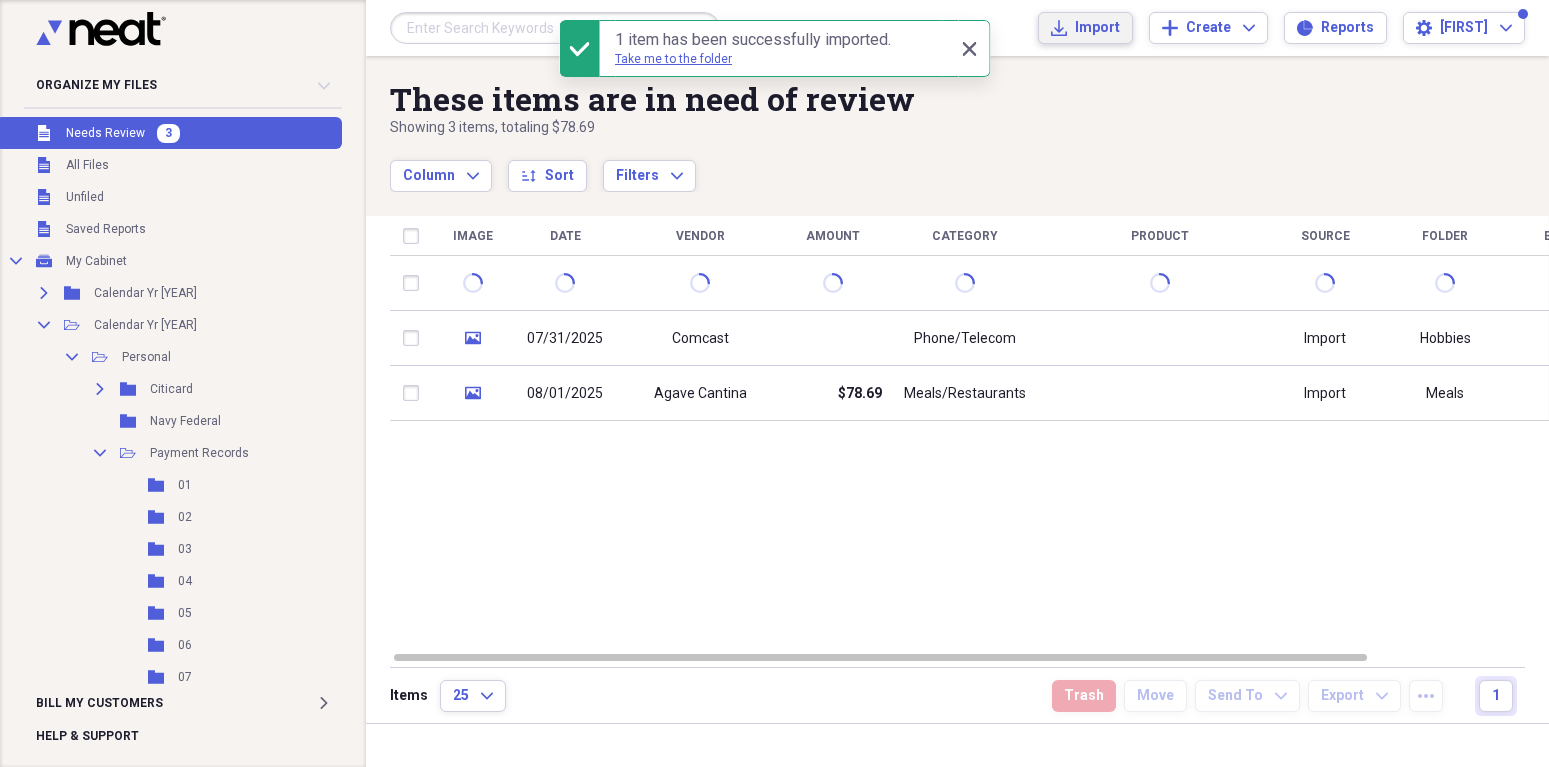 click on "Import" at bounding box center [1097, 28] 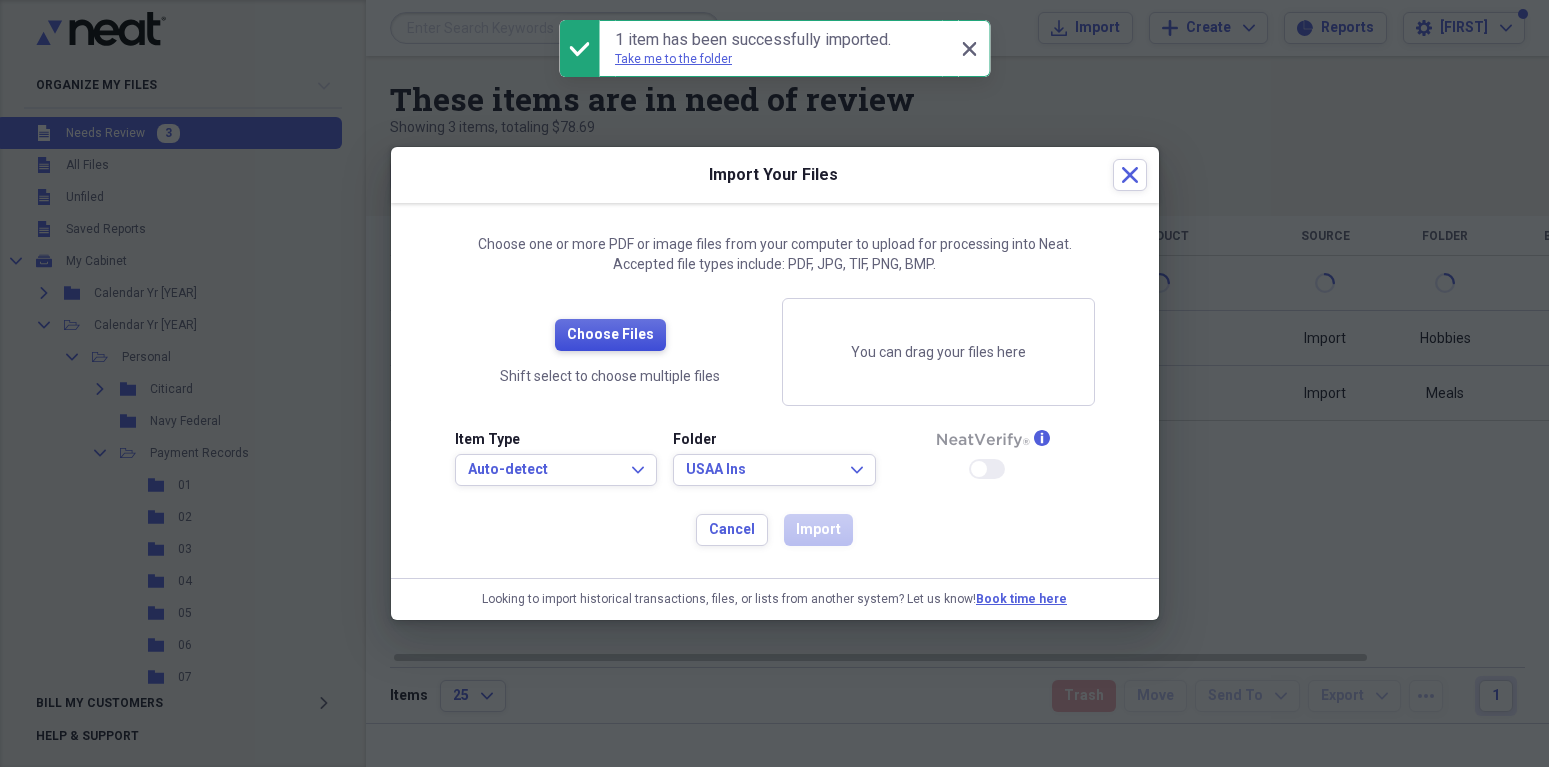 click on "Choose Files" at bounding box center (610, 335) 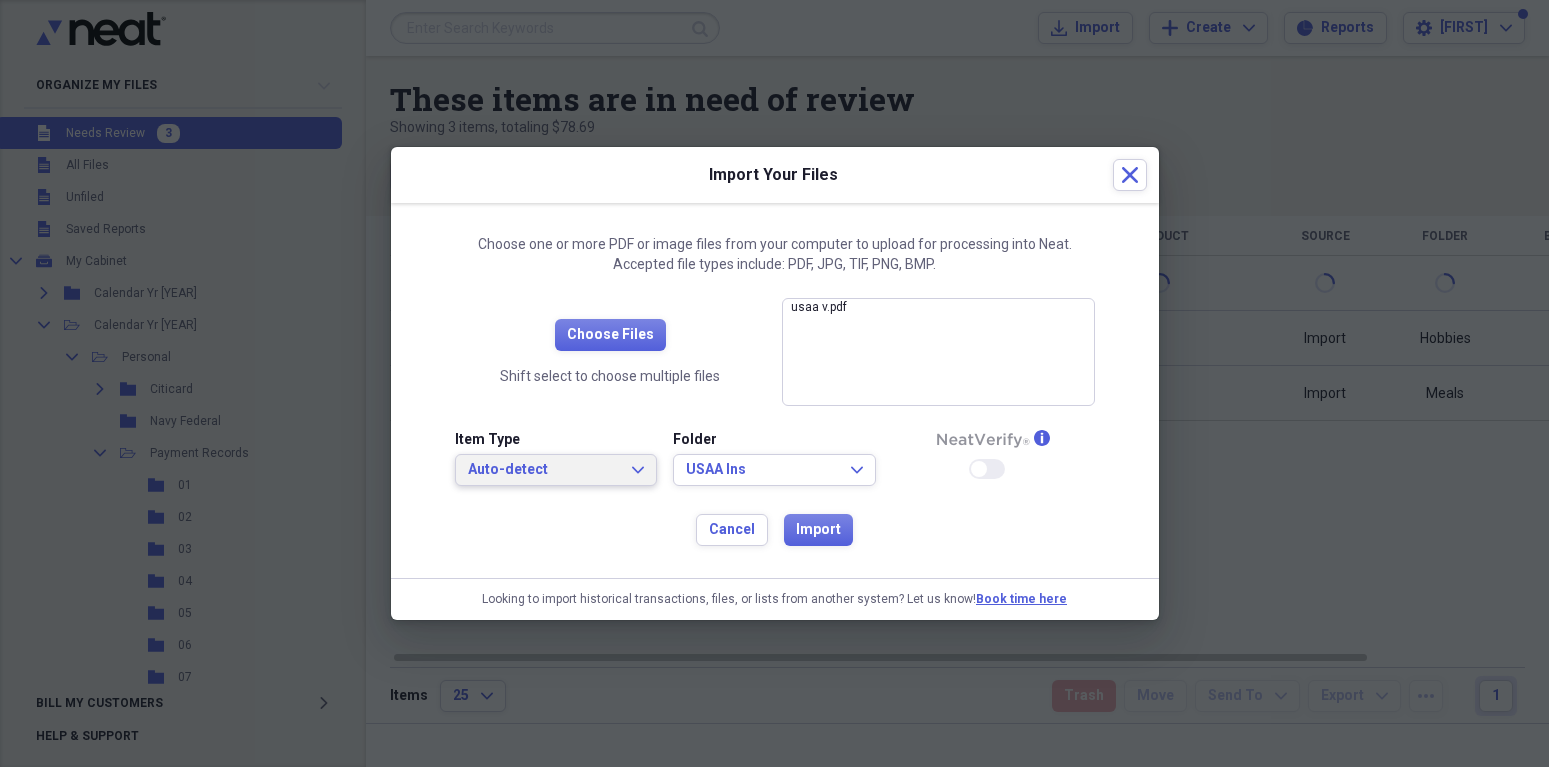 click on "Expand" 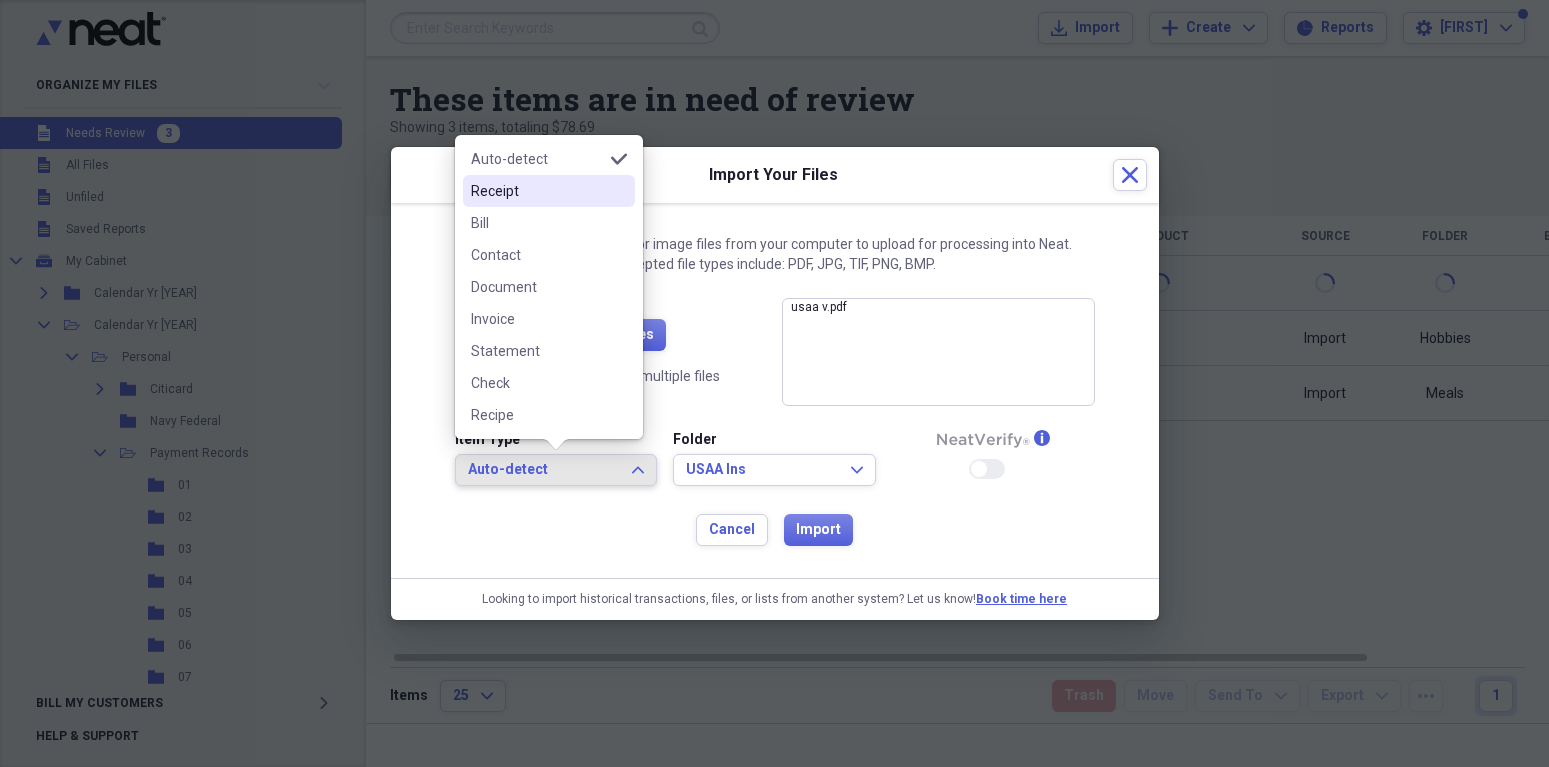 click on "Receipt" at bounding box center [537, 191] 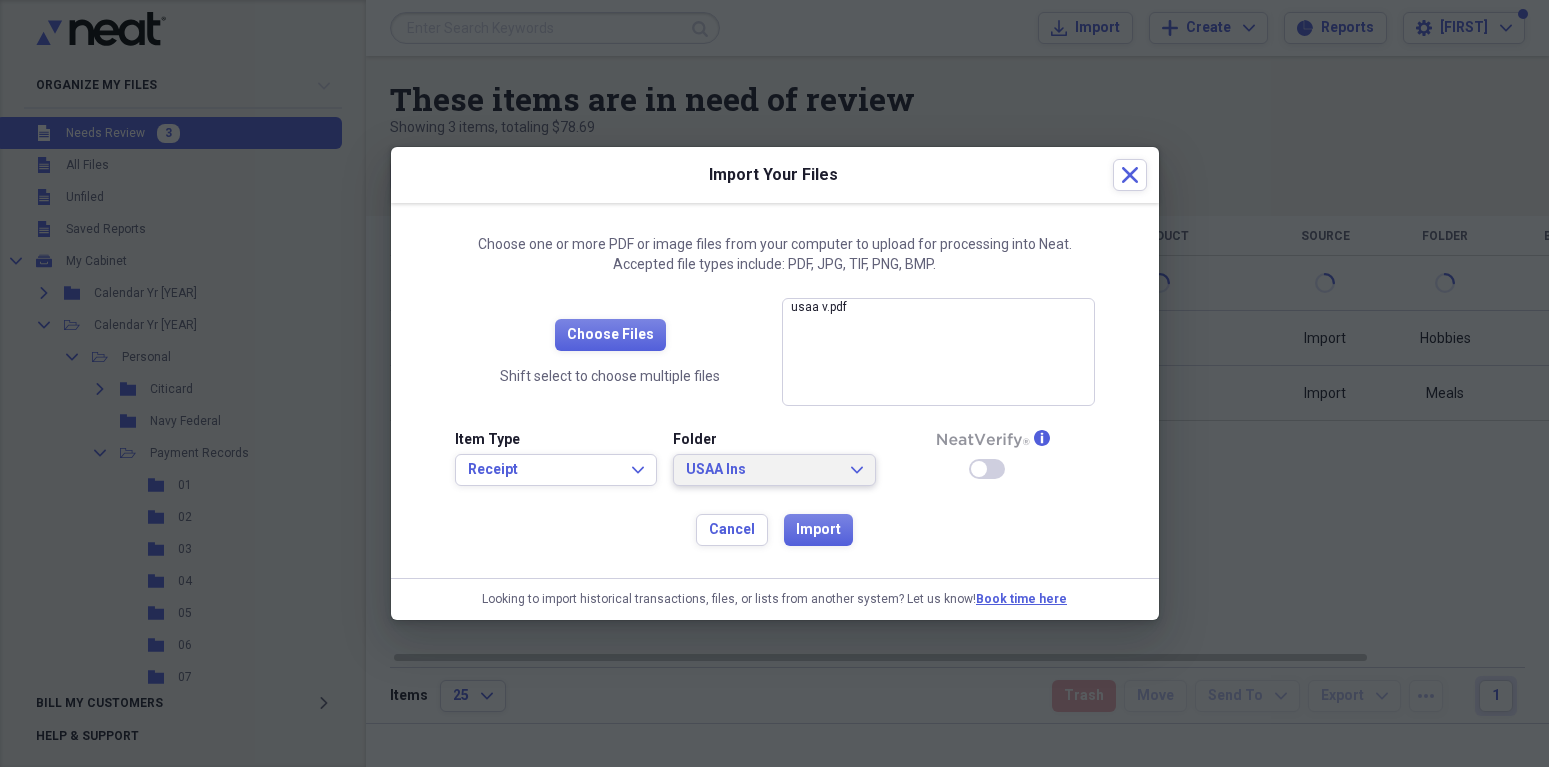 click on "Expand" 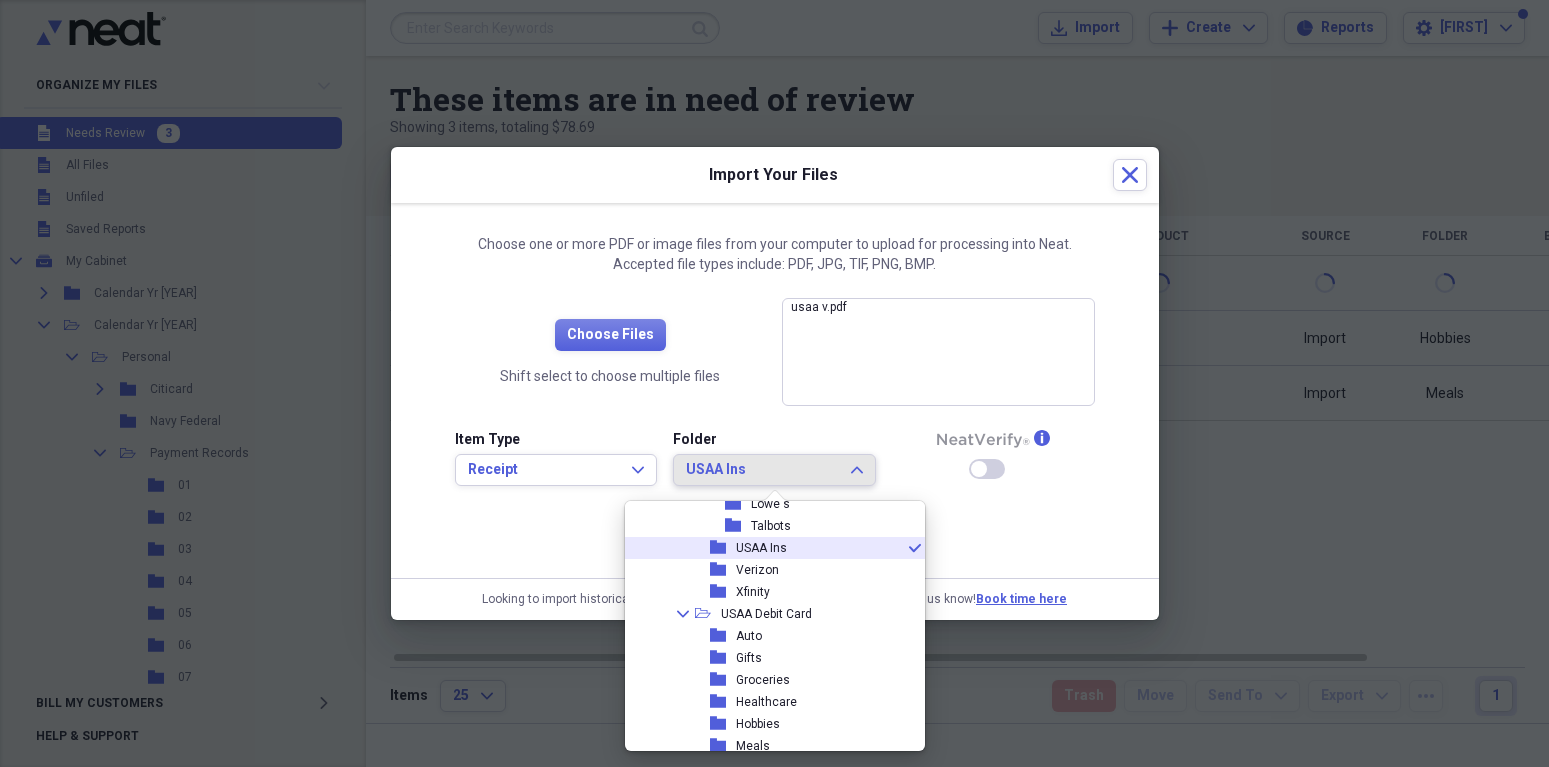 scroll, scrollTop: 865, scrollLeft: 0, axis: vertical 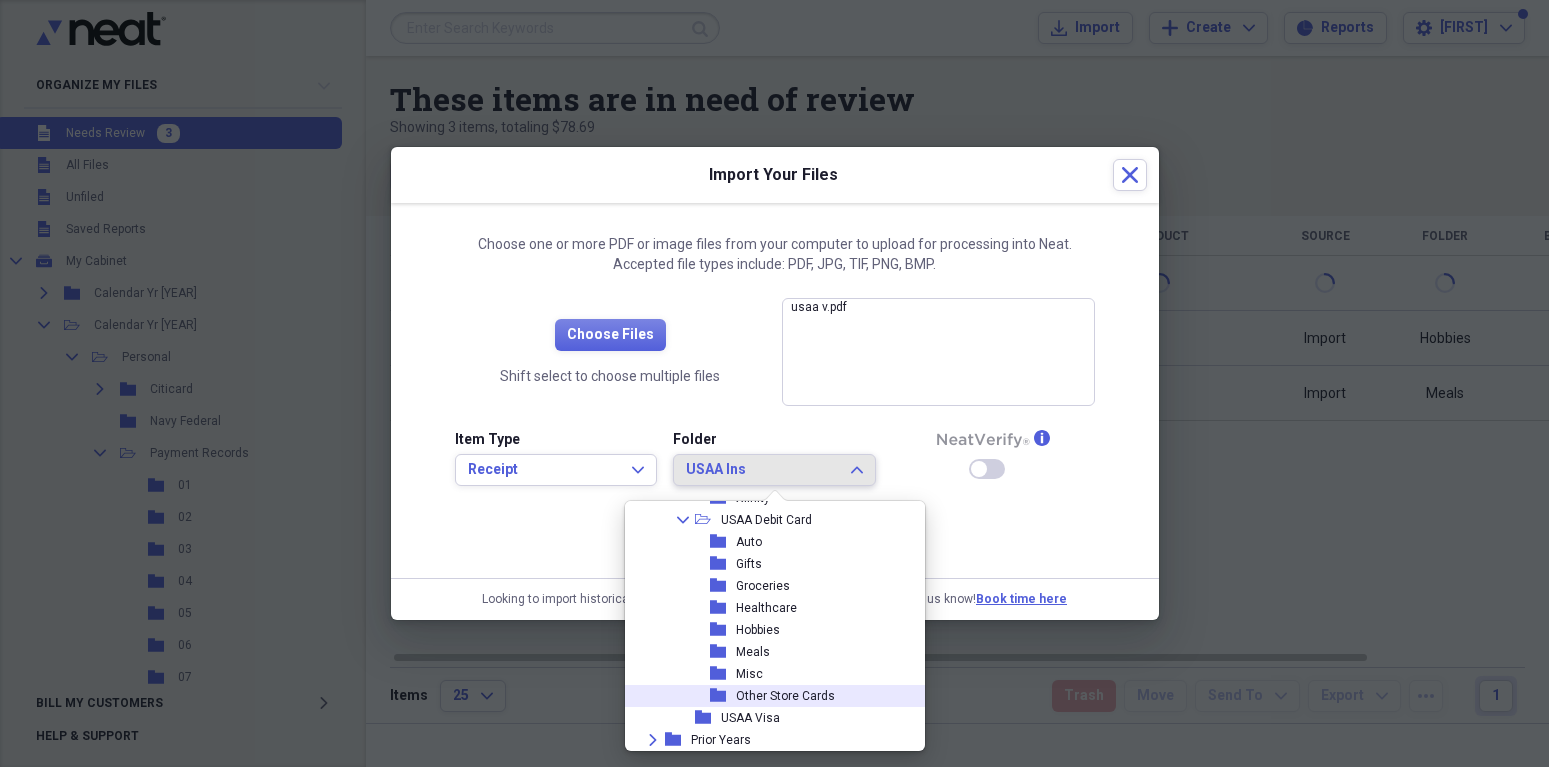 click on "Other Store Cards" at bounding box center (785, 696) 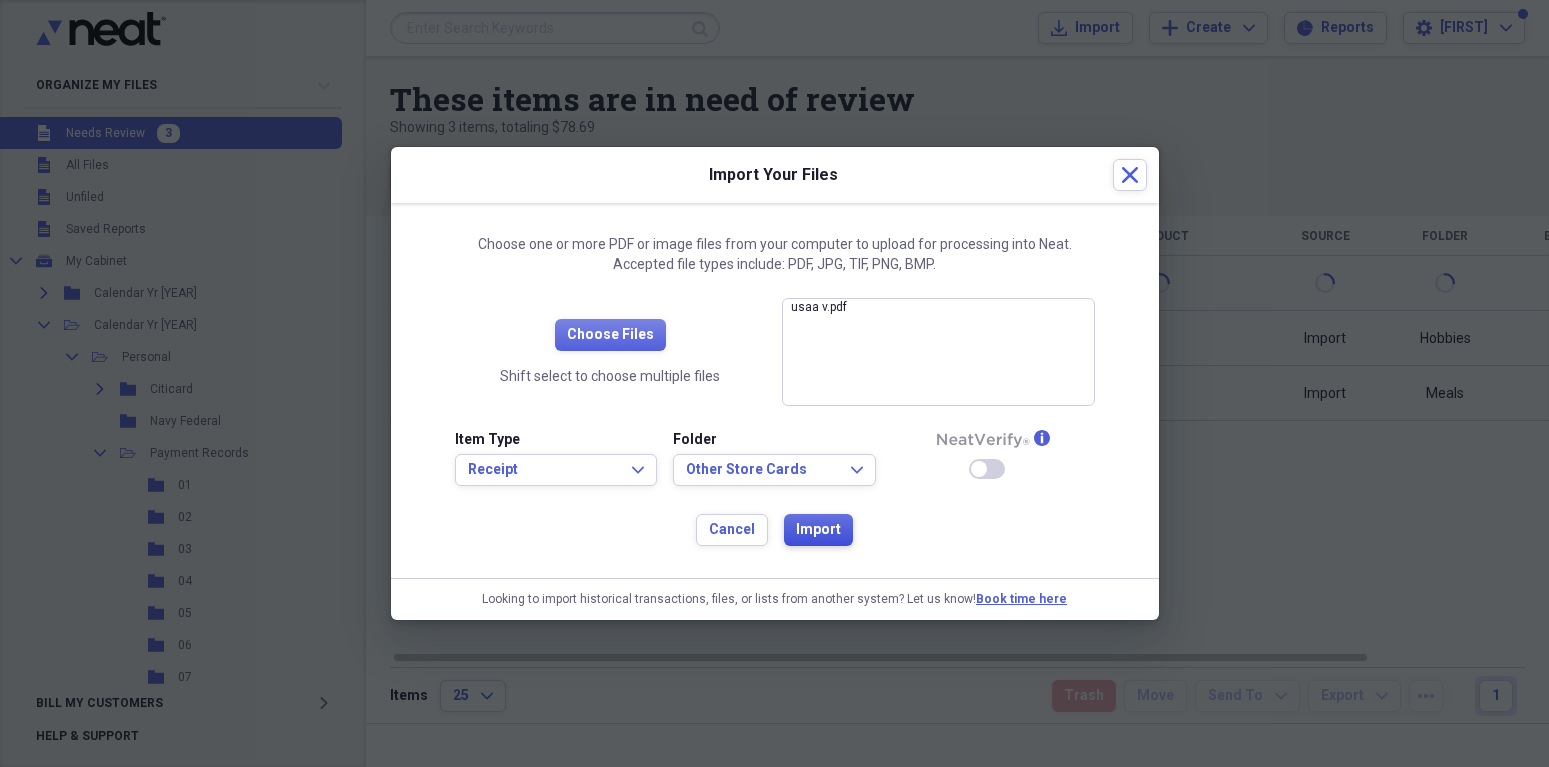 click on "Import" at bounding box center (818, 530) 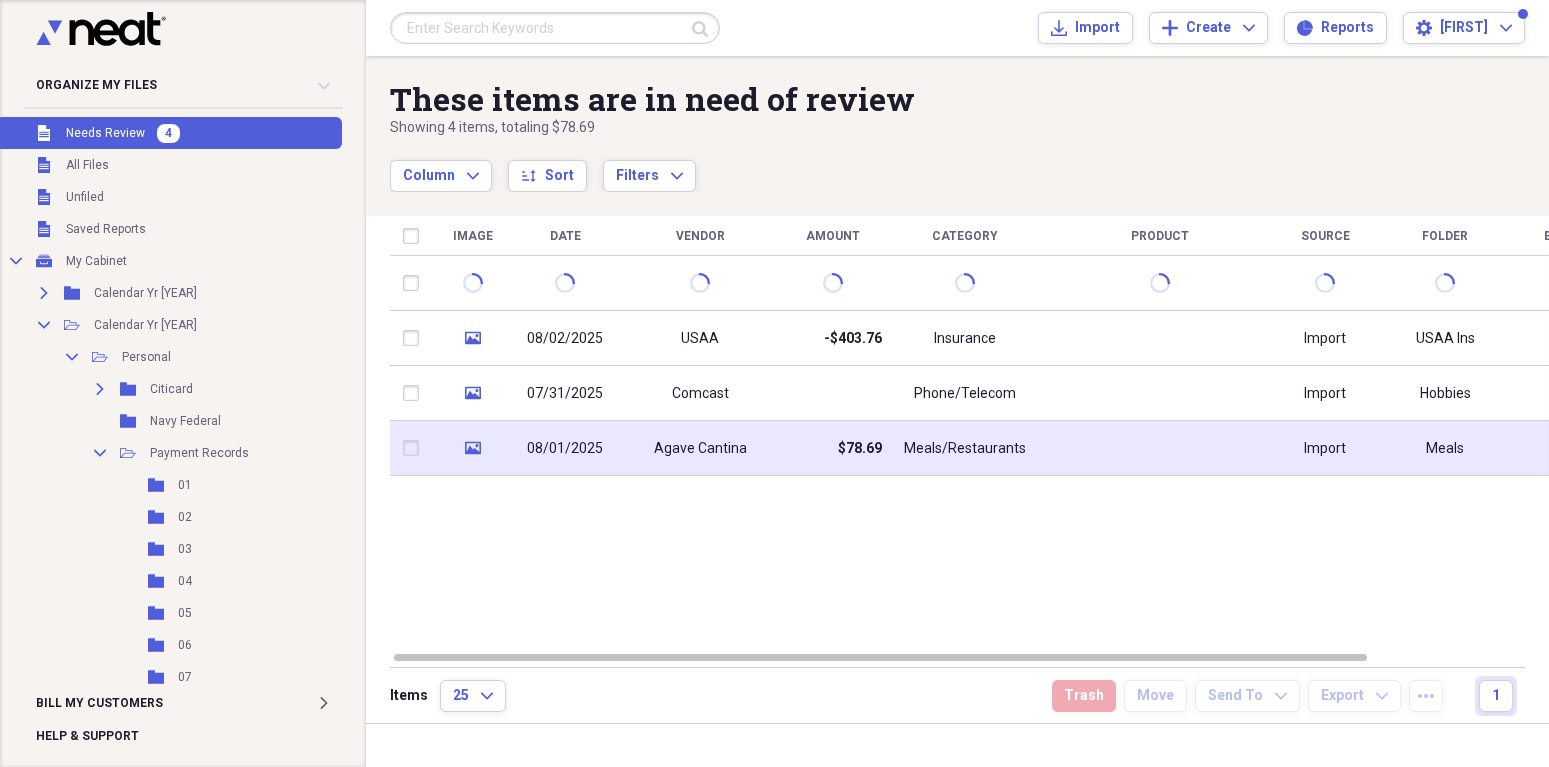 click on "08/01/2025" at bounding box center [565, 448] 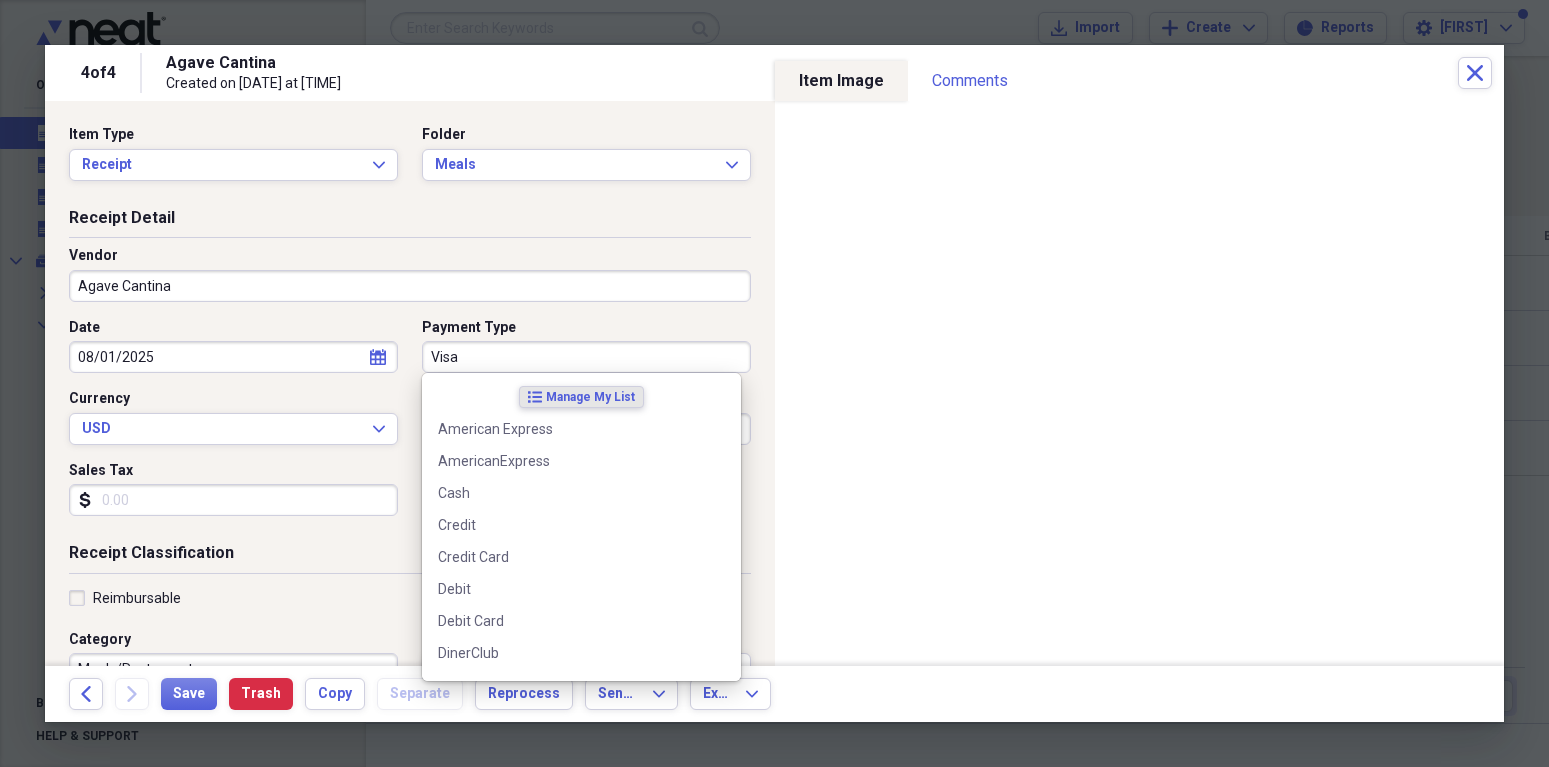 drag, startPoint x: 431, startPoint y: 356, endPoint x: 520, endPoint y: 371, distance: 90.255196 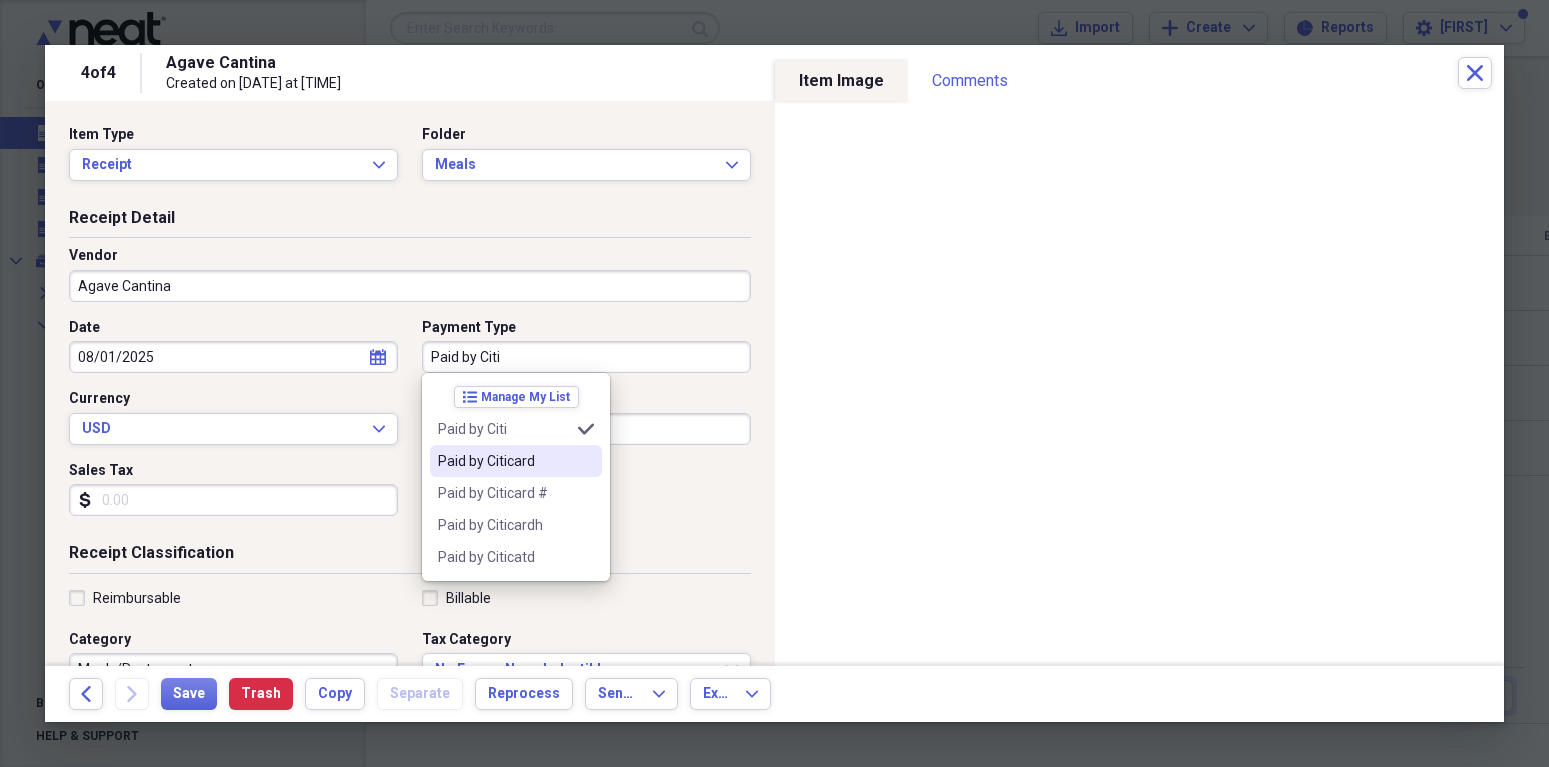 click on "Paid by [CARD_TYPE]" at bounding box center (504, 461) 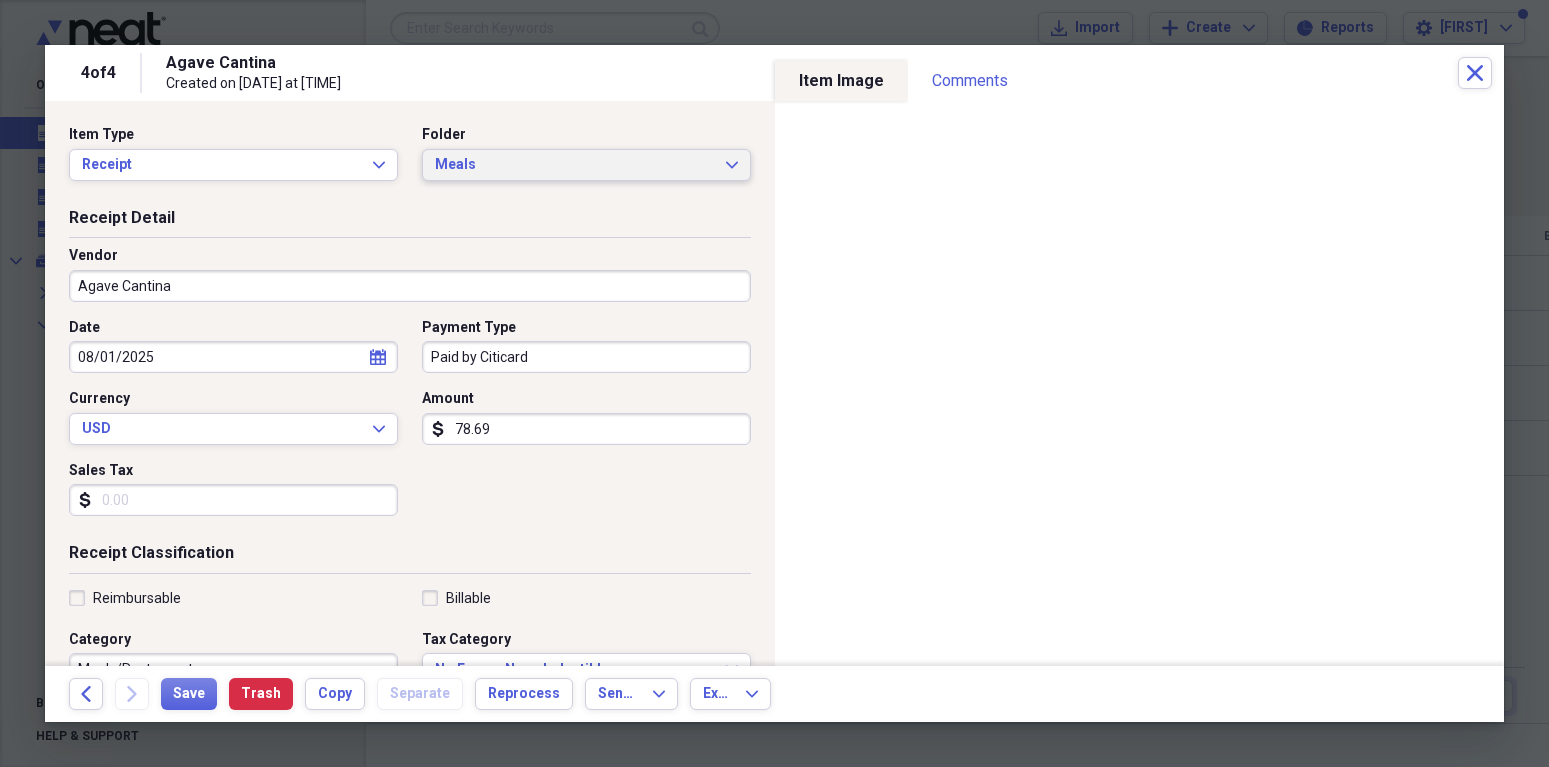 click on "Expand" 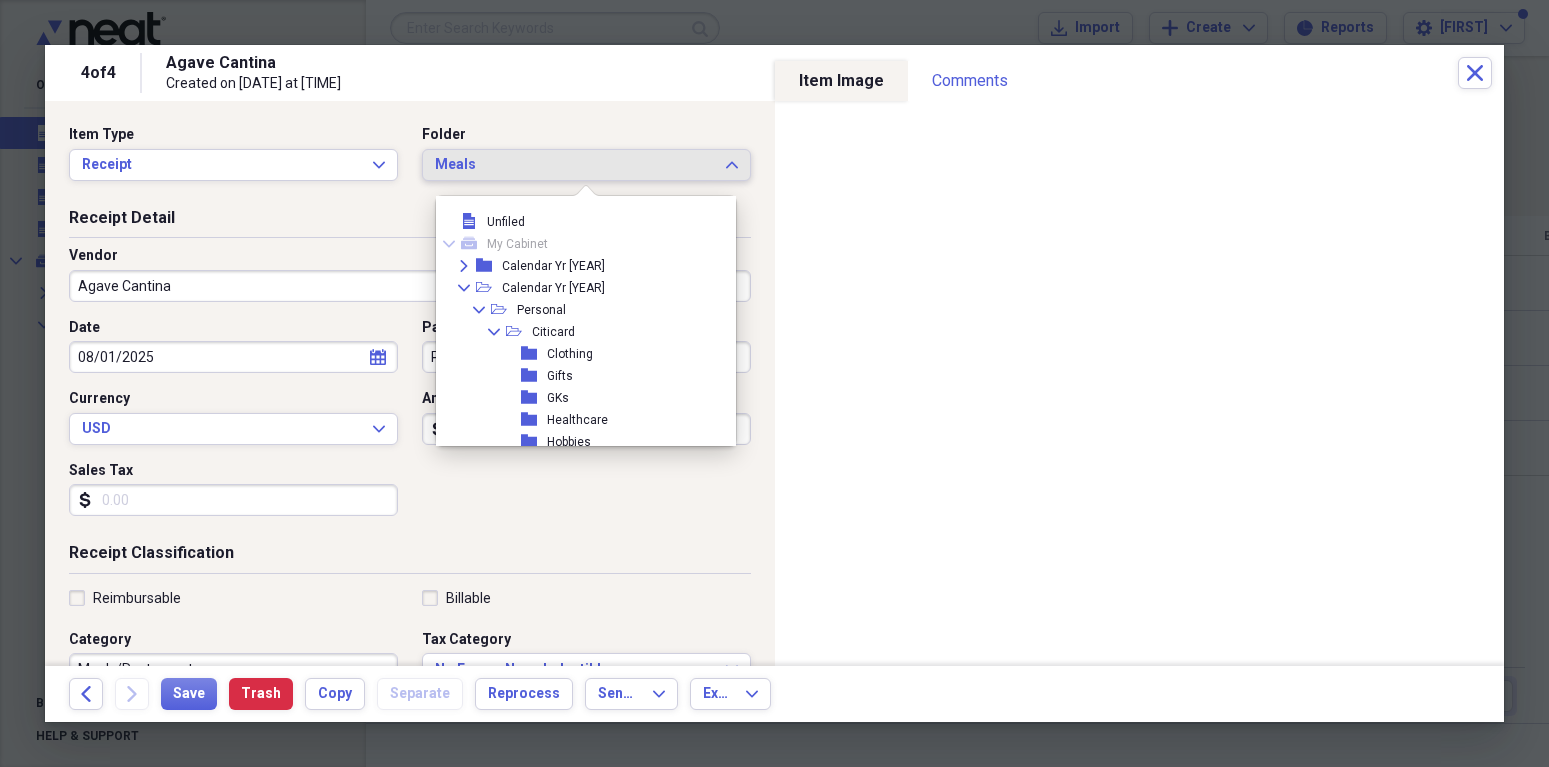 scroll, scrollTop: 887, scrollLeft: 0, axis: vertical 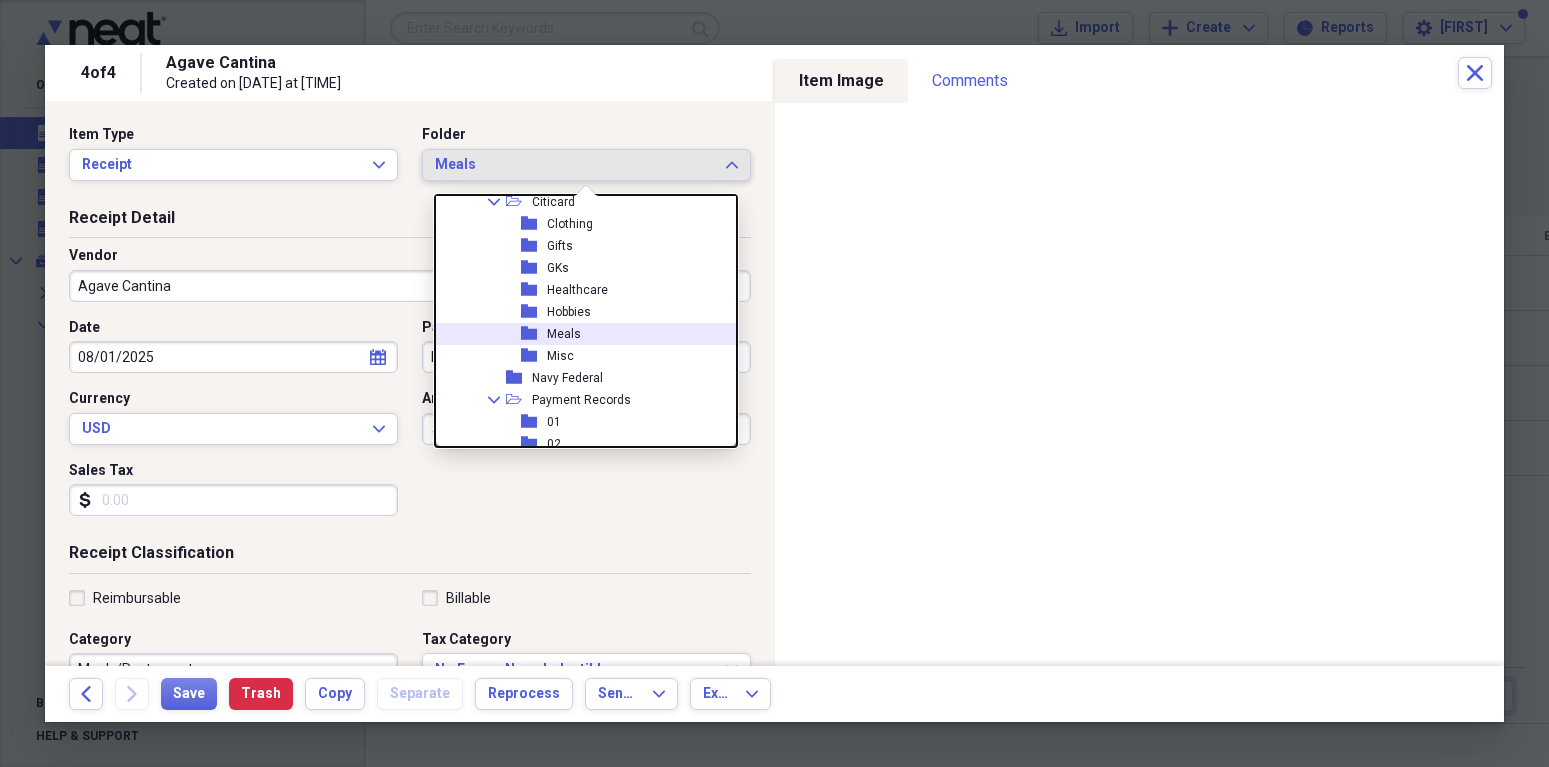 click on "Meals" at bounding box center [564, 334] 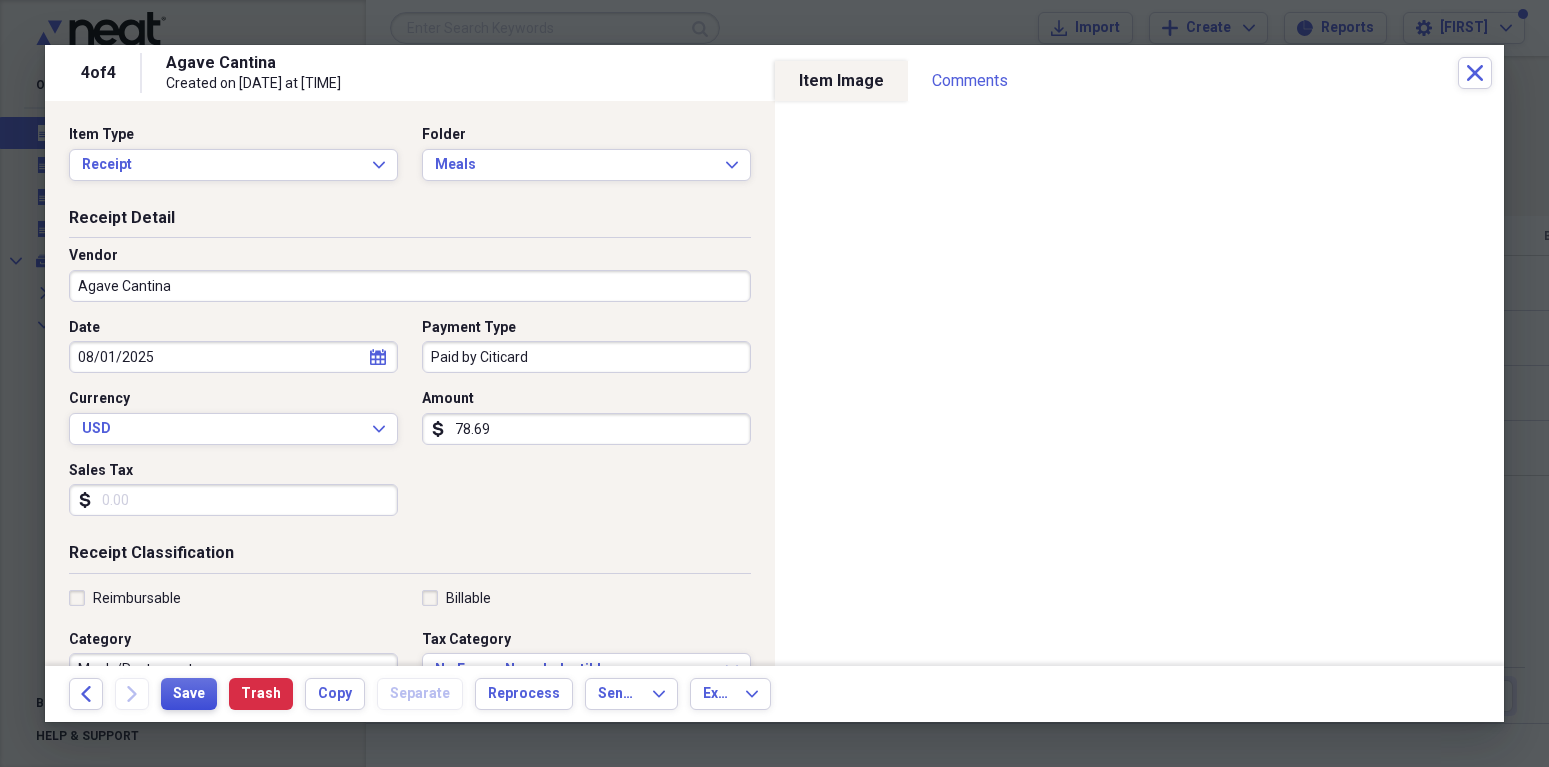 click on "Save" at bounding box center [189, 694] 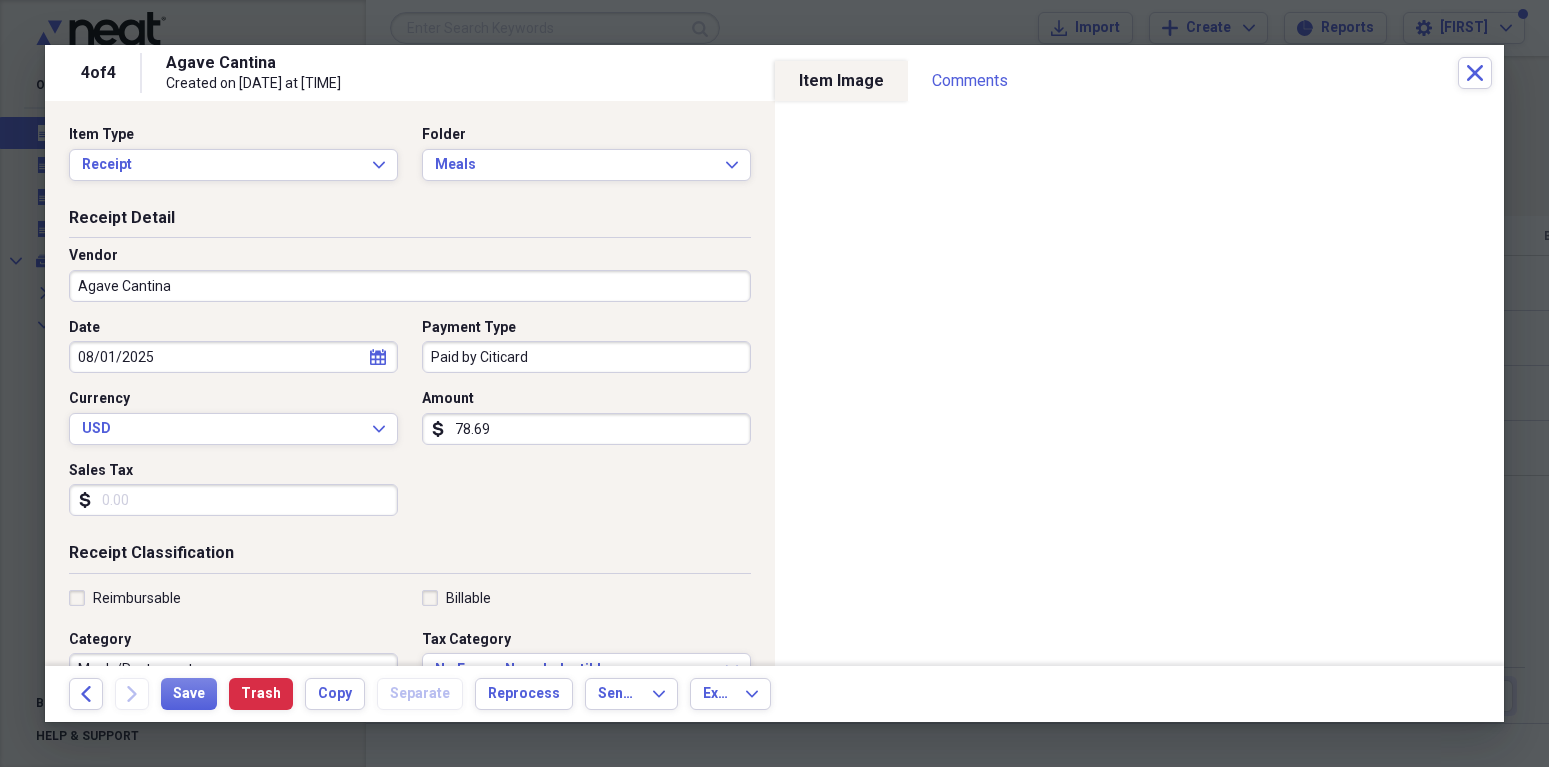click on "Sales Tax" at bounding box center [233, 500] 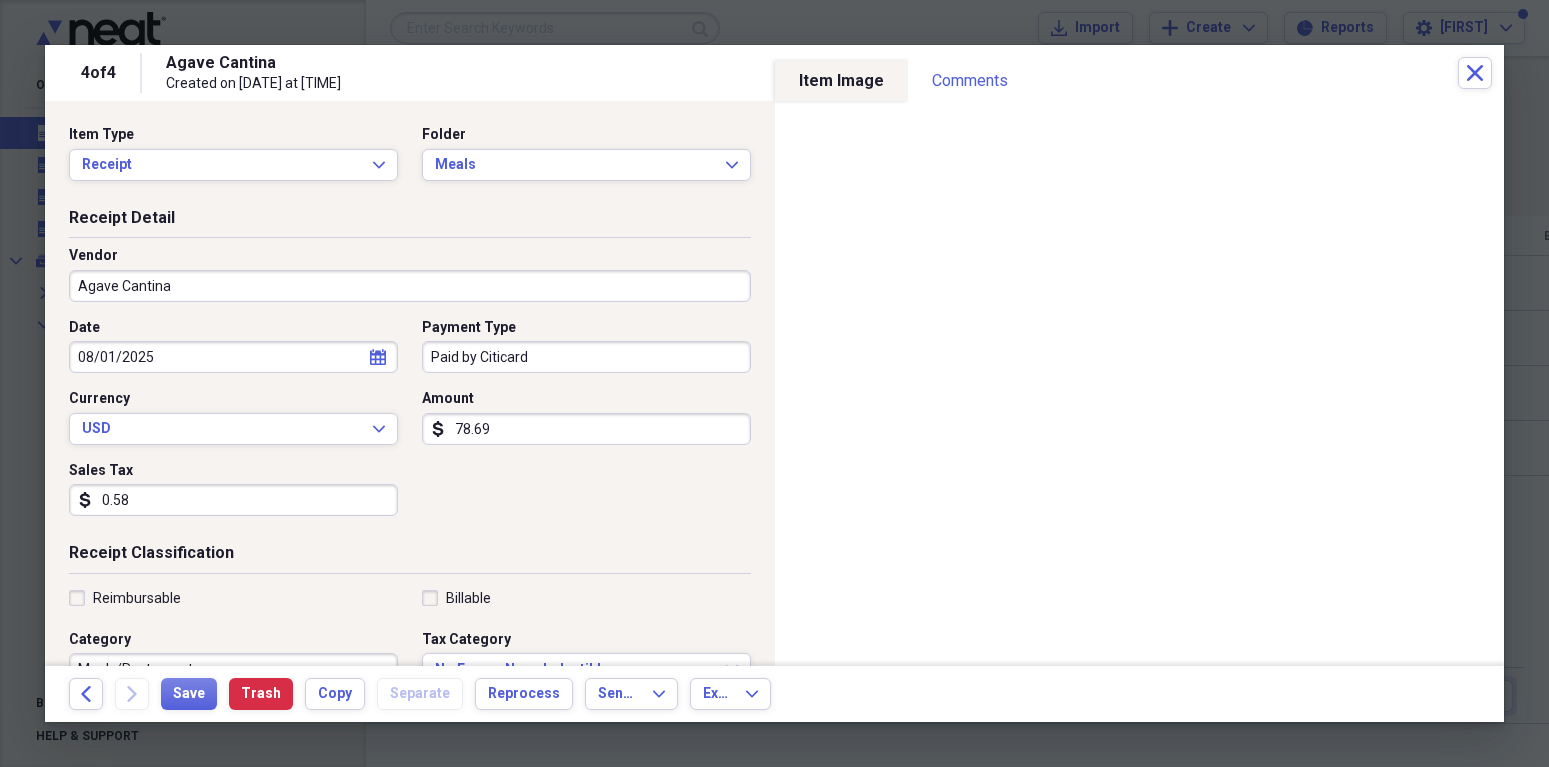 type on "5.83" 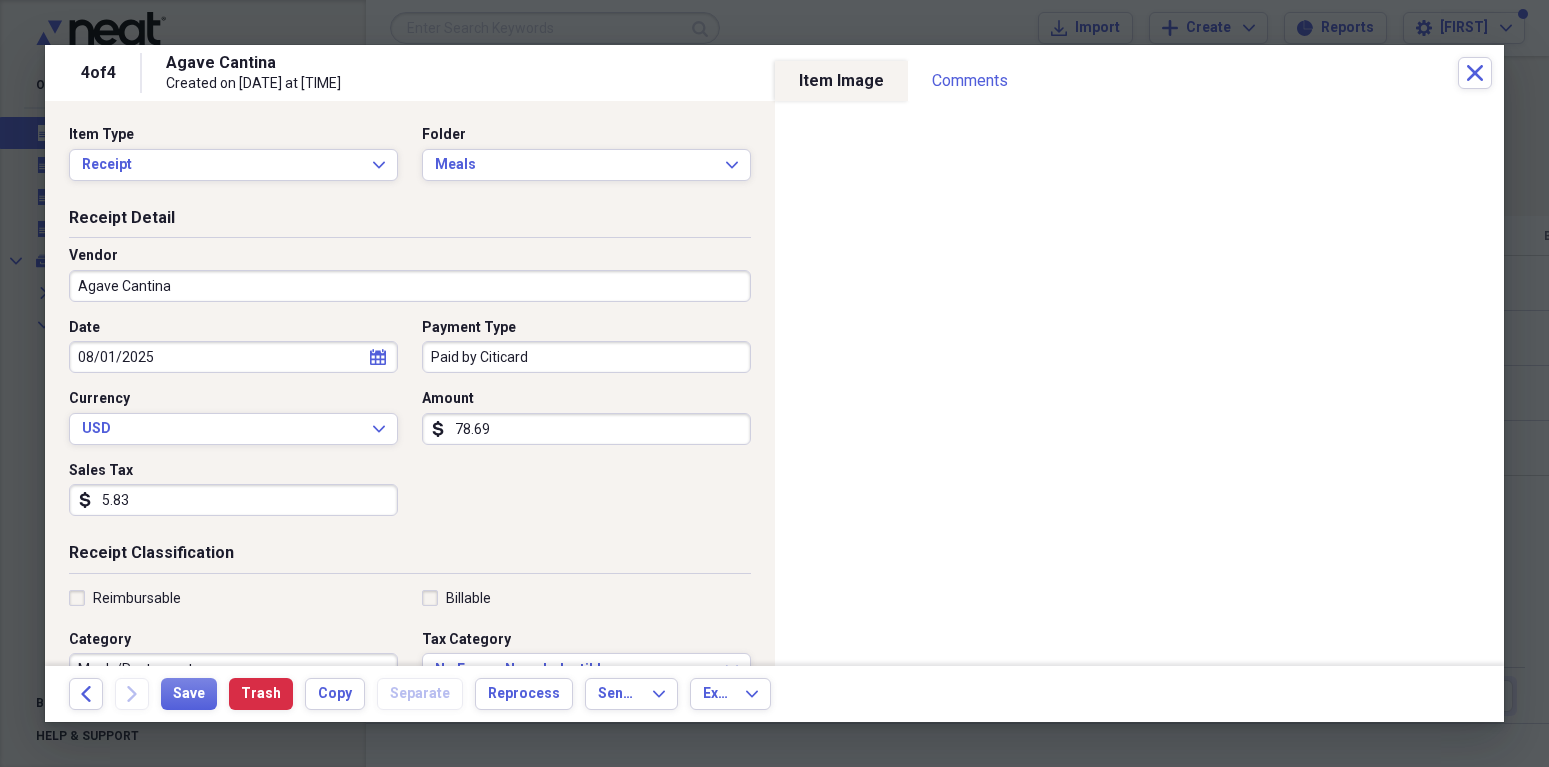 click on "Back Forward Save Trash Copy Separate Reprocess Send To Expand Export Expand" at bounding box center [774, 694] 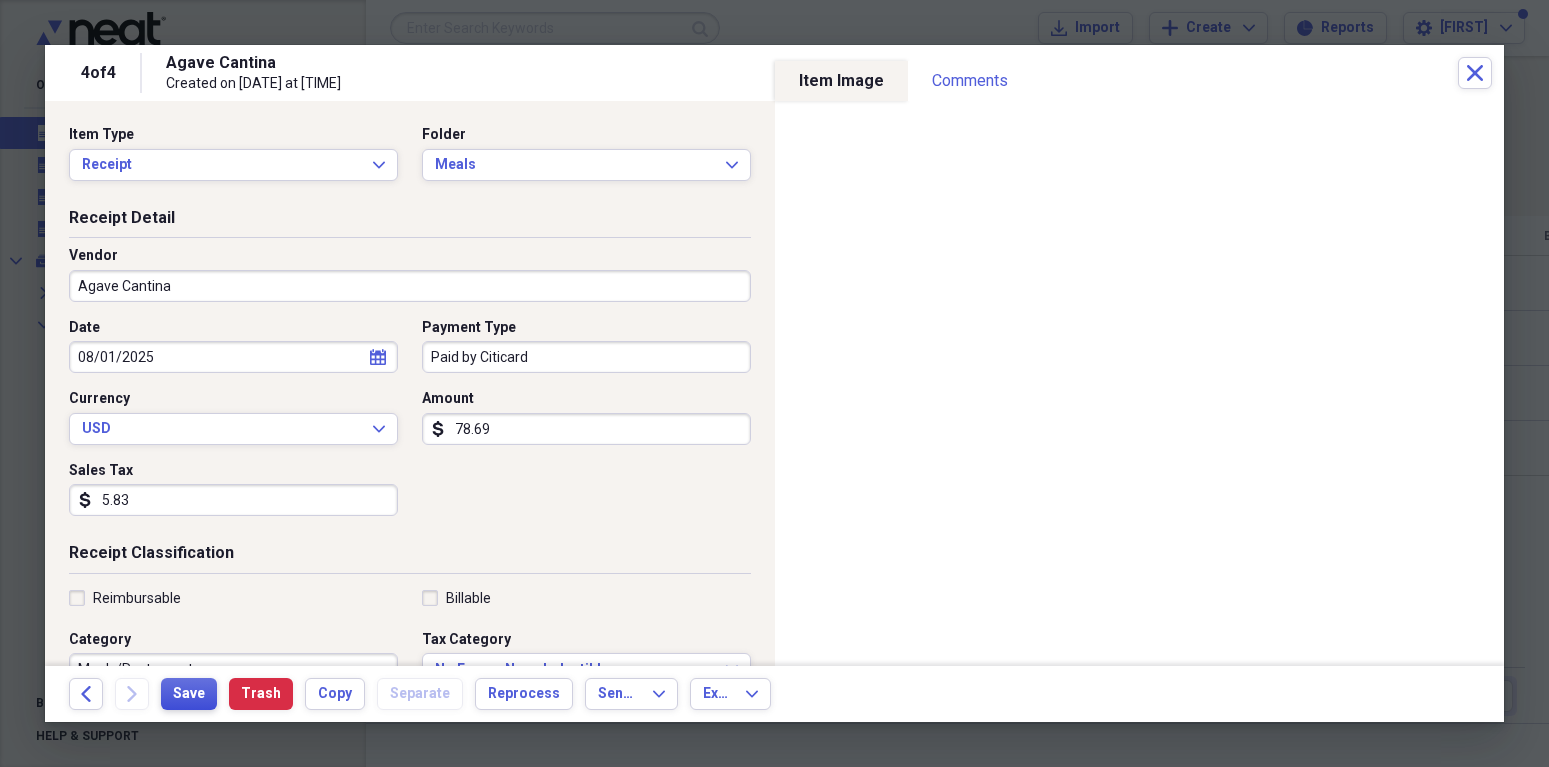 click on "Save" at bounding box center (189, 694) 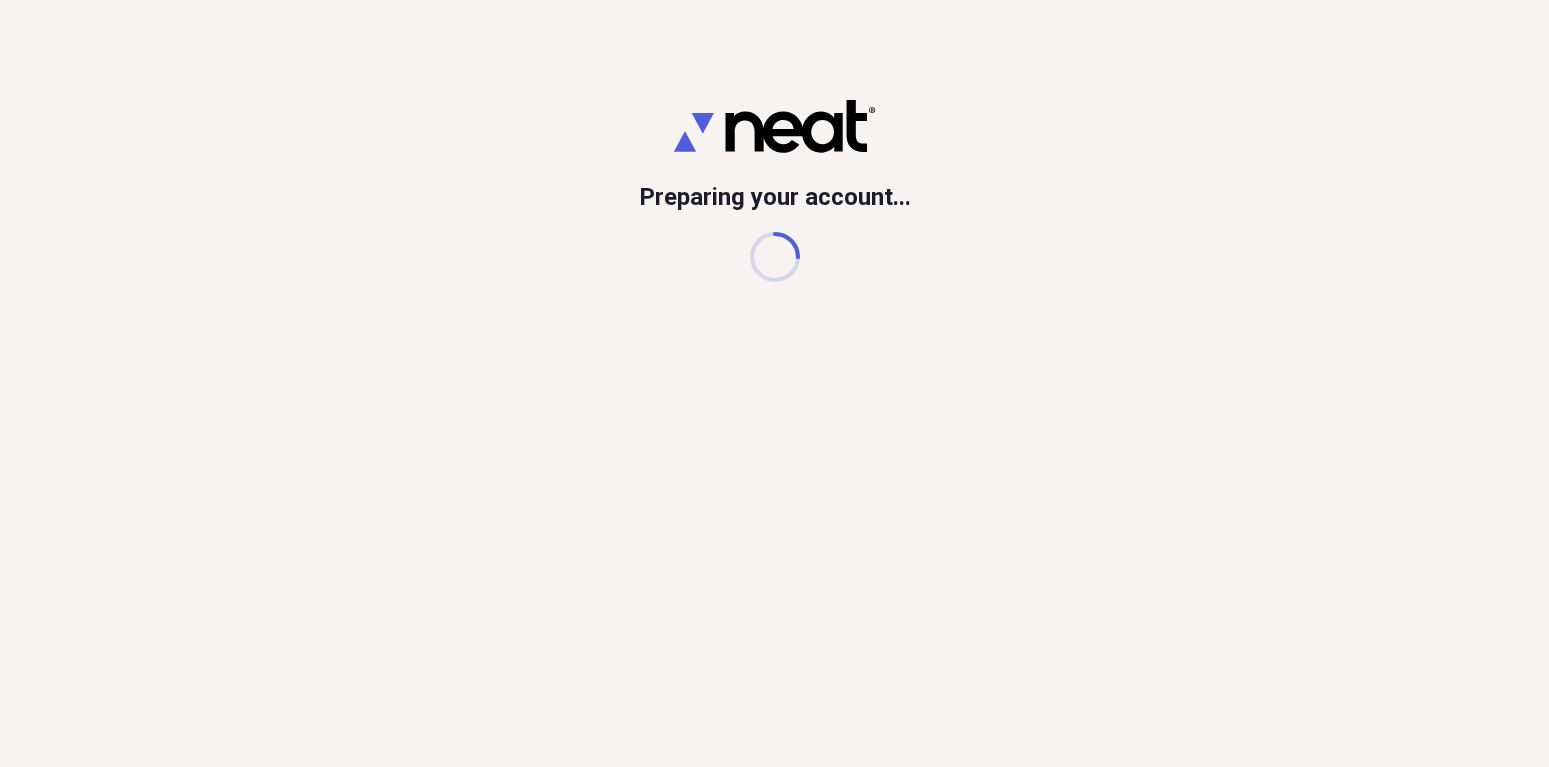scroll, scrollTop: 0, scrollLeft: 0, axis: both 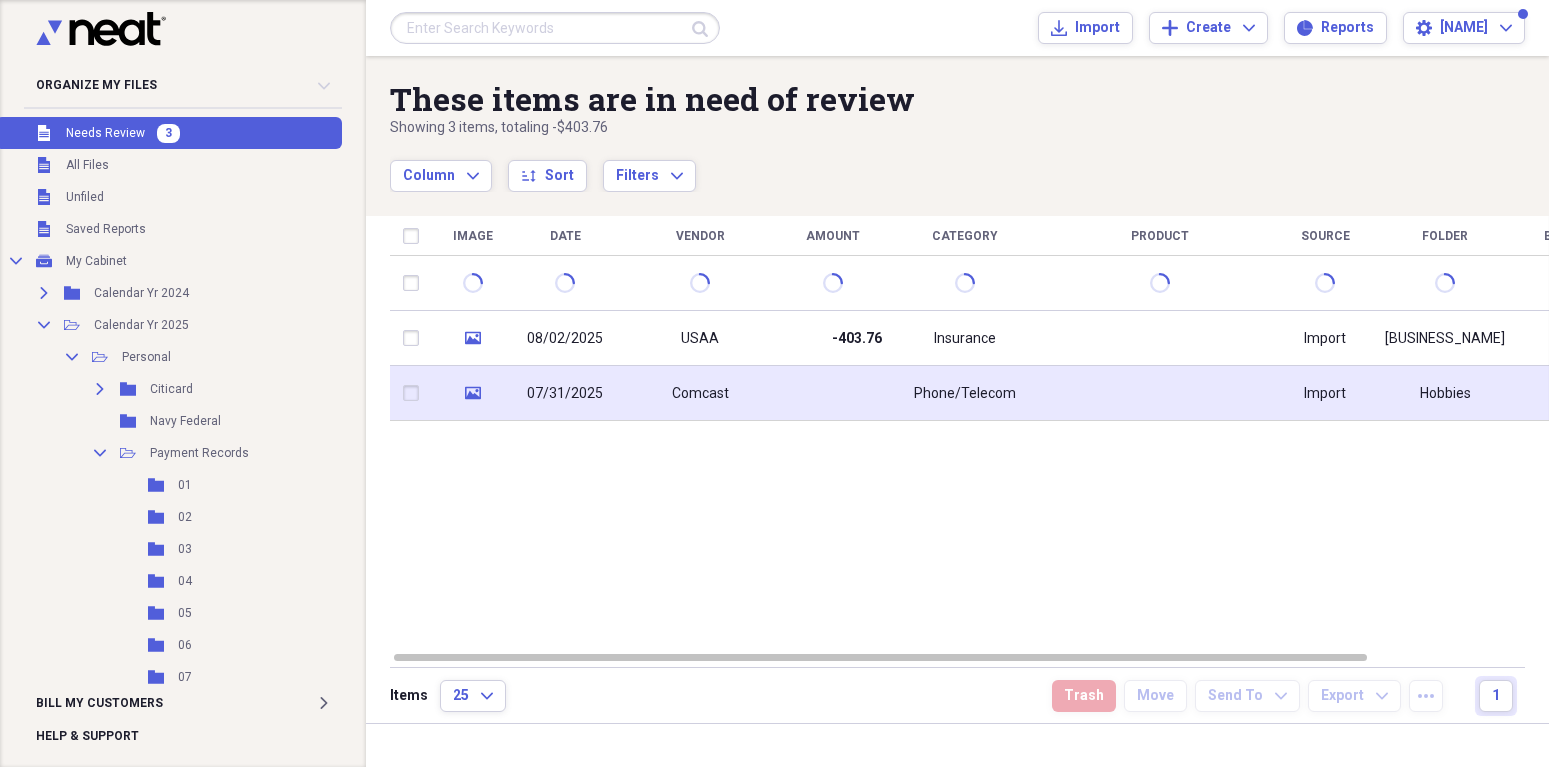 click on "07/31/2025" at bounding box center (565, 393) 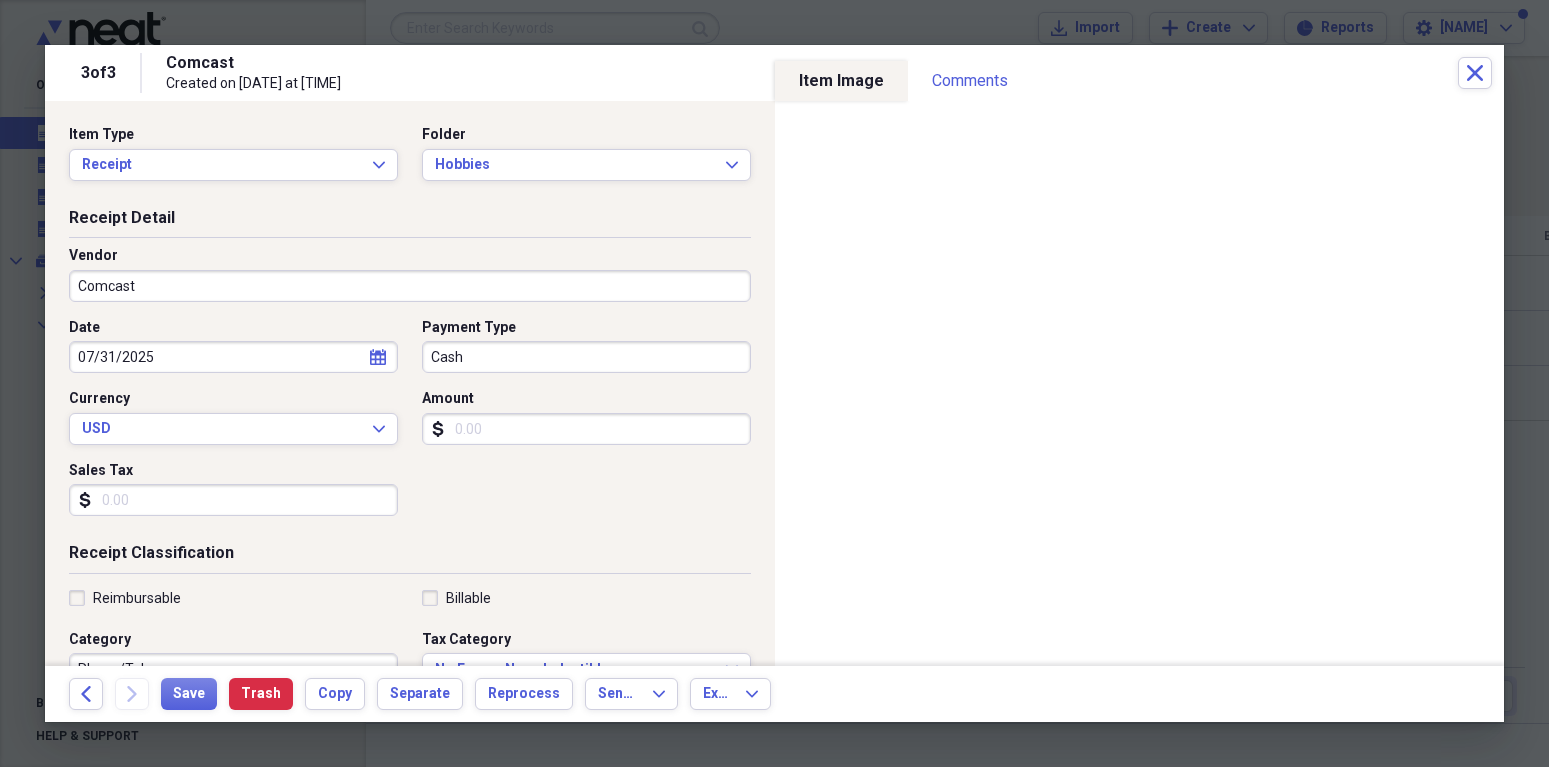 click on "Comcast" at bounding box center (410, 286) 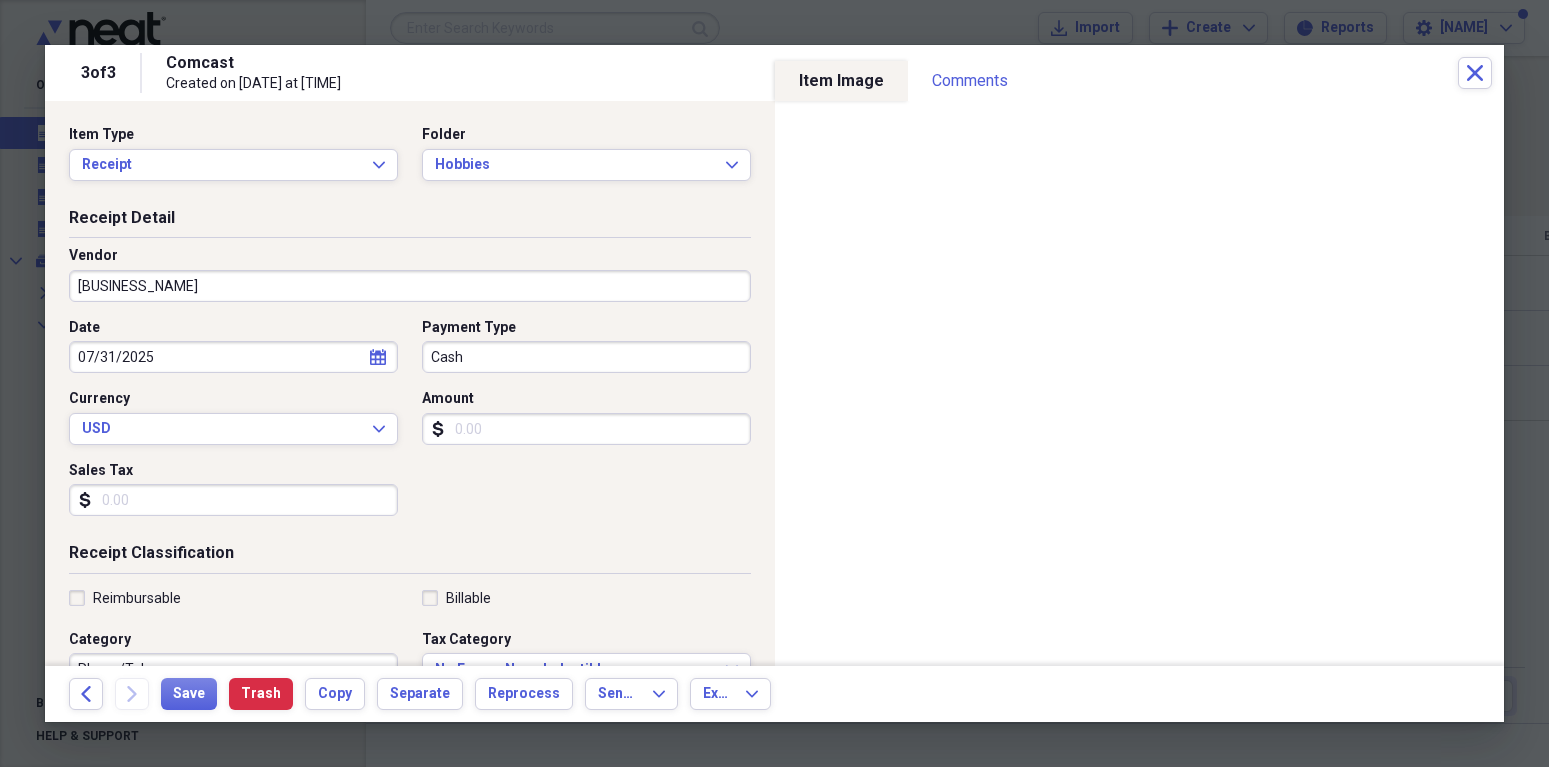 type on "[BUSINESS_NAME]" 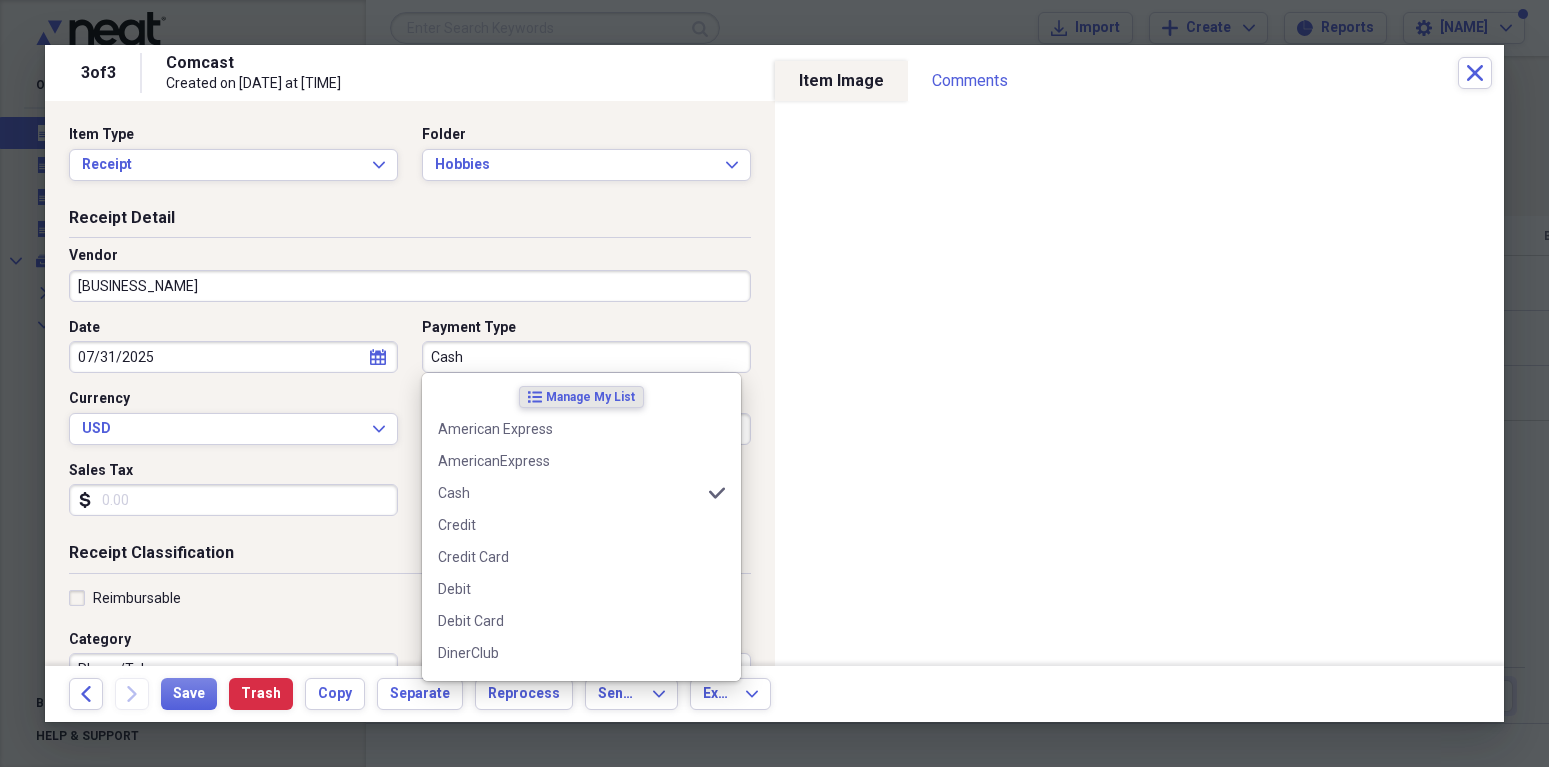 drag, startPoint x: 432, startPoint y: 358, endPoint x: 495, endPoint y: 359, distance: 63.007935 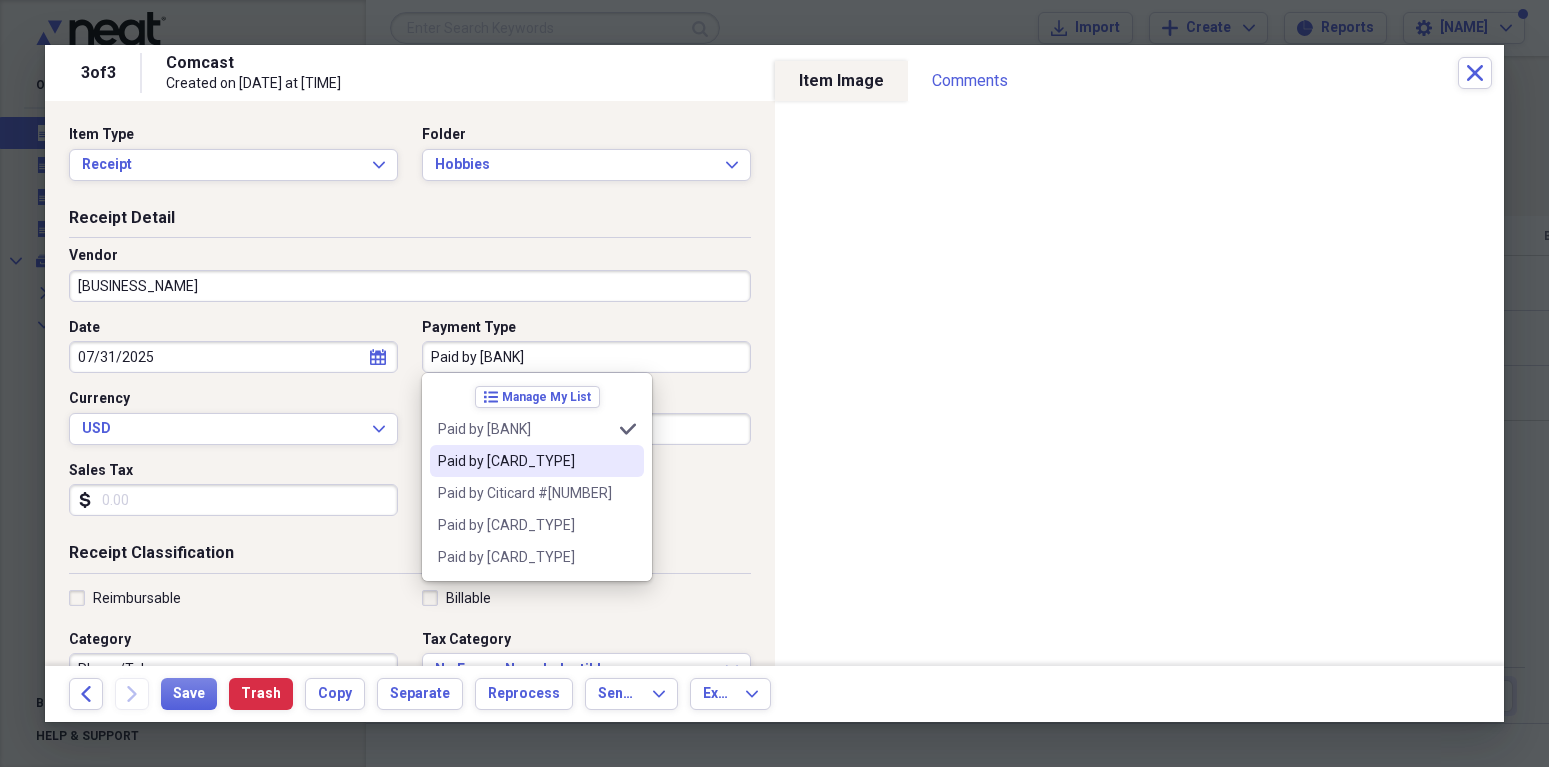 click on "Paid by [CARD_TYPE]" at bounding box center [525, 461] 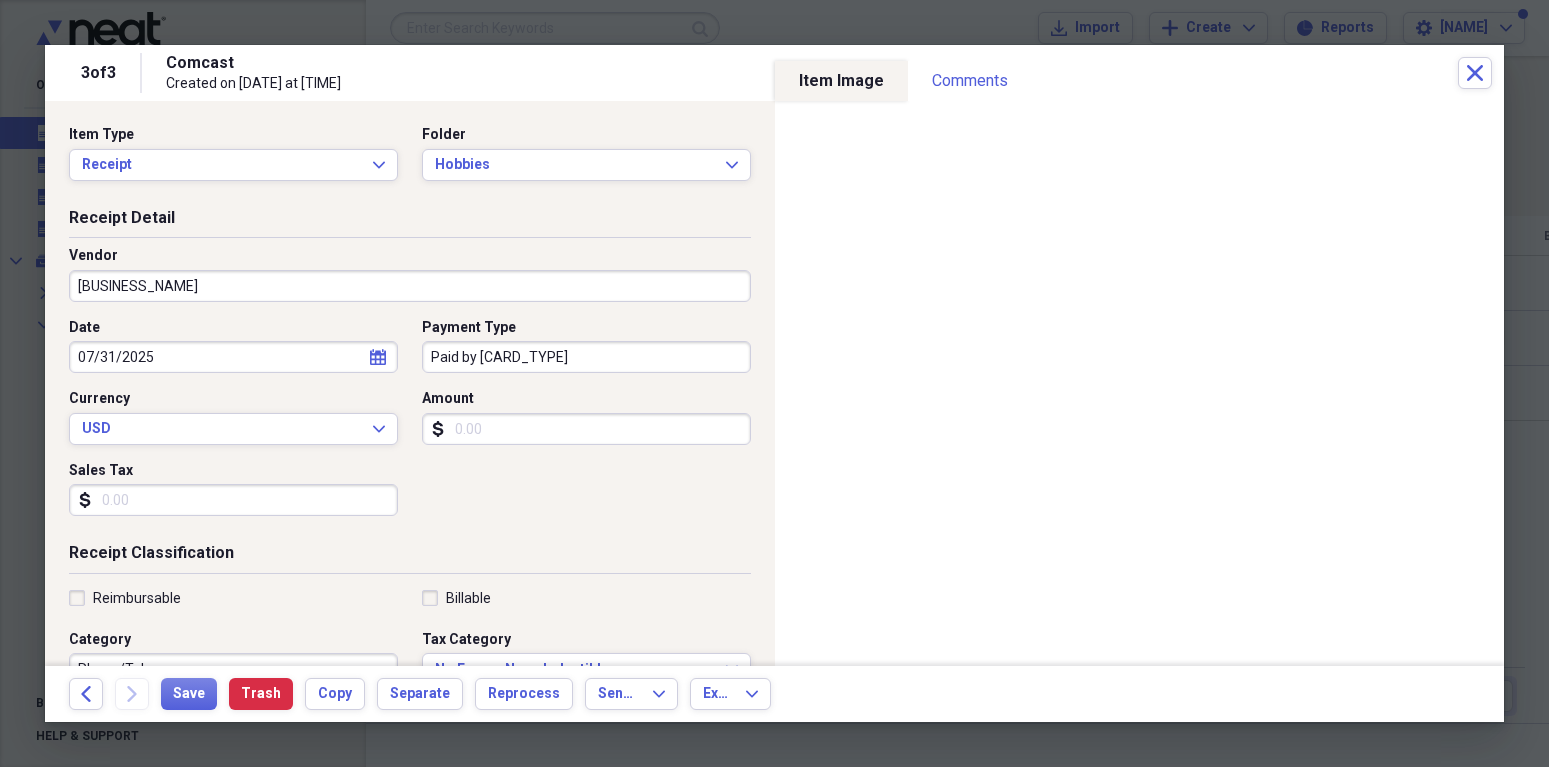 drag, startPoint x: 450, startPoint y: 424, endPoint x: 506, endPoint y: 424, distance: 56 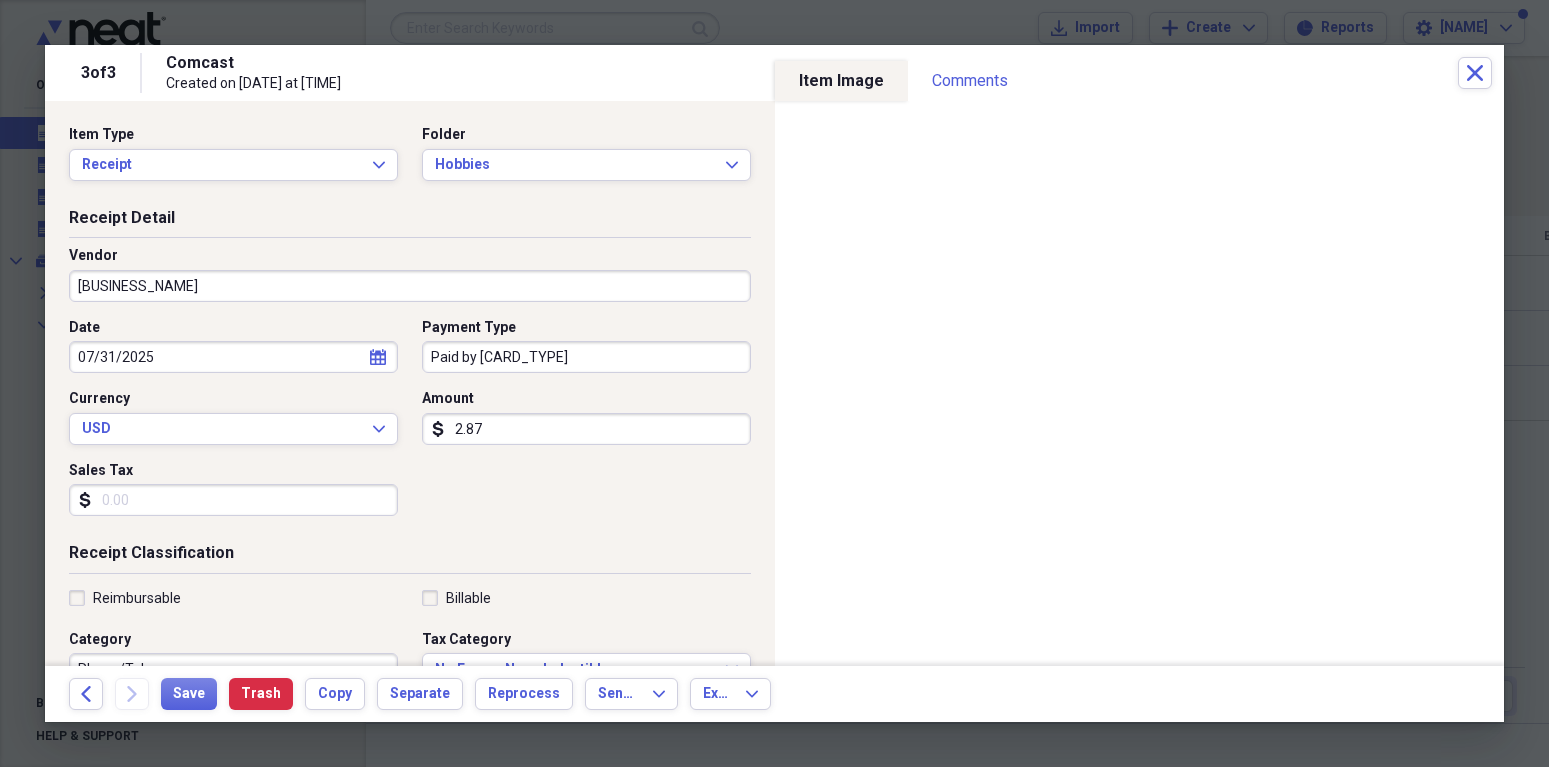 type on "-403.76" 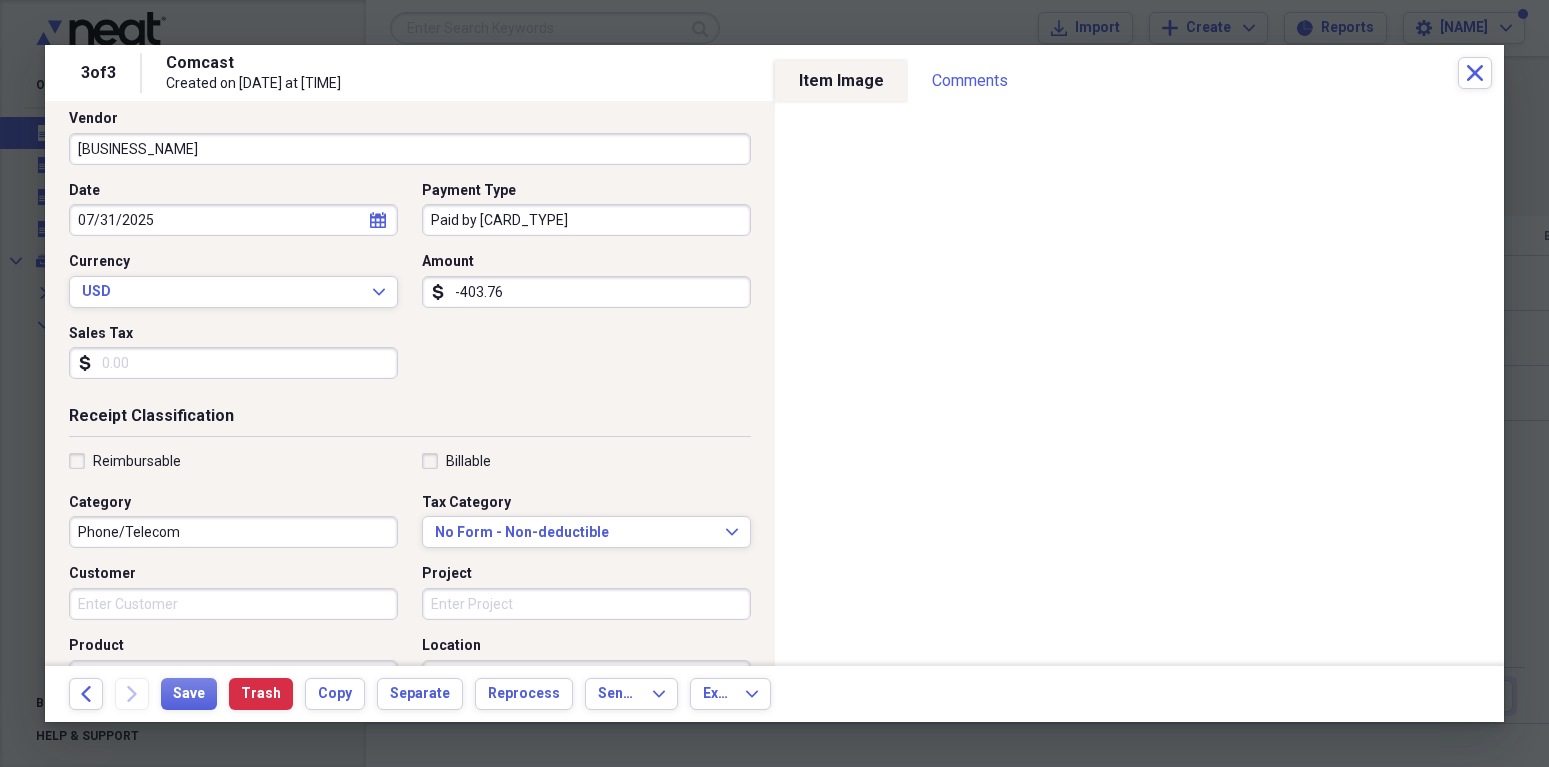 scroll, scrollTop: 139, scrollLeft: 0, axis: vertical 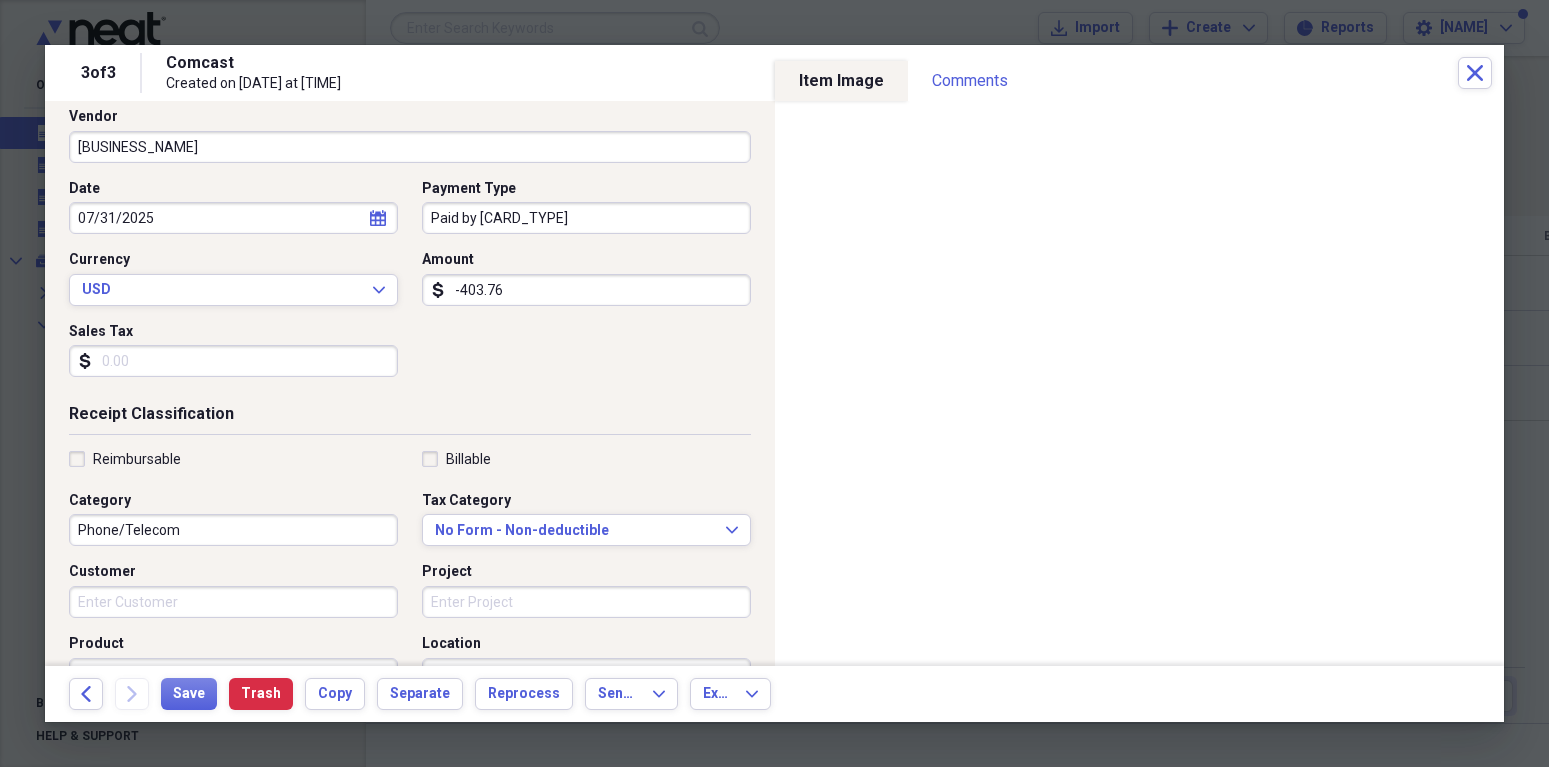 click on "Phone/Telecom" at bounding box center (233, 530) 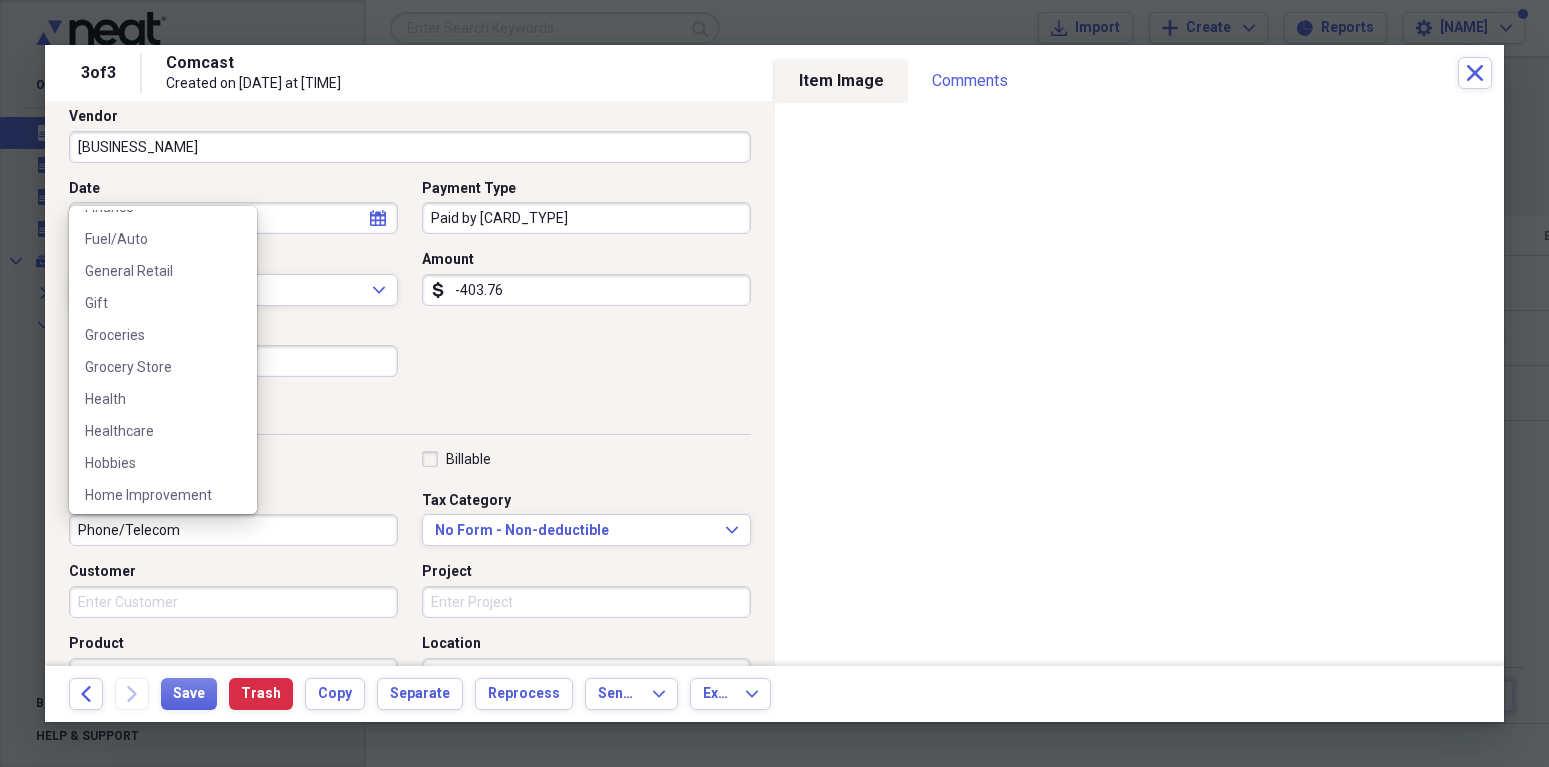 scroll, scrollTop: 779, scrollLeft: 0, axis: vertical 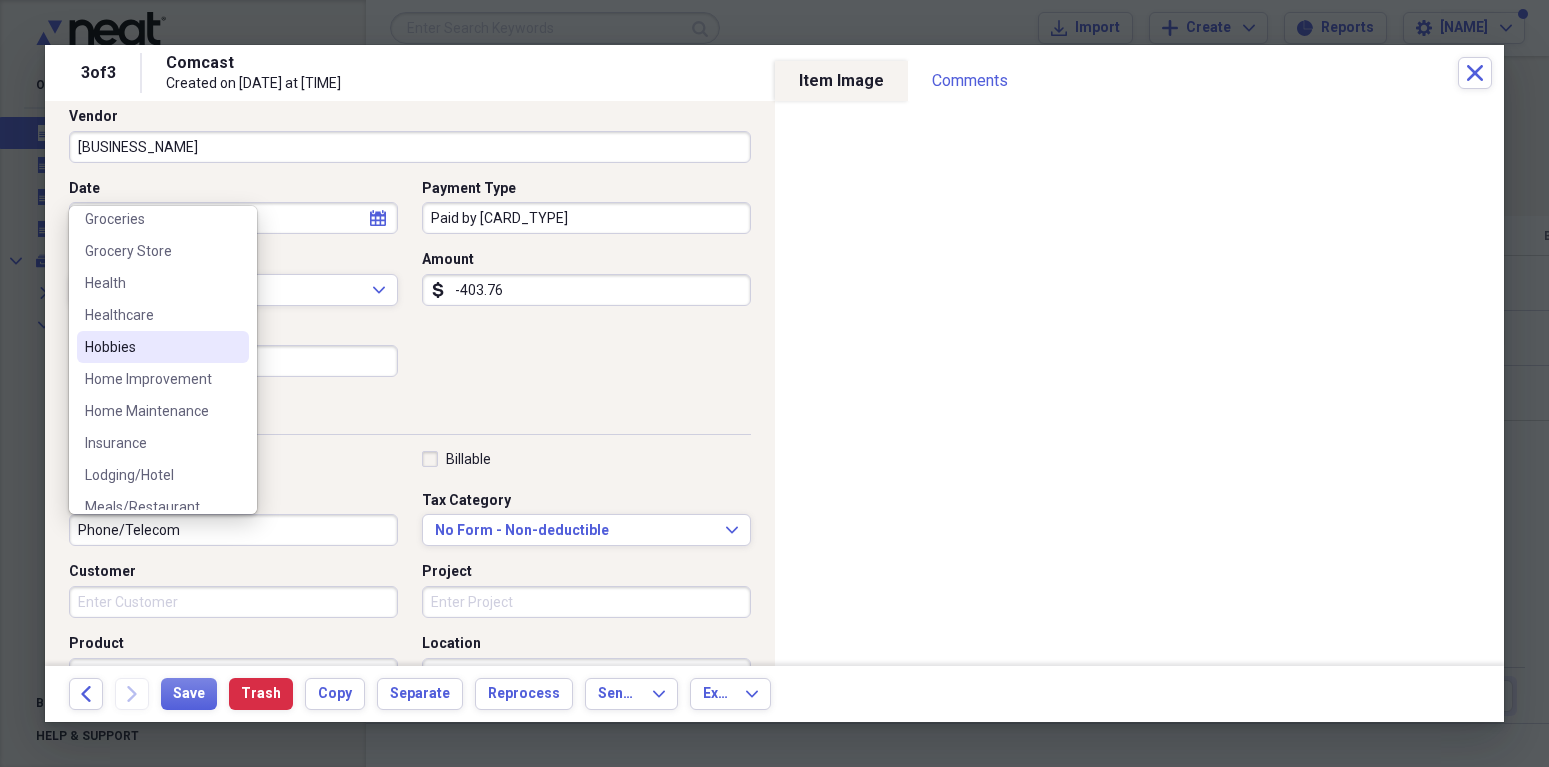 click on "Hobbies" at bounding box center (151, 347) 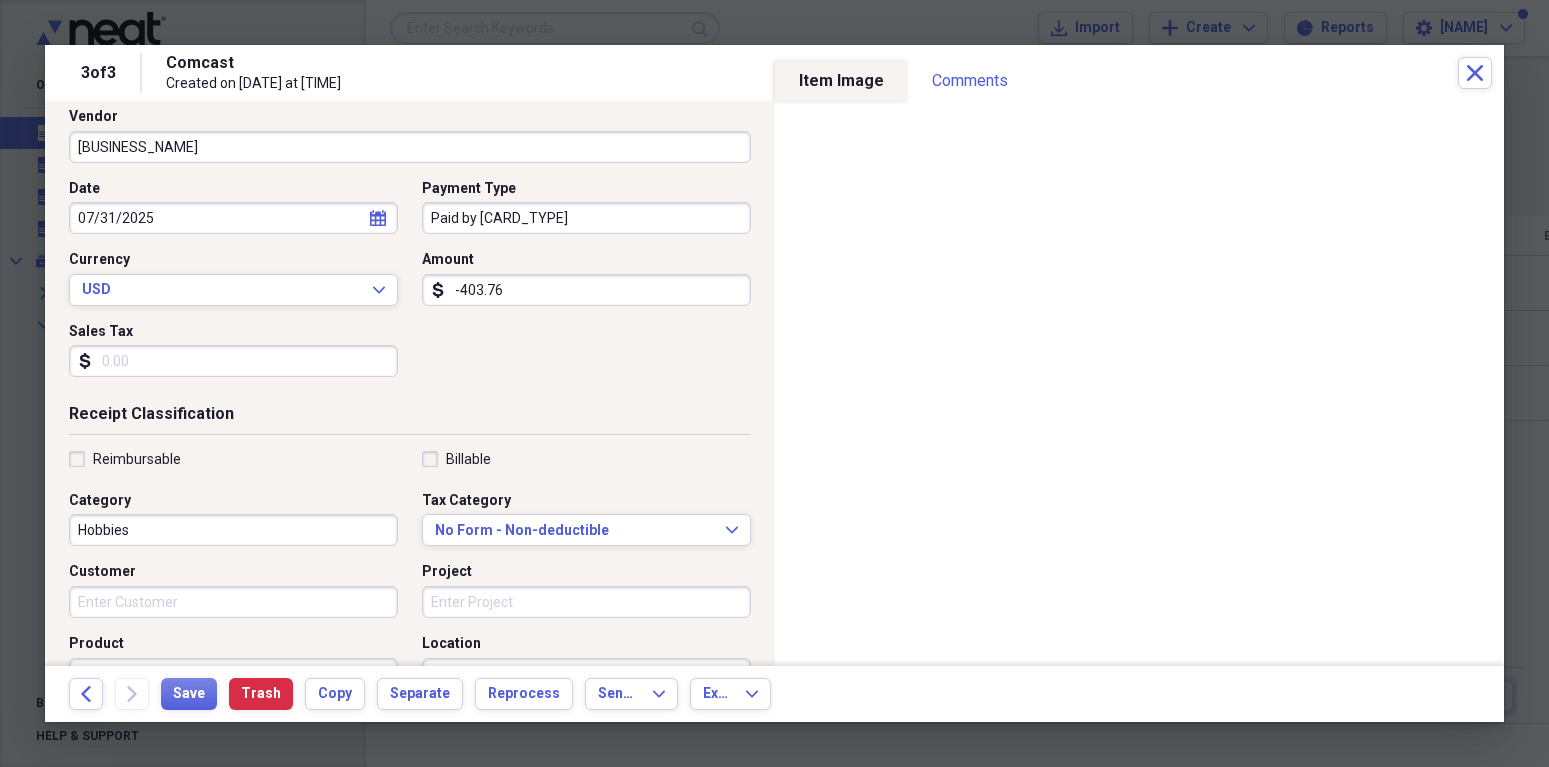 scroll, scrollTop: 0, scrollLeft: 0, axis: both 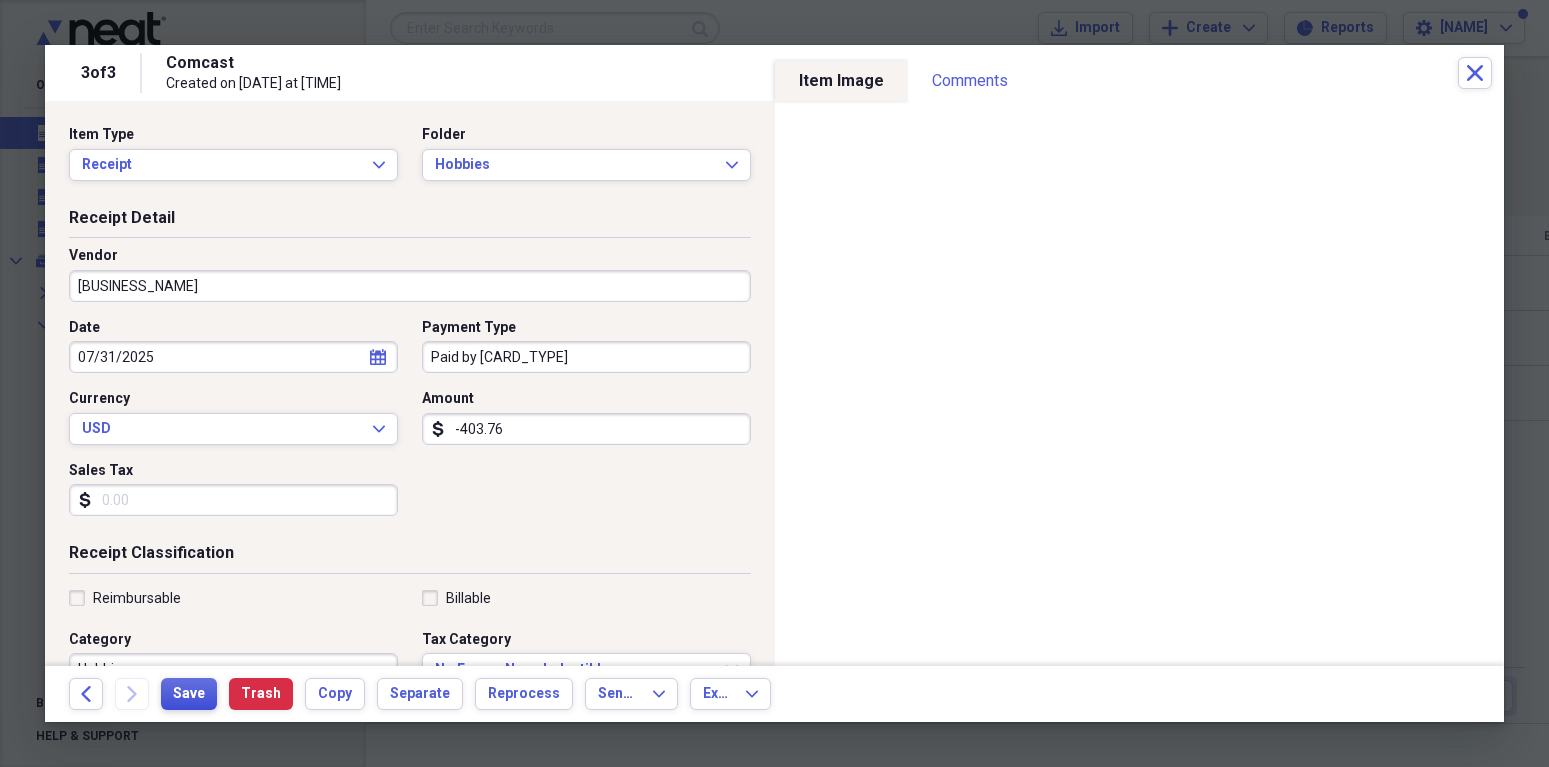 click on "Save" at bounding box center [189, 694] 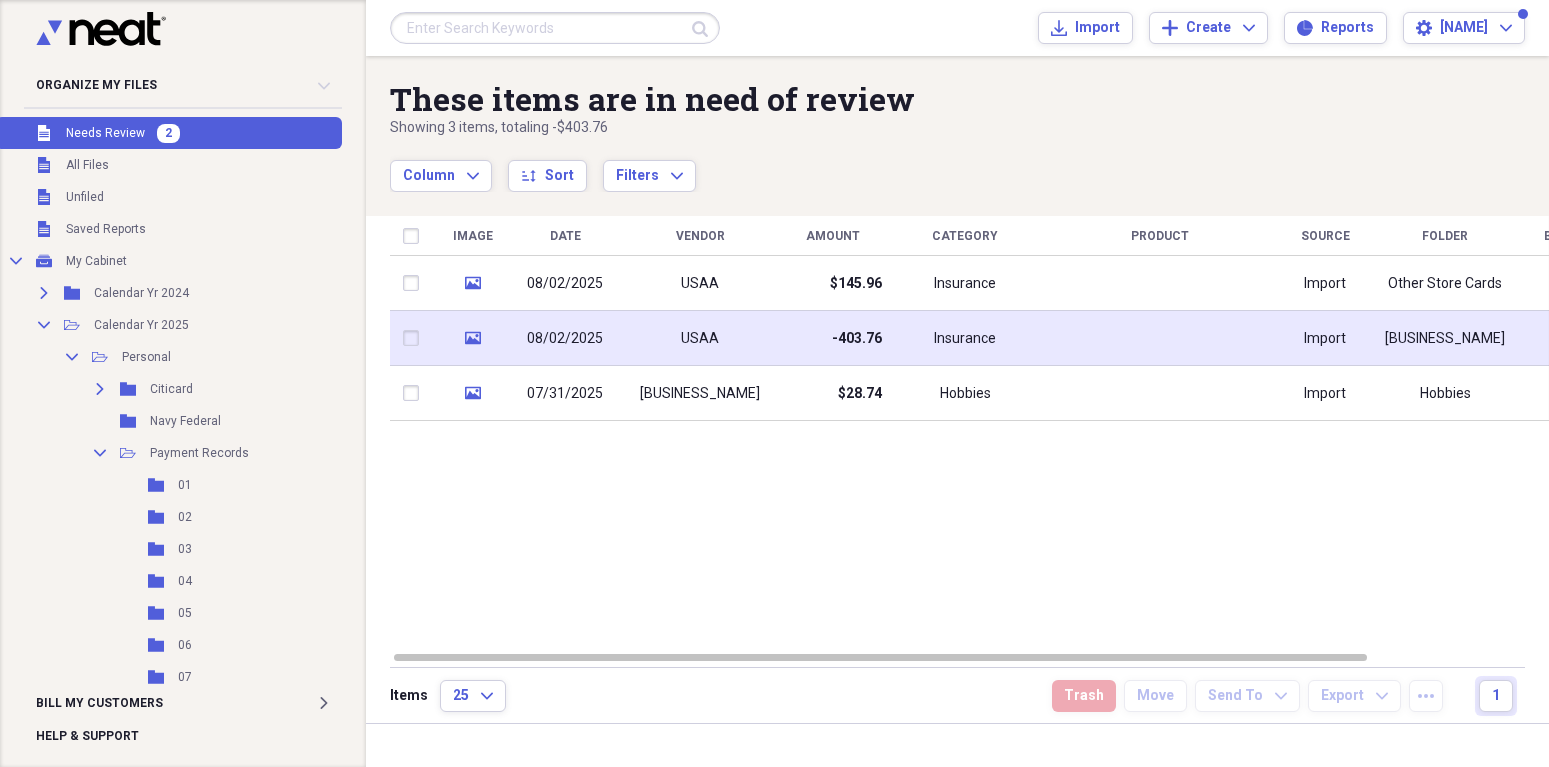 click on "08/02/2025" at bounding box center [565, 338] 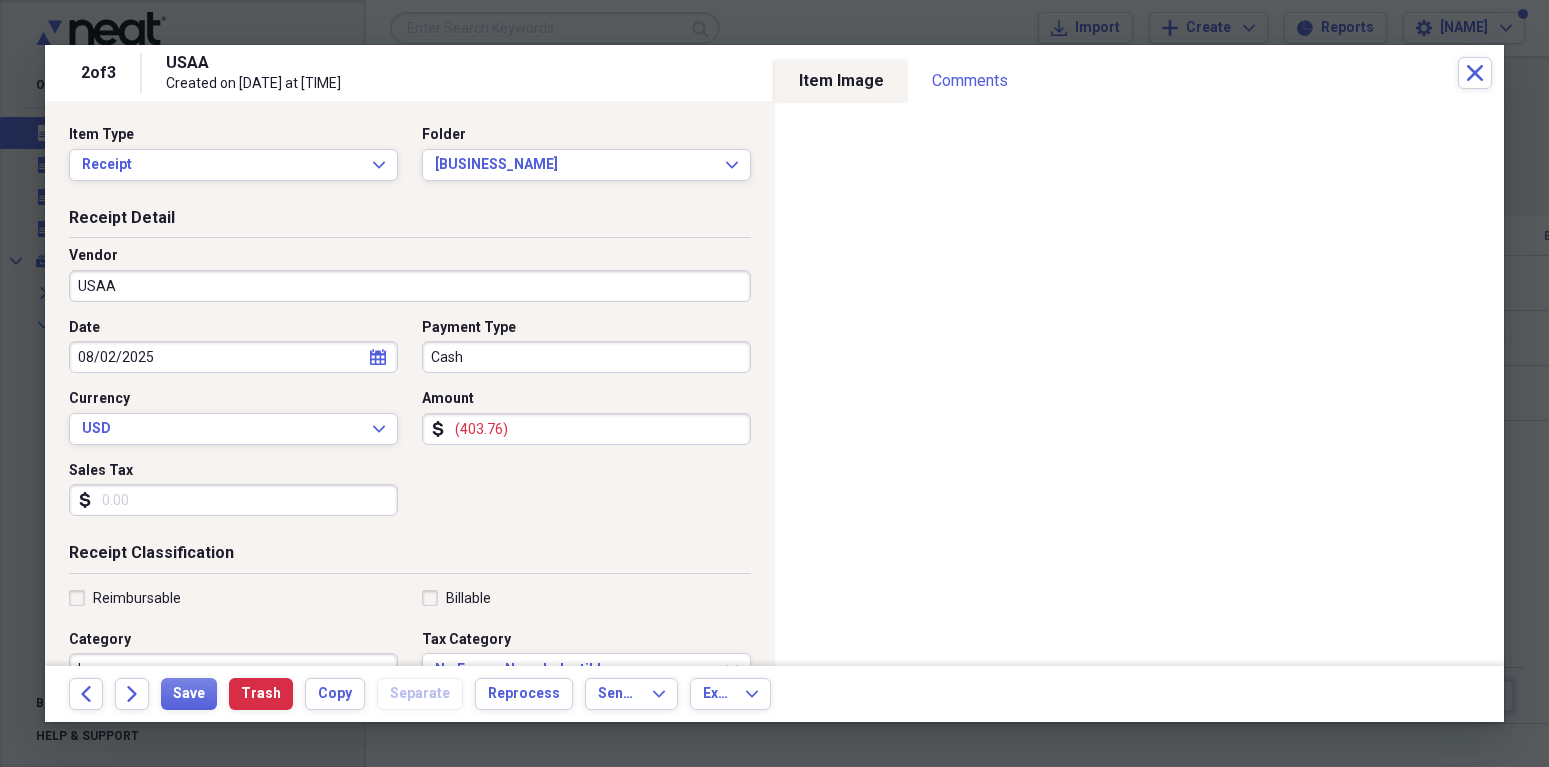 click on "USAA" at bounding box center [410, 286] 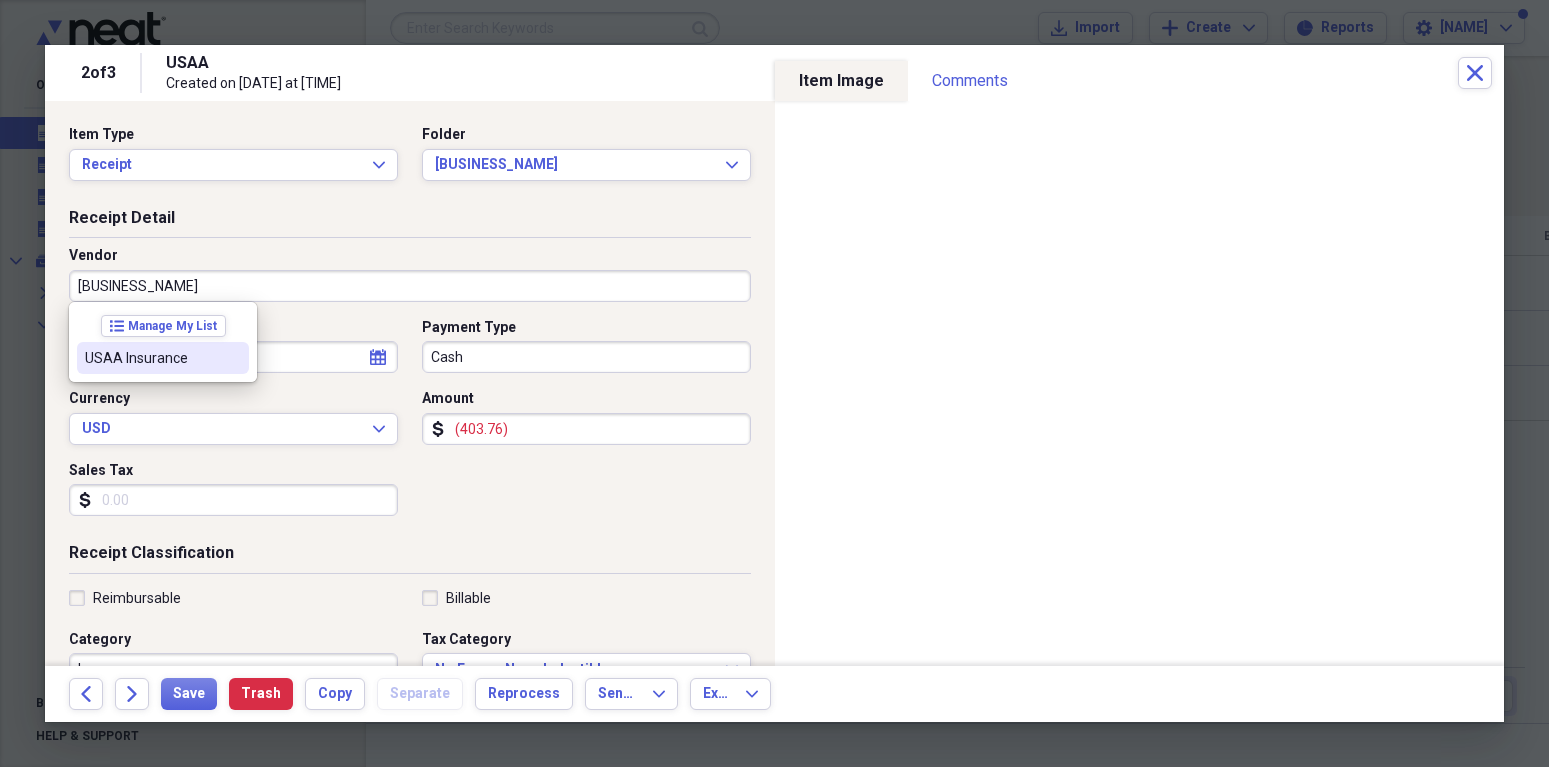 click on "USAA Insurance" at bounding box center (151, 358) 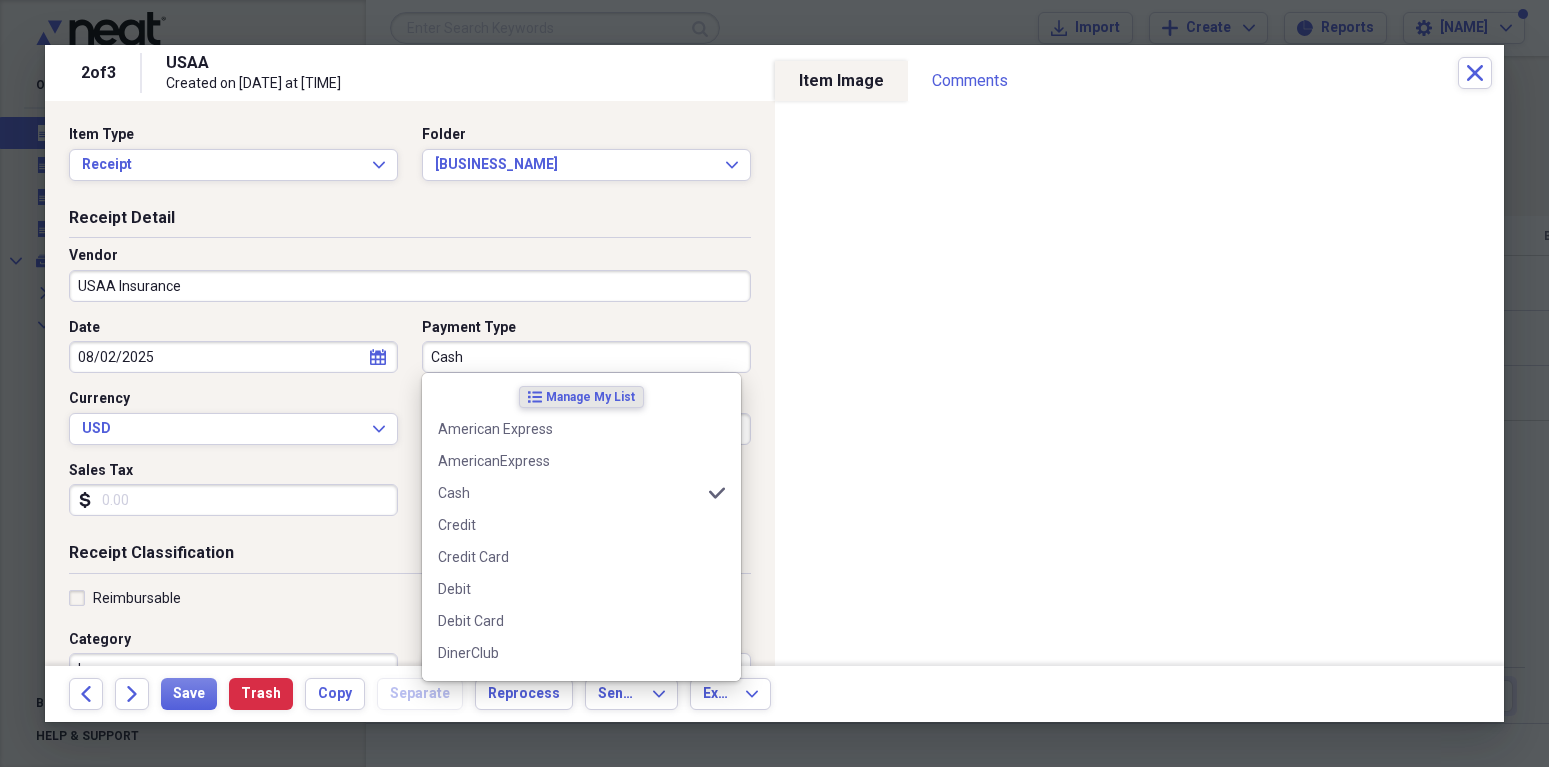 drag, startPoint x: 432, startPoint y: 348, endPoint x: 482, endPoint y: 362, distance: 51.92302 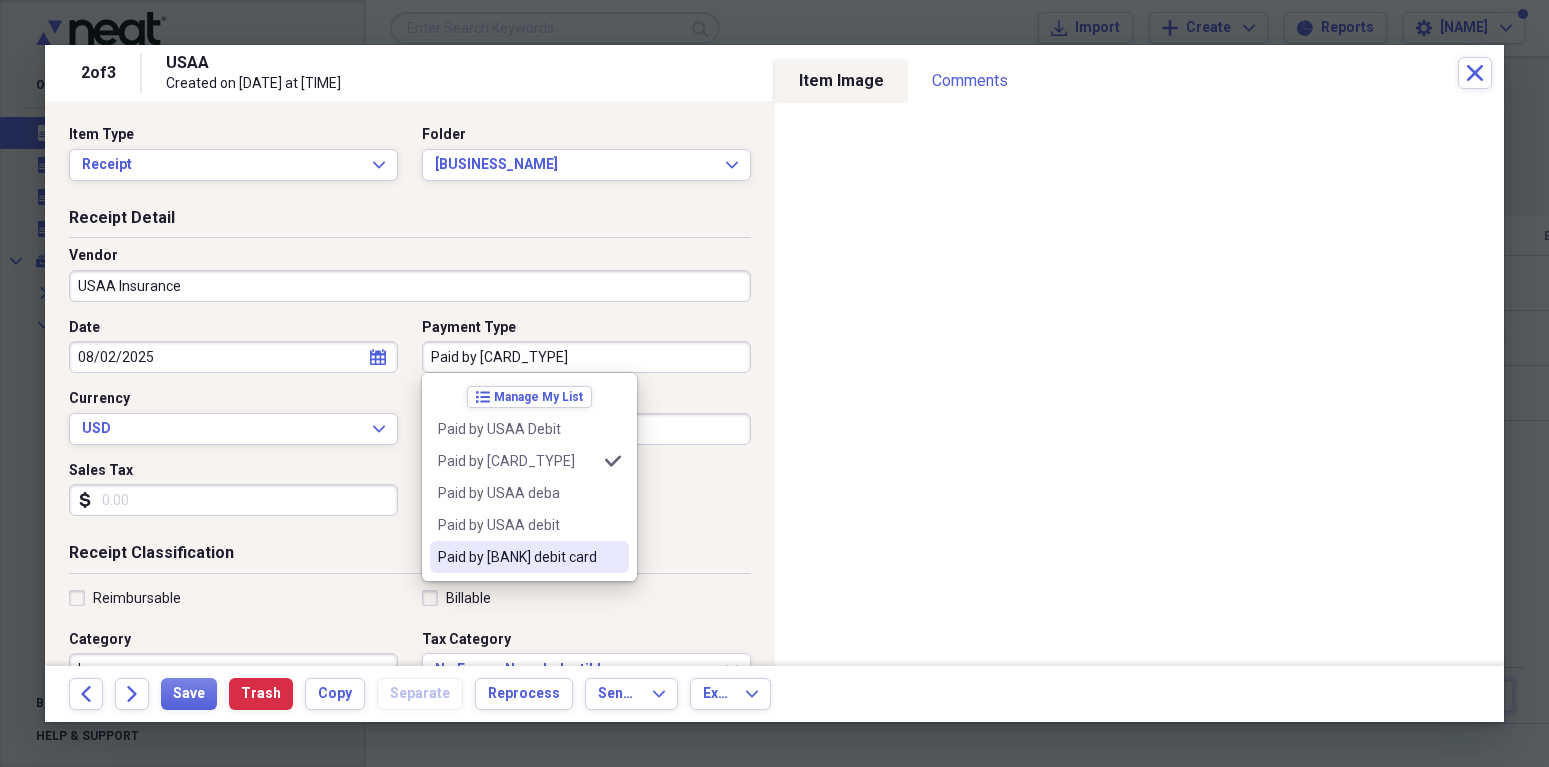 click on "Paid by USAA debit Paid by USAA deb selected Paid by USAA deba Paid by USAA debit Paid by USAA debit card" at bounding box center [529, 477] 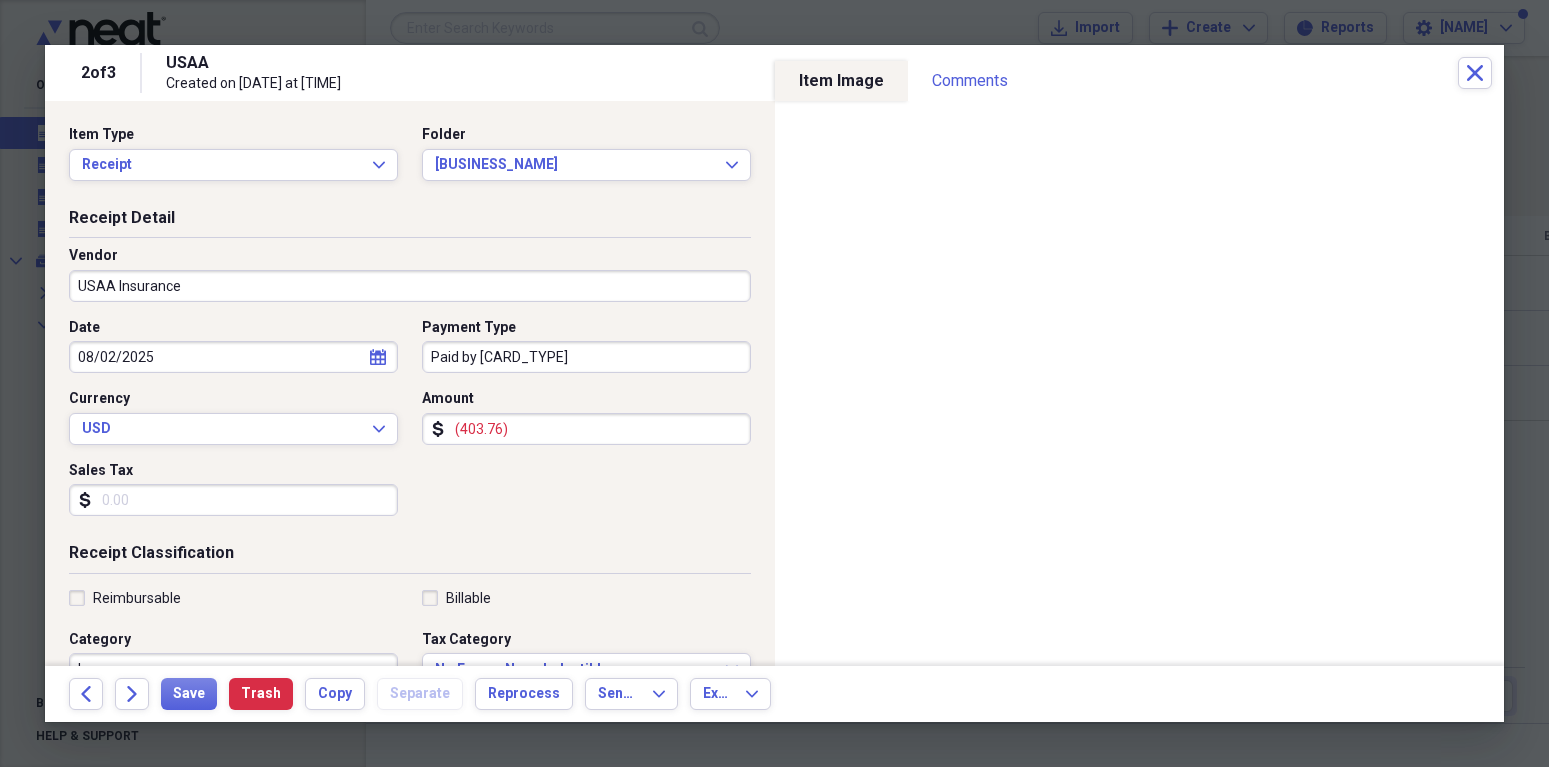type on "Paid by [BANK] debit card" 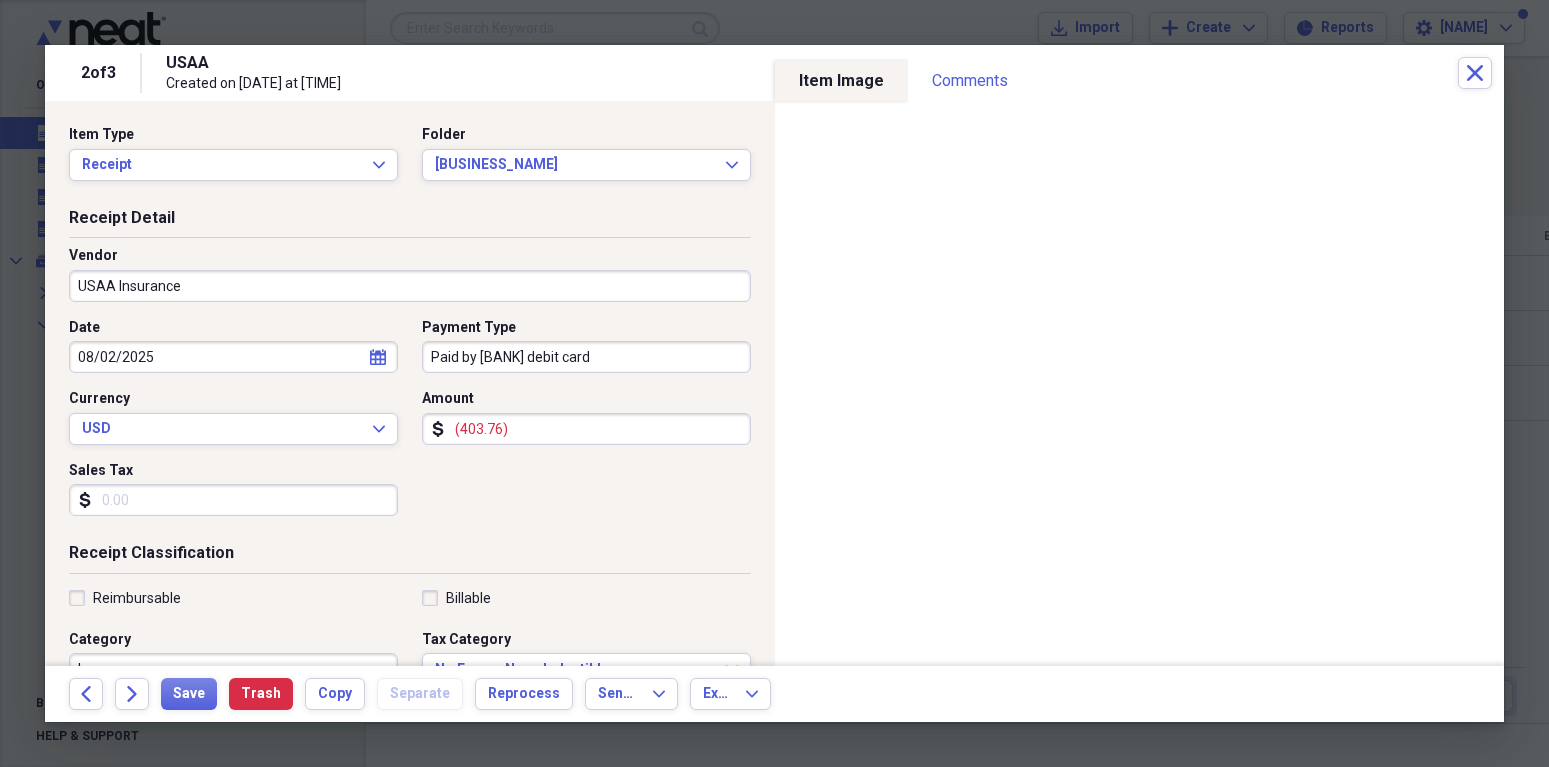 drag, startPoint x: 450, startPoint y: 426, endPoint x: 545, endPoint y: 449, distance: 97.74457 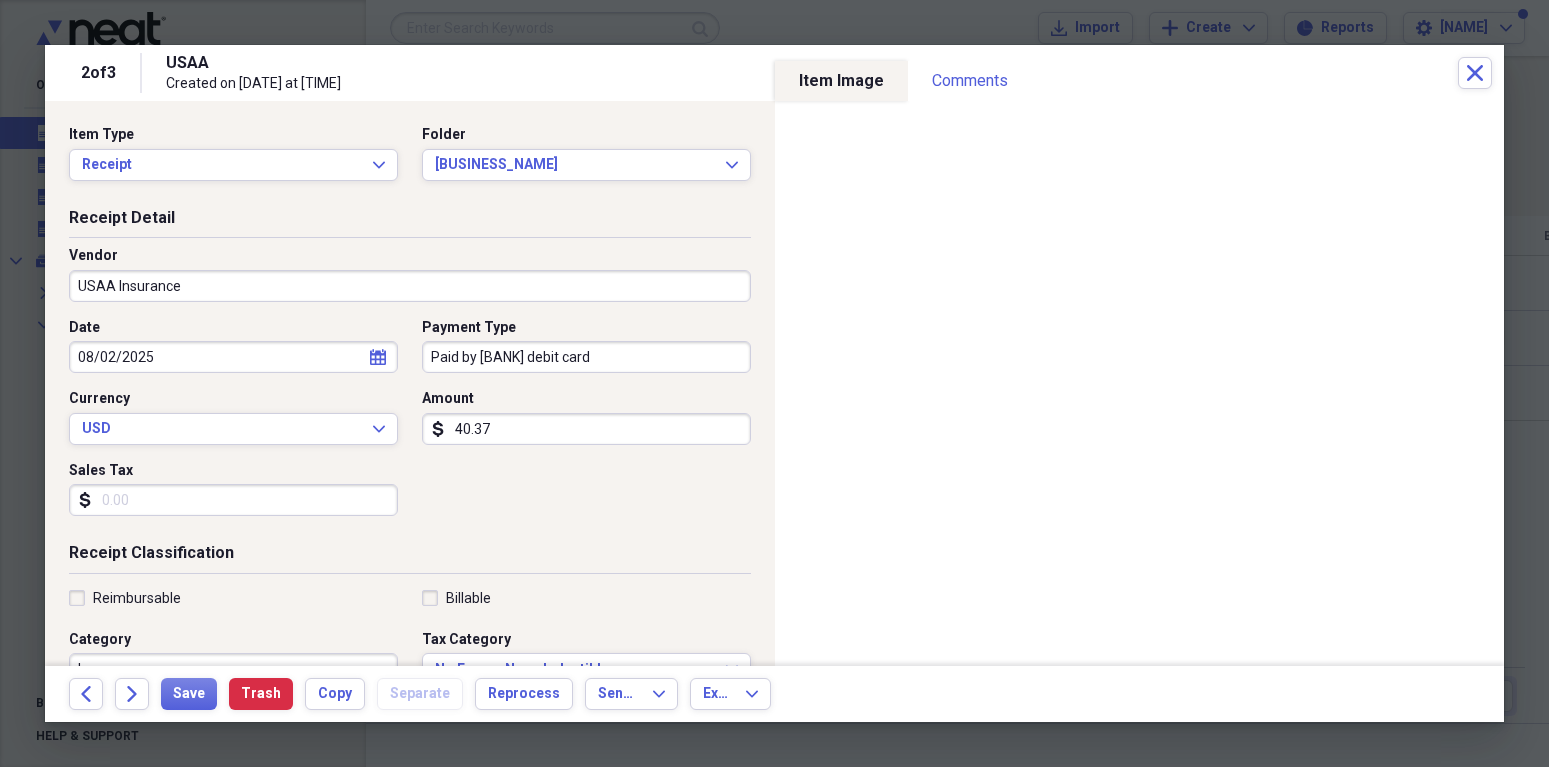 type on "403.76" 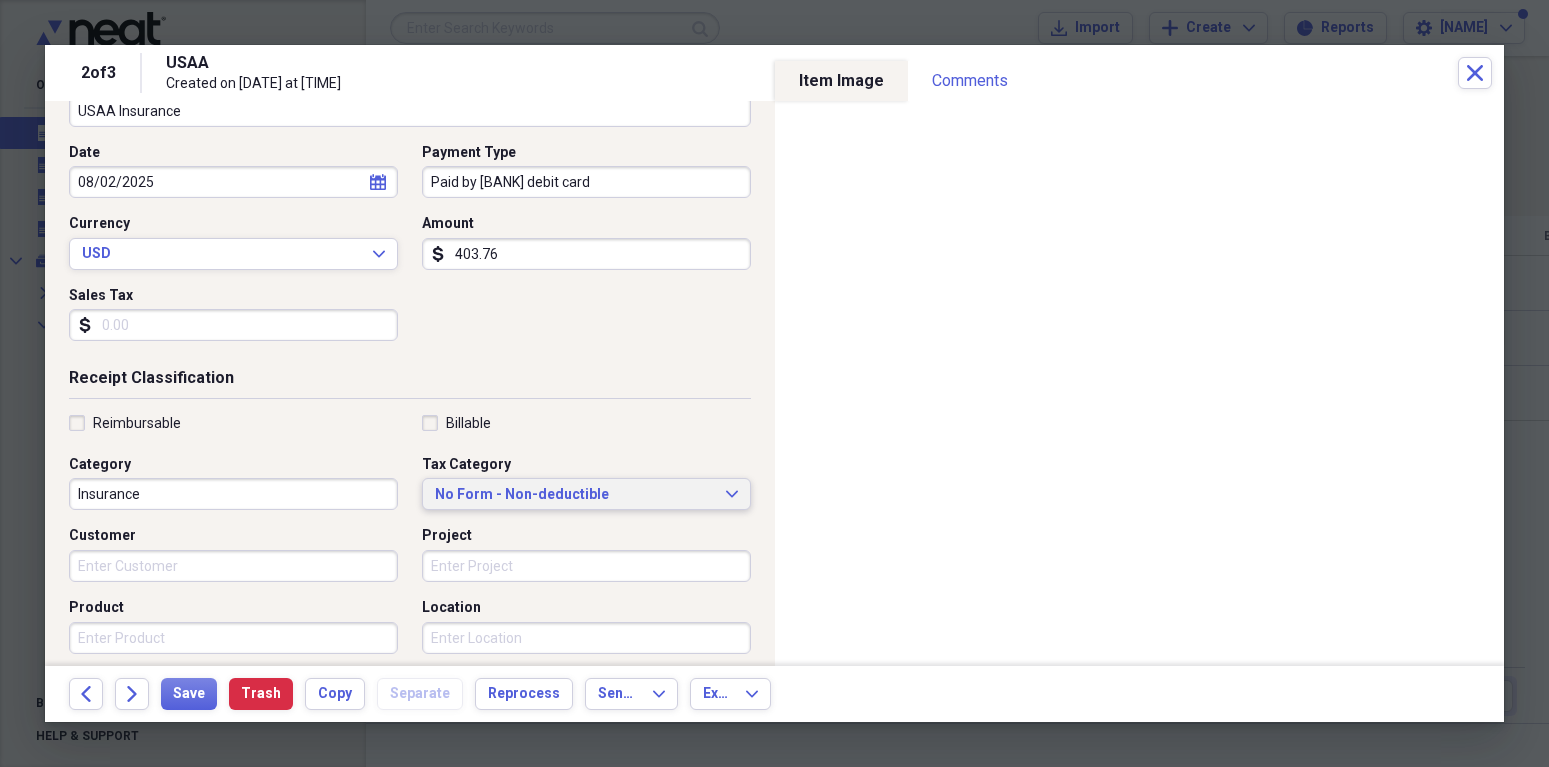 scroll, scrollTop: 176, scrollLeft: 0, axis: vertical 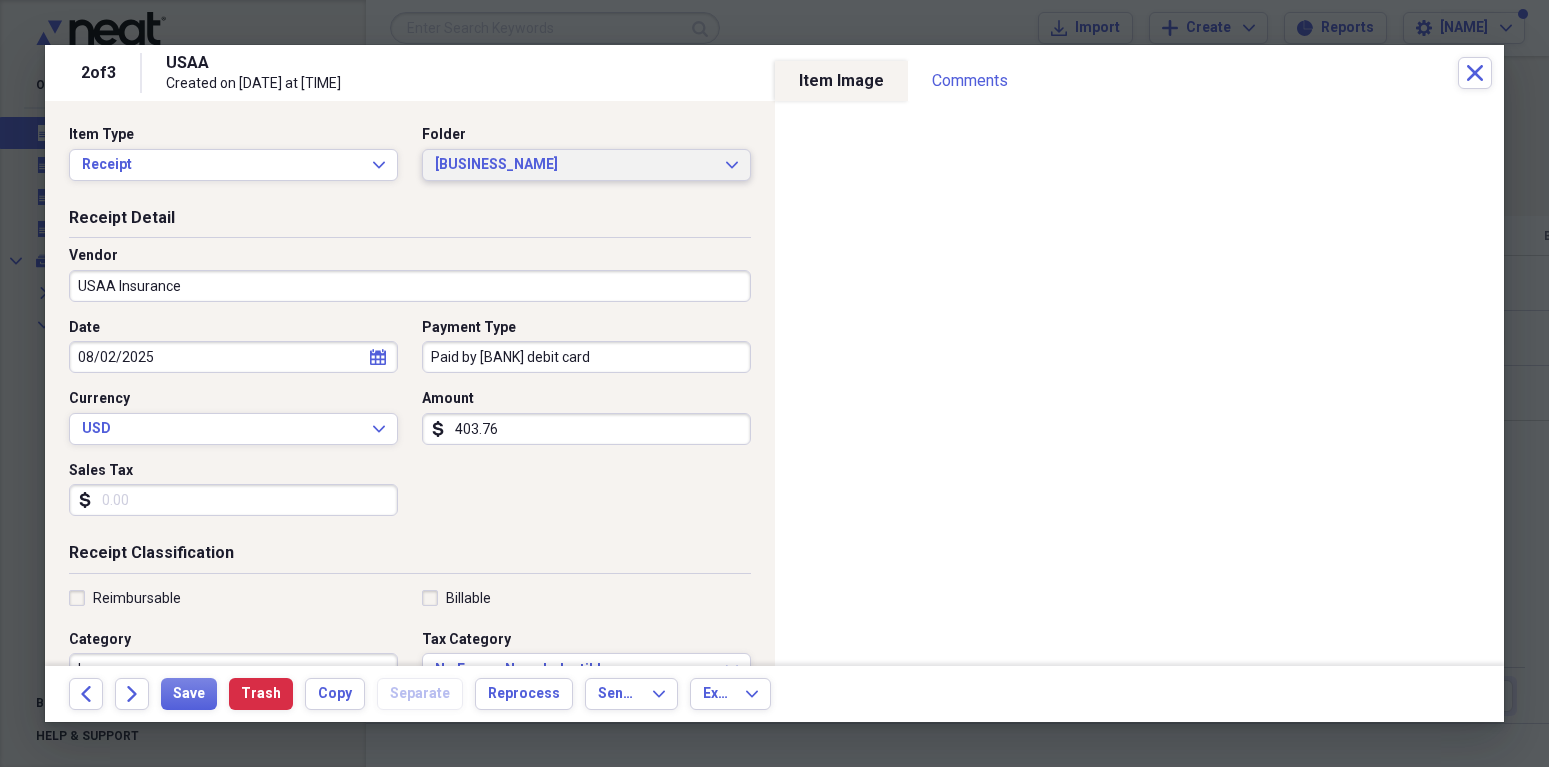 click on "Expand" 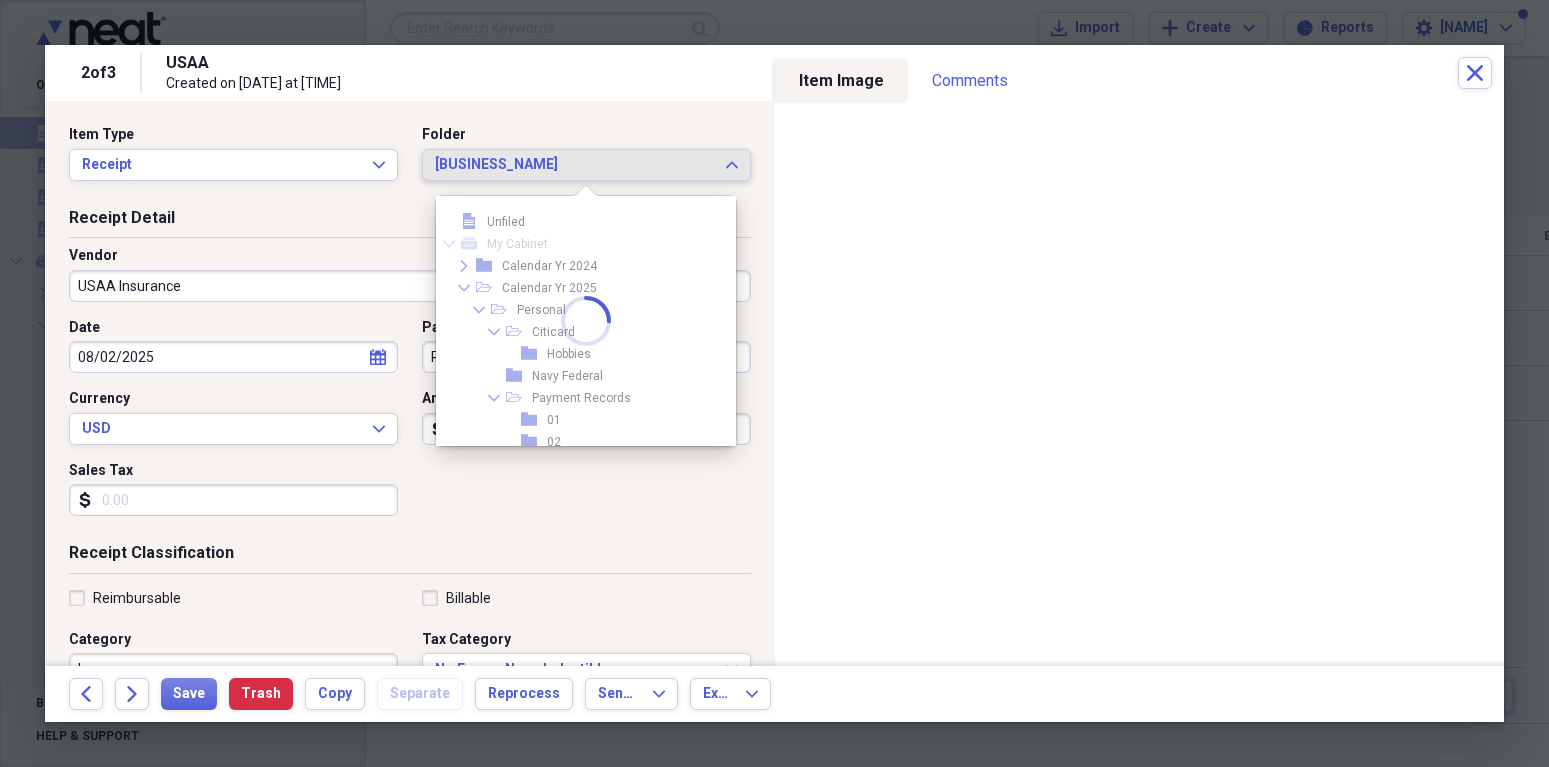 scroll, scrollTop: 693, scrollLeft: 0, axis: vertical 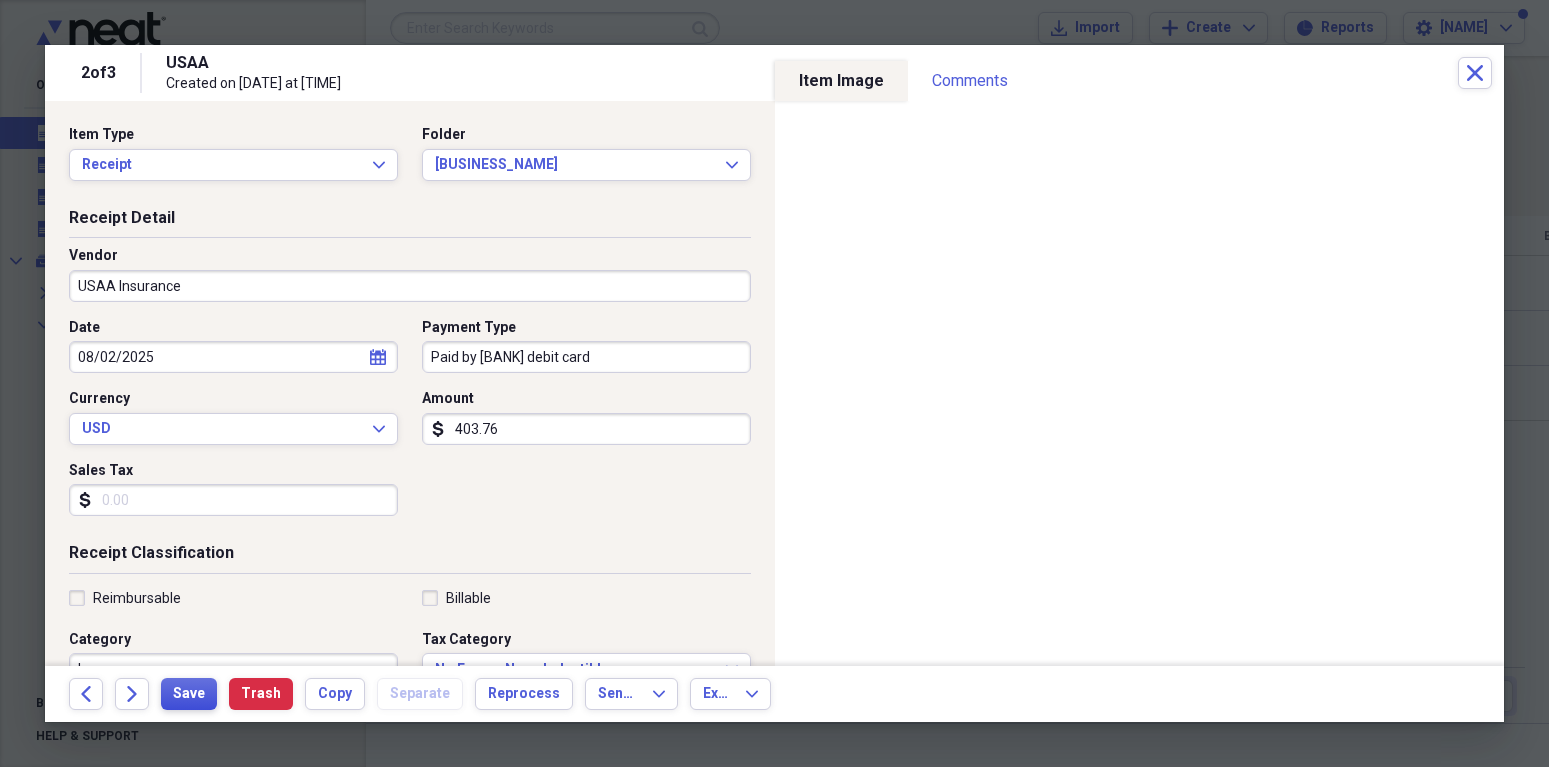 click on "Save" at bounding box center (189, 694) 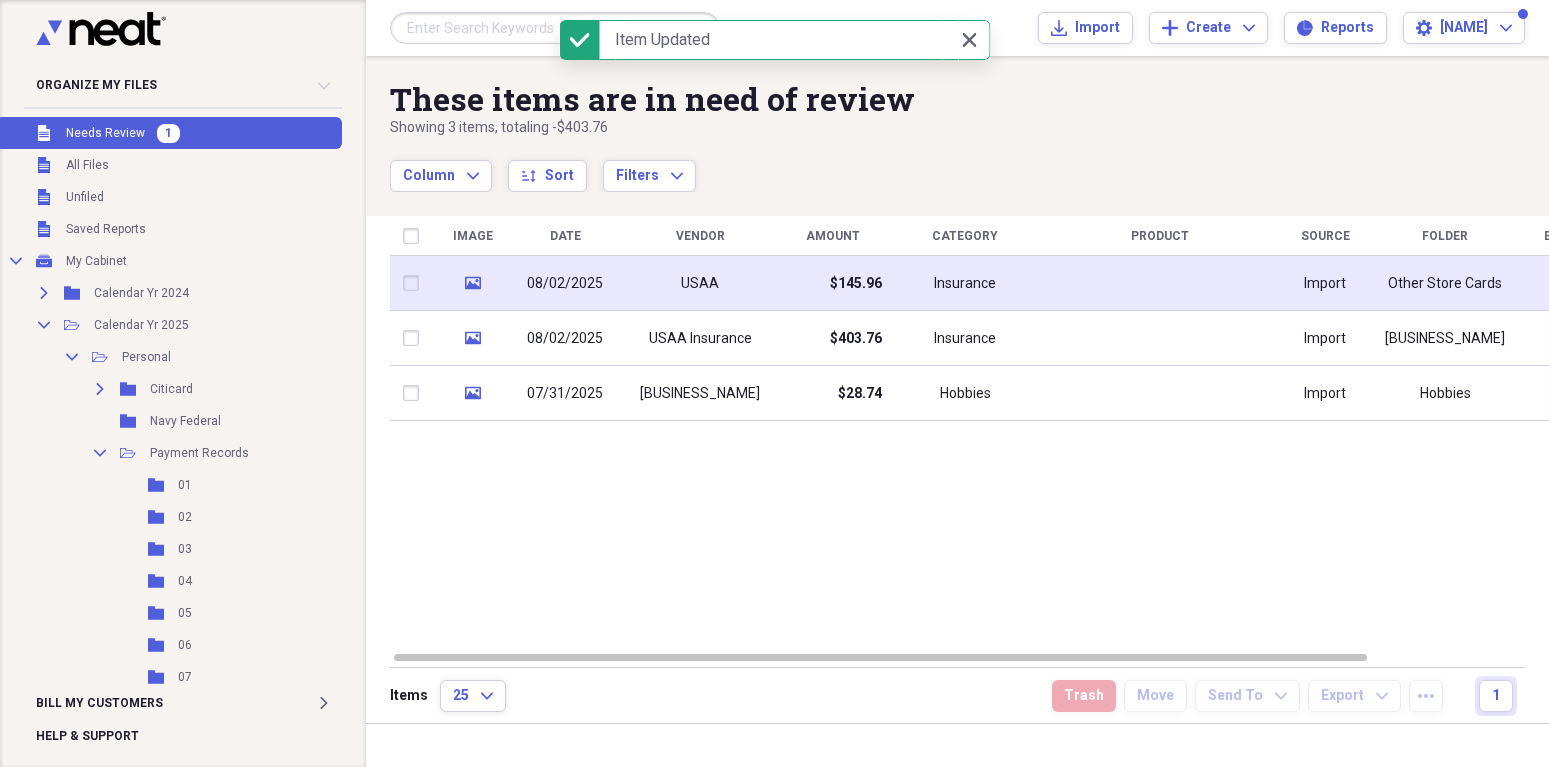 click on "08/02/2025" at bounding box center [565, 283] 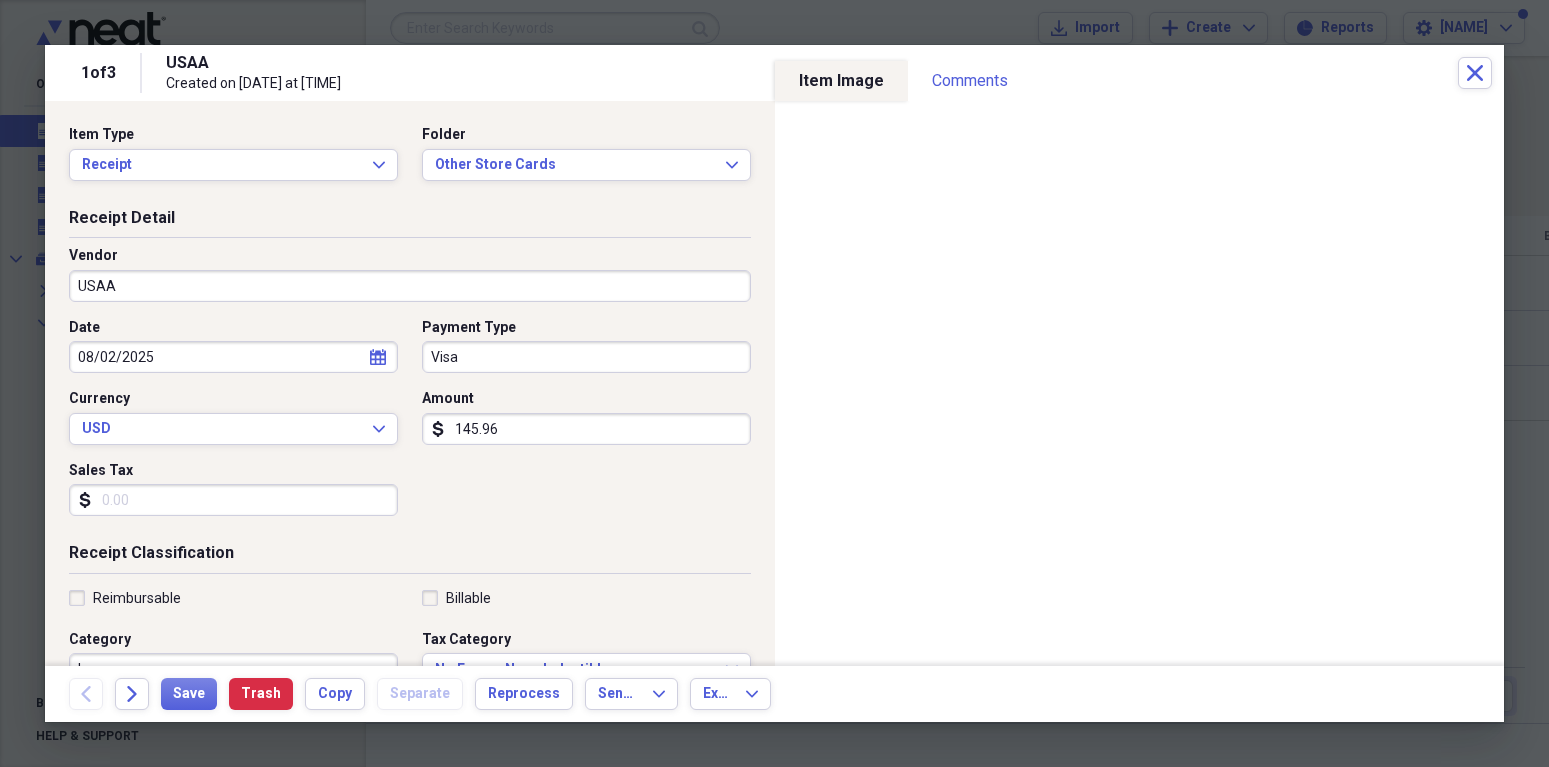 click on "USAA" at bounding box center [410, 286] 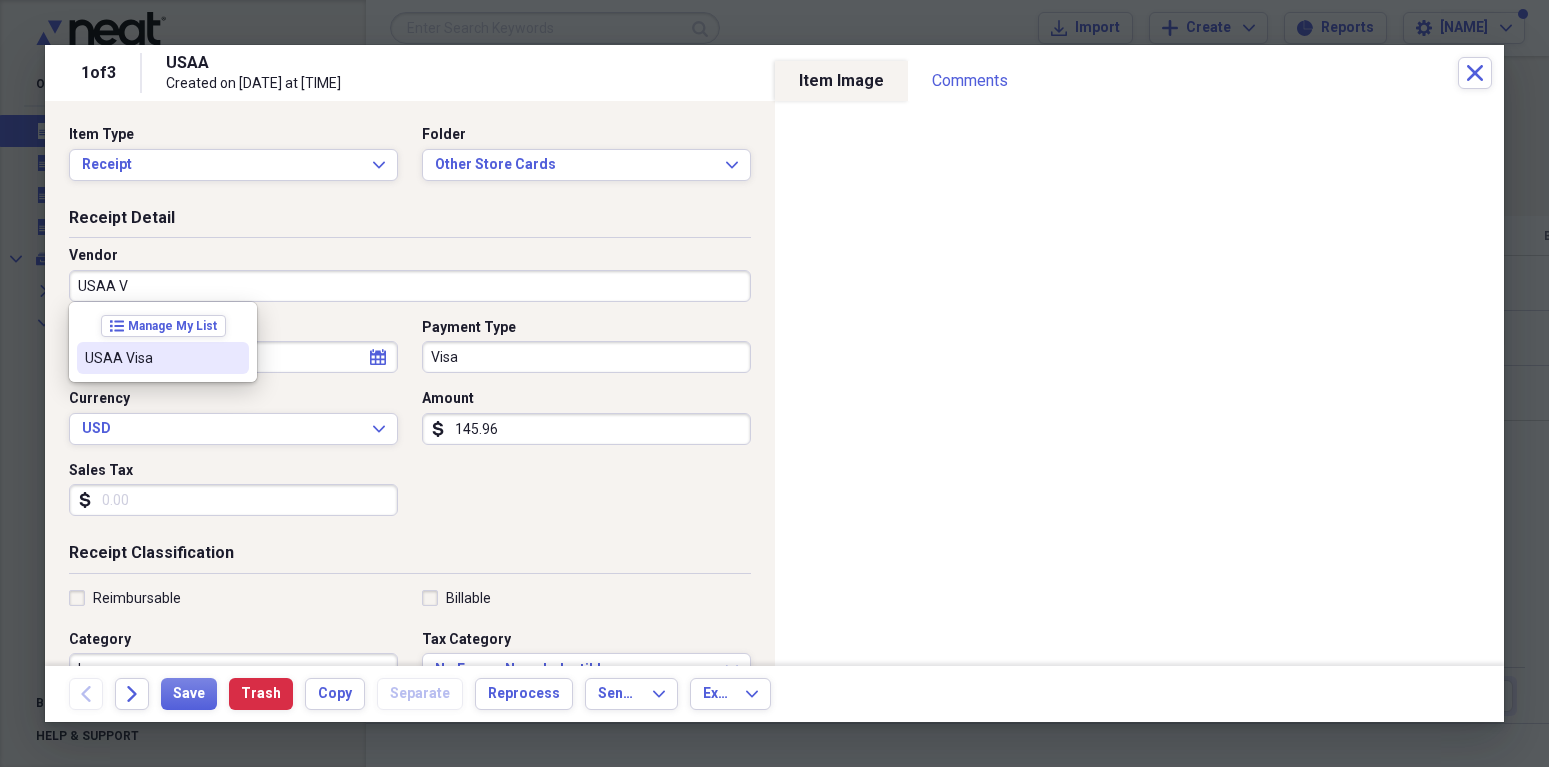 click on "USAA Visa" at bounding box center [151, 358] 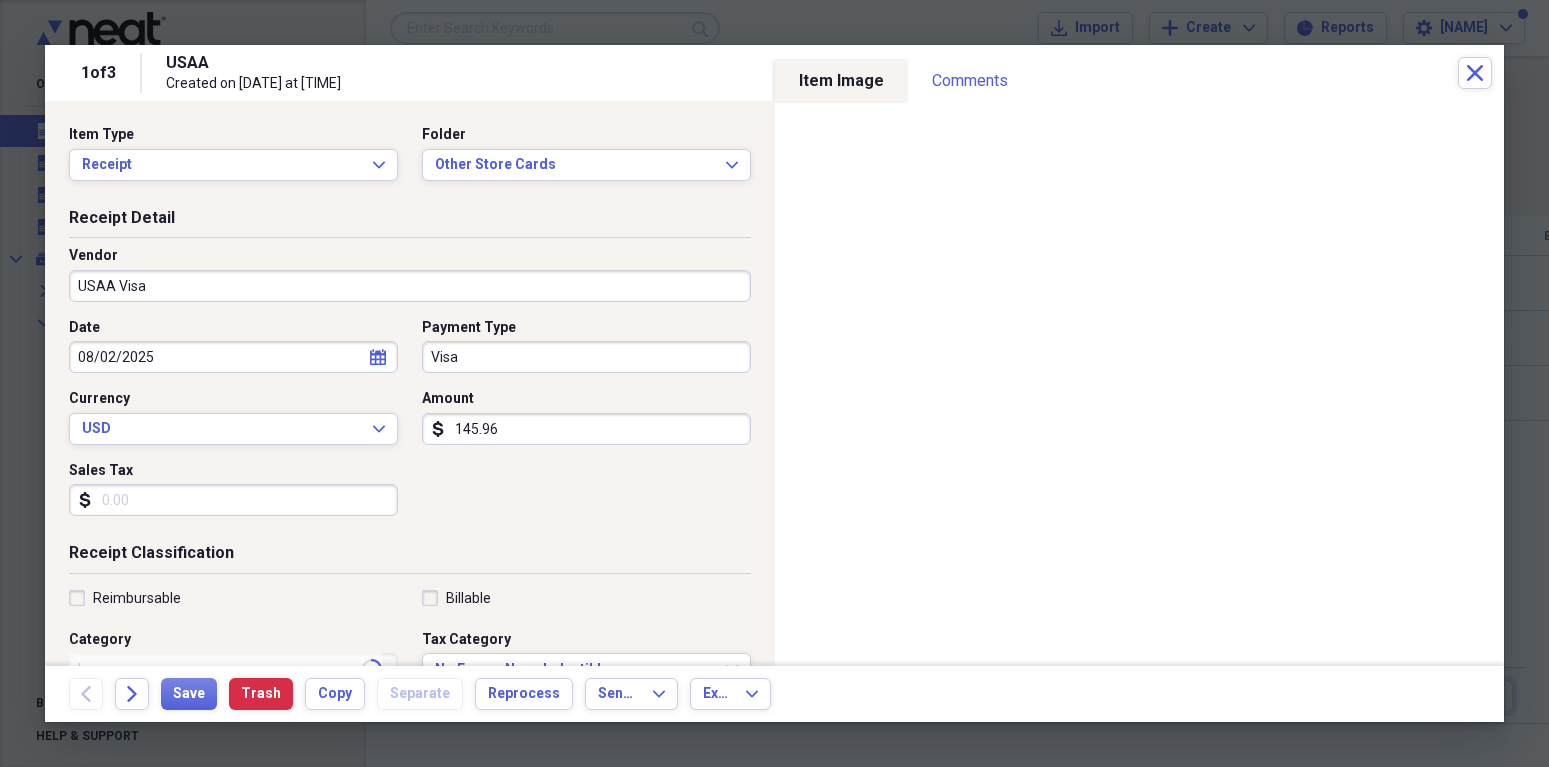 type on "Credit Card" 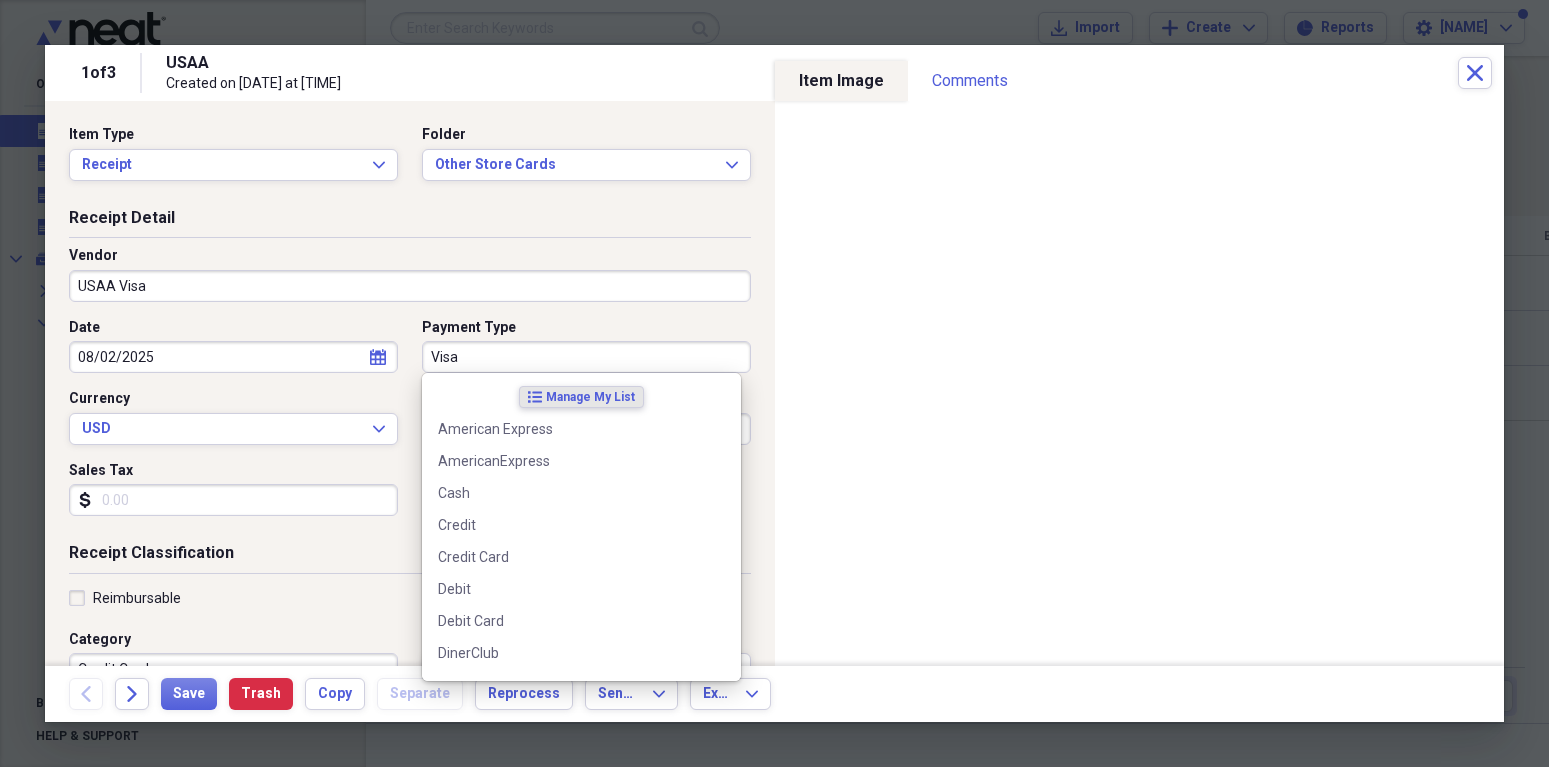 drag, startPoint x: 424, startPoint y: 350, endPoint x: 495, endPoint y: 375, distance: 75.272835 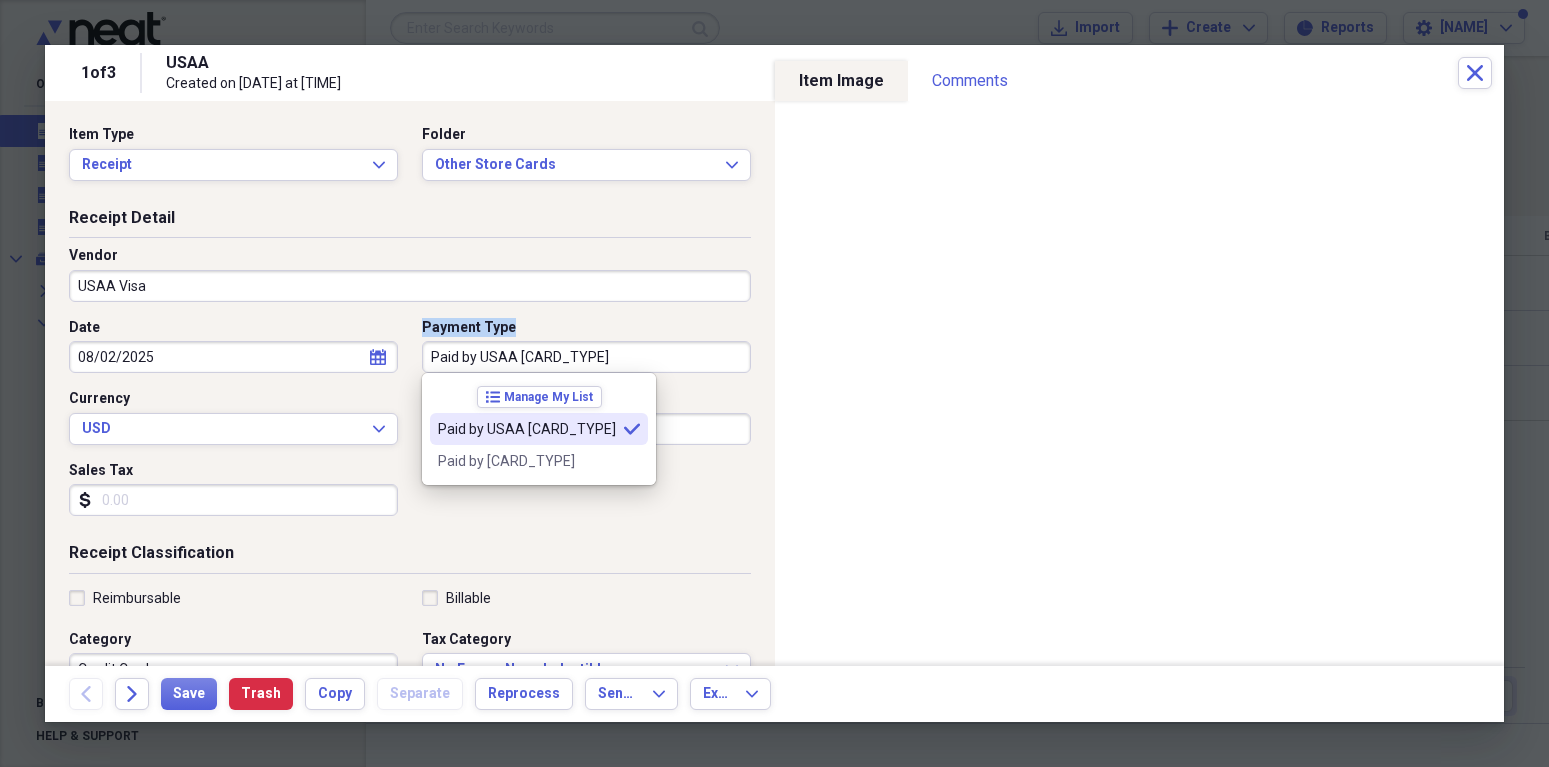 click on "Payment Type Paid by USAA V" at bounding box center [580, 346] 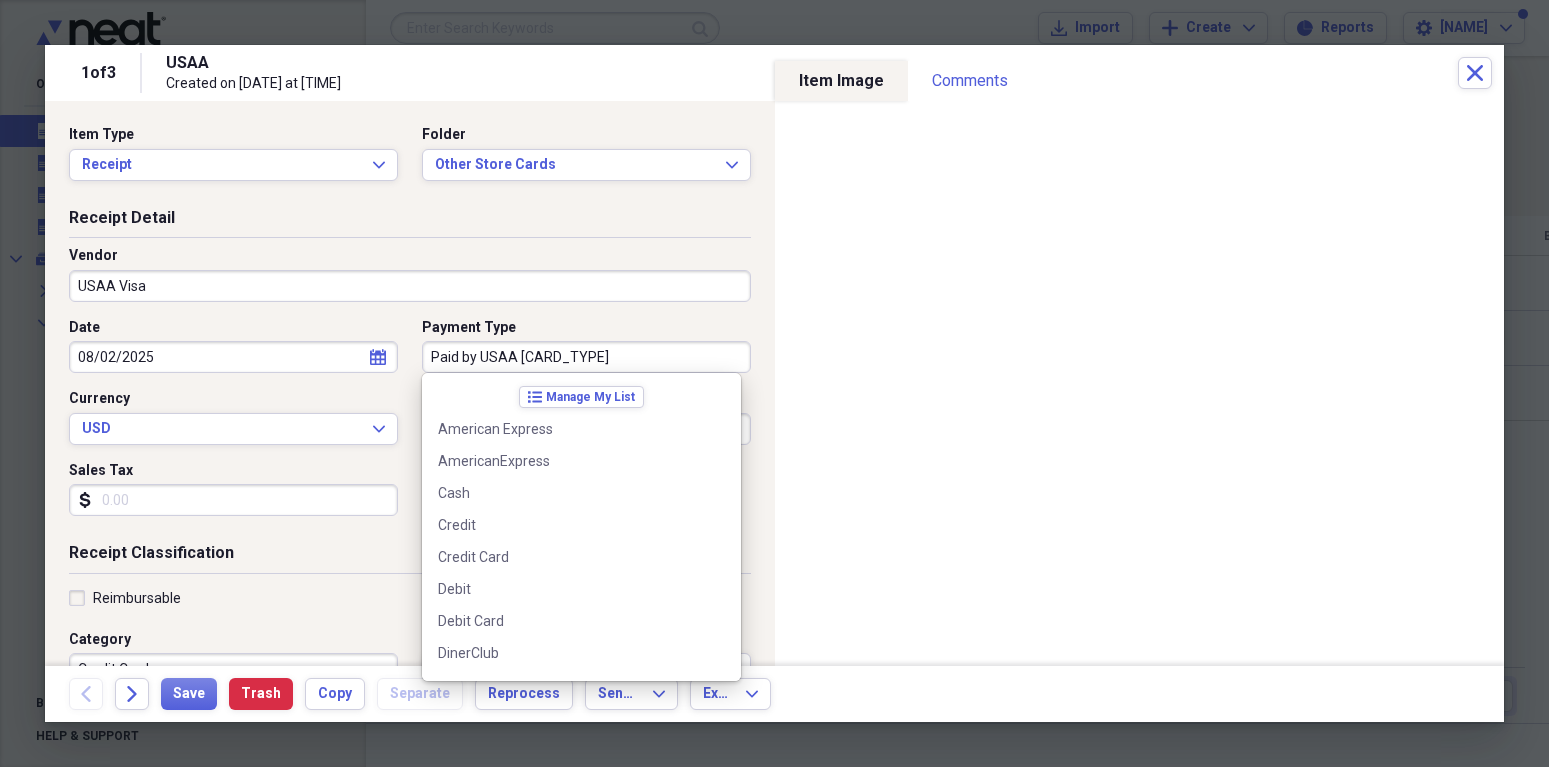 scroll, scrollTop: 796, scrollLeft: 0, axis: vertical 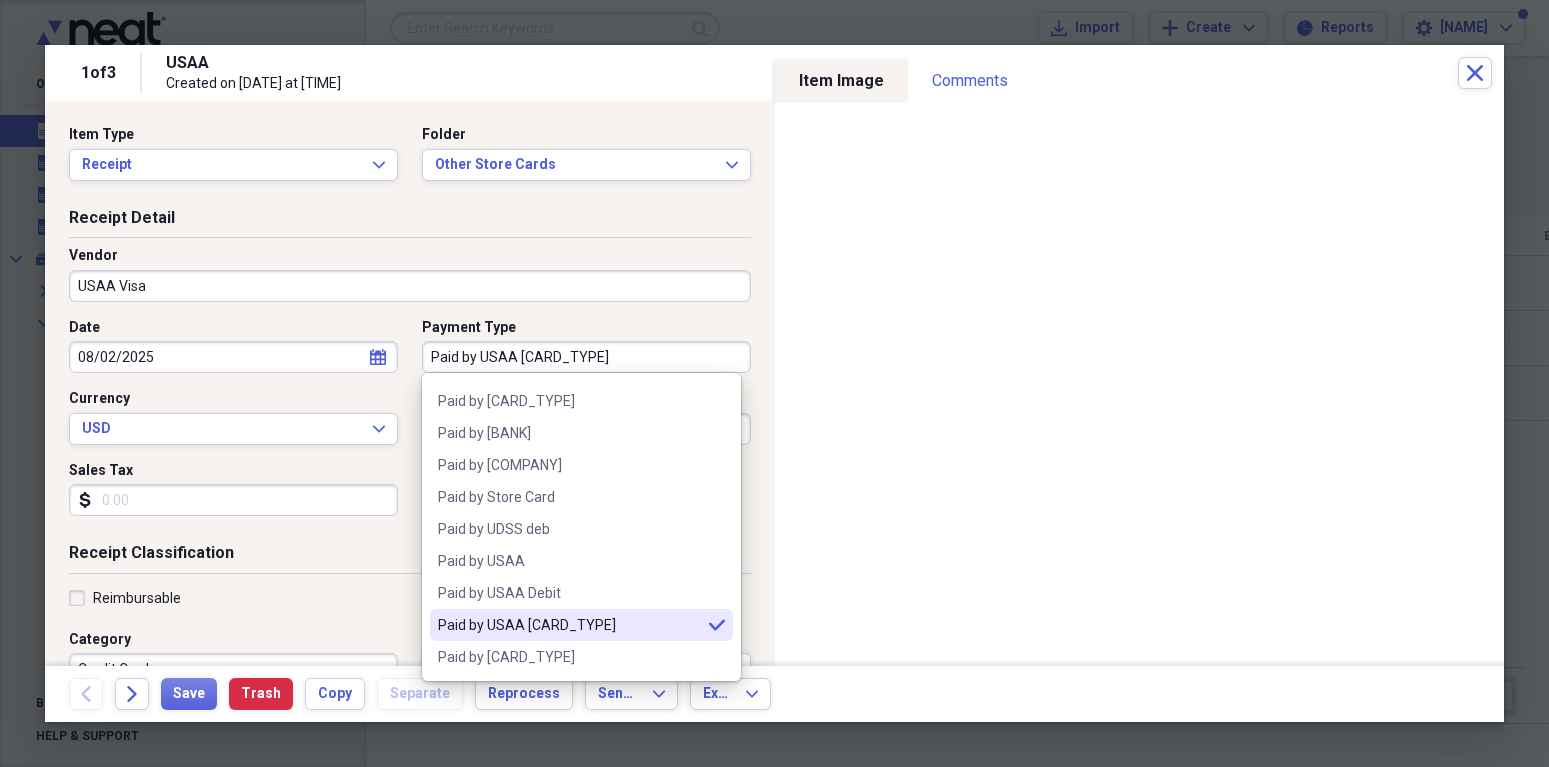 drag, startPoint x: 518, startPoint y: 346, endPoint x: 530, endPoint y: 355, distance: 15 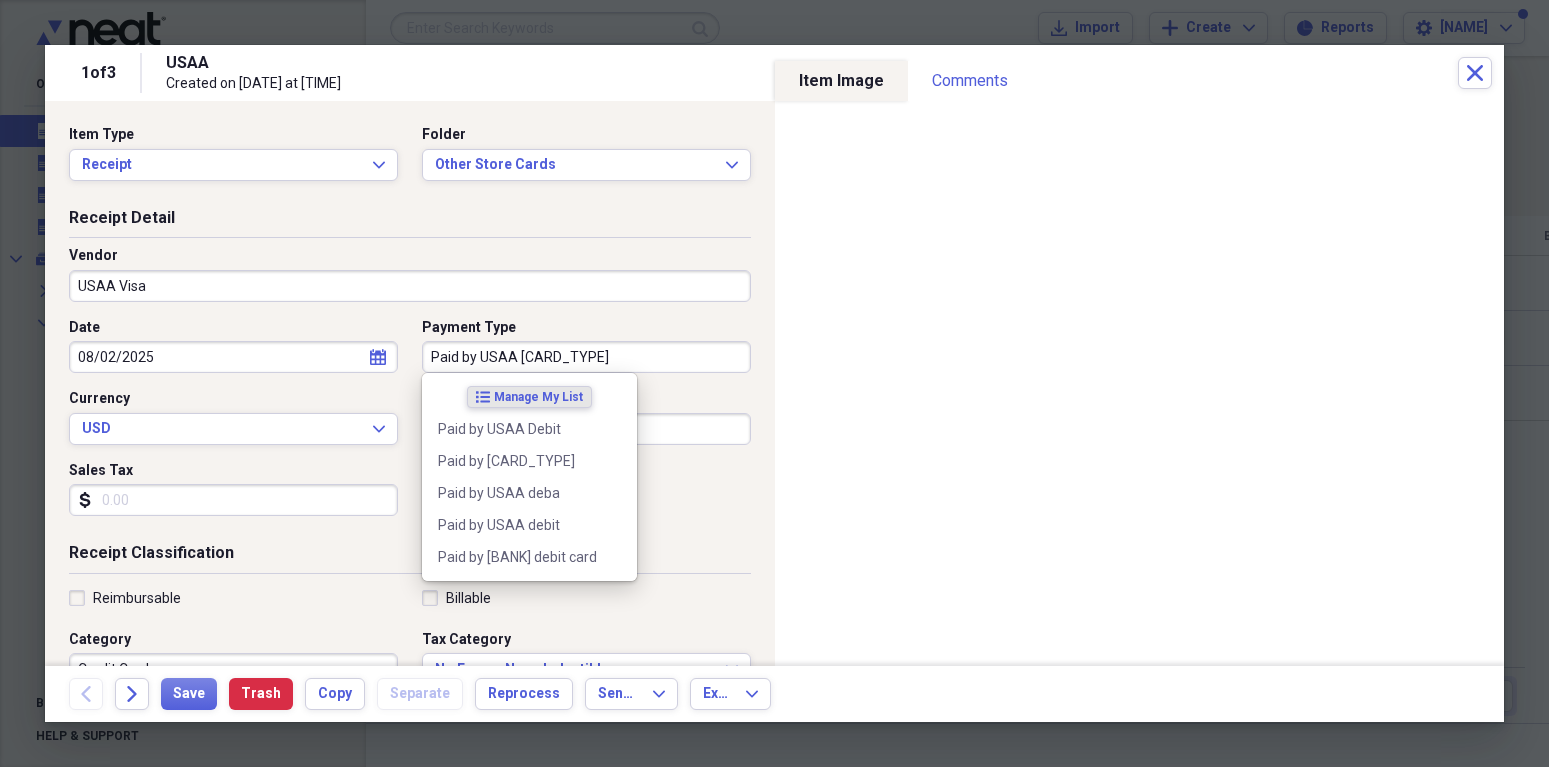 scroll, scrollTop: 0, scrollLeft: 0, axis: both 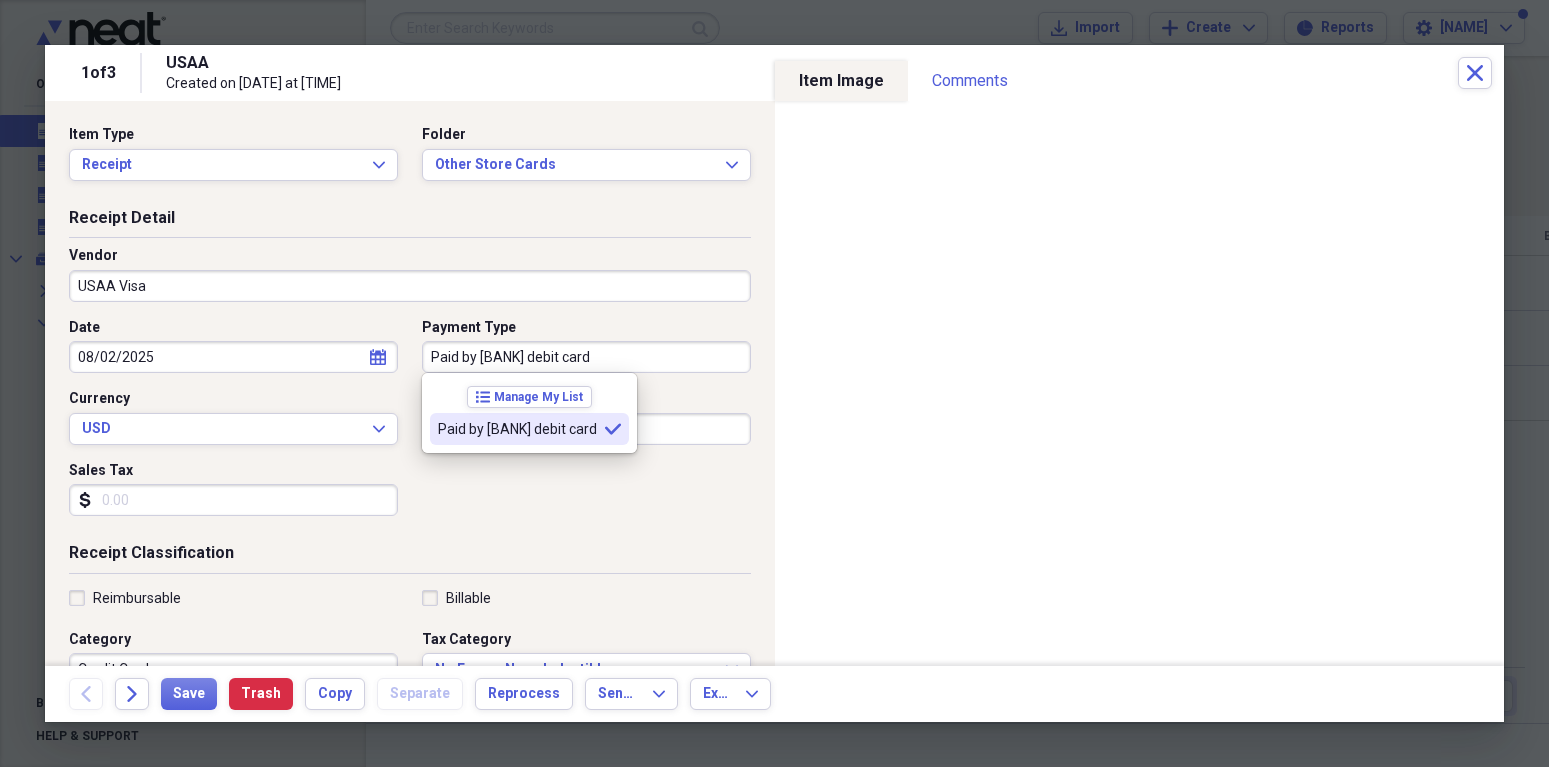type on "Paid by [BANK] debit card" 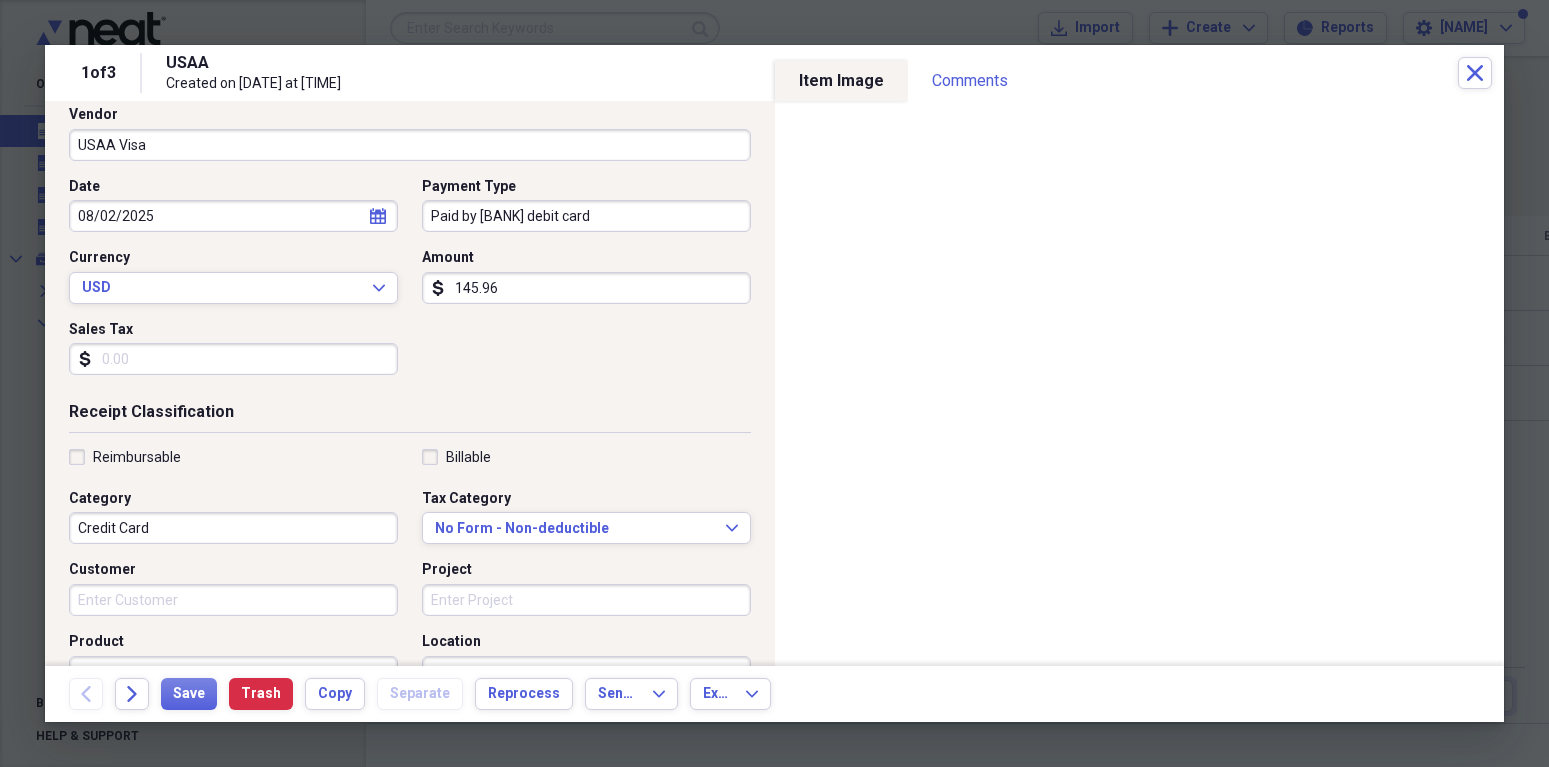 scroll, scrollTop: 153, scrollLeft: 0, axis: vertical 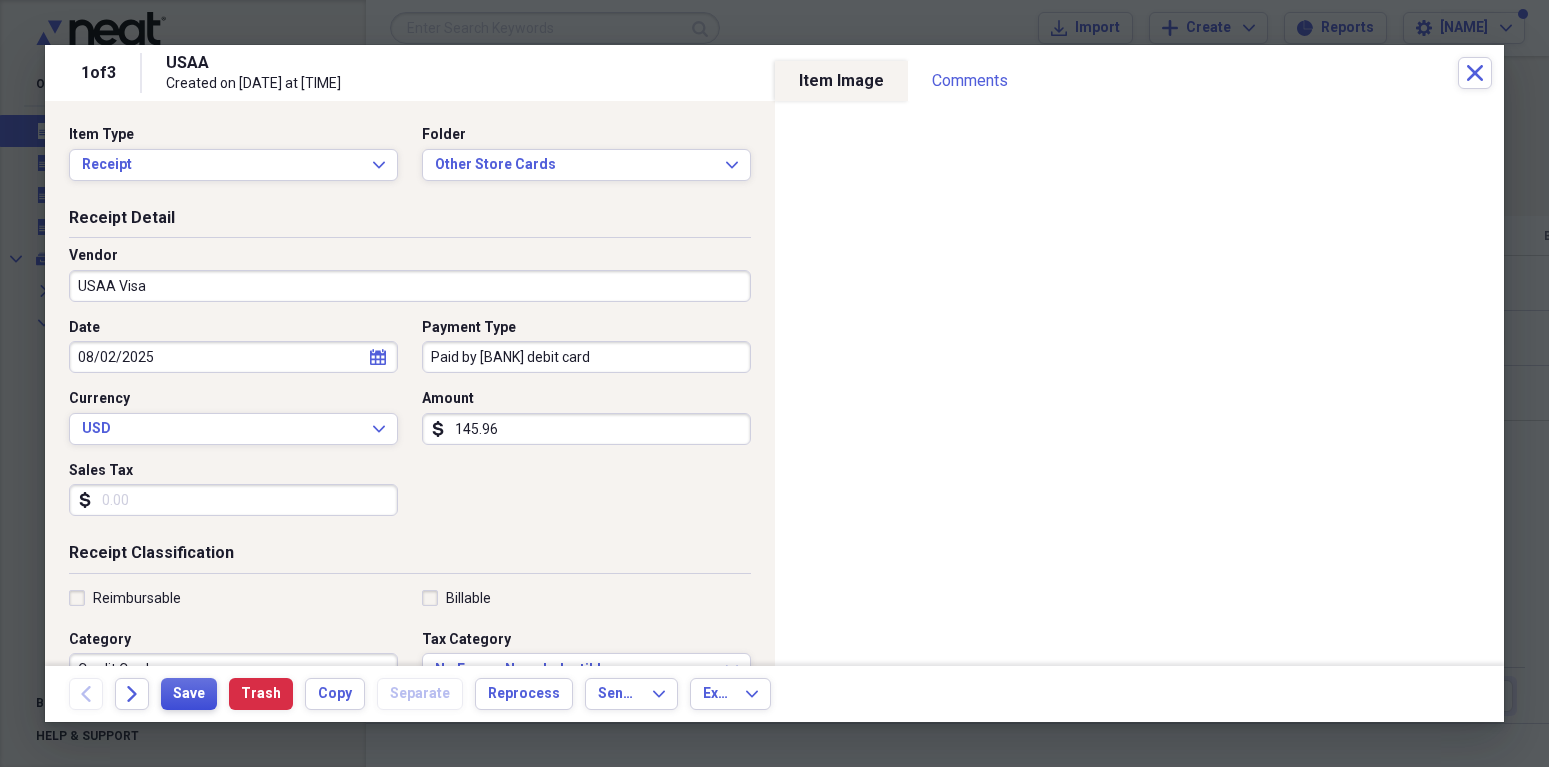 click on "Save" at bounding box center [189, 694] 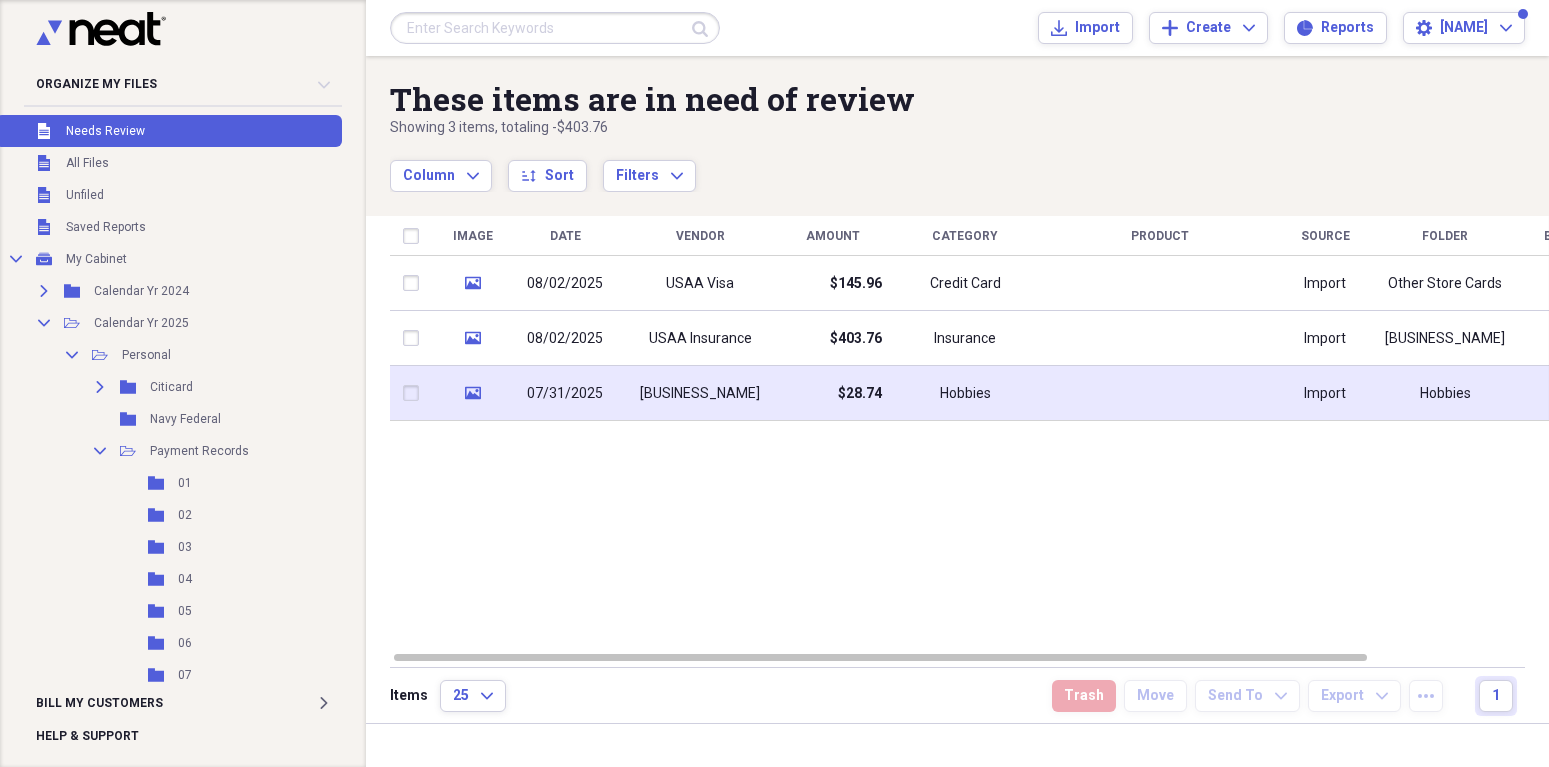 click on "[BUSINESS_NAME]" at bounding box center (700, 394) 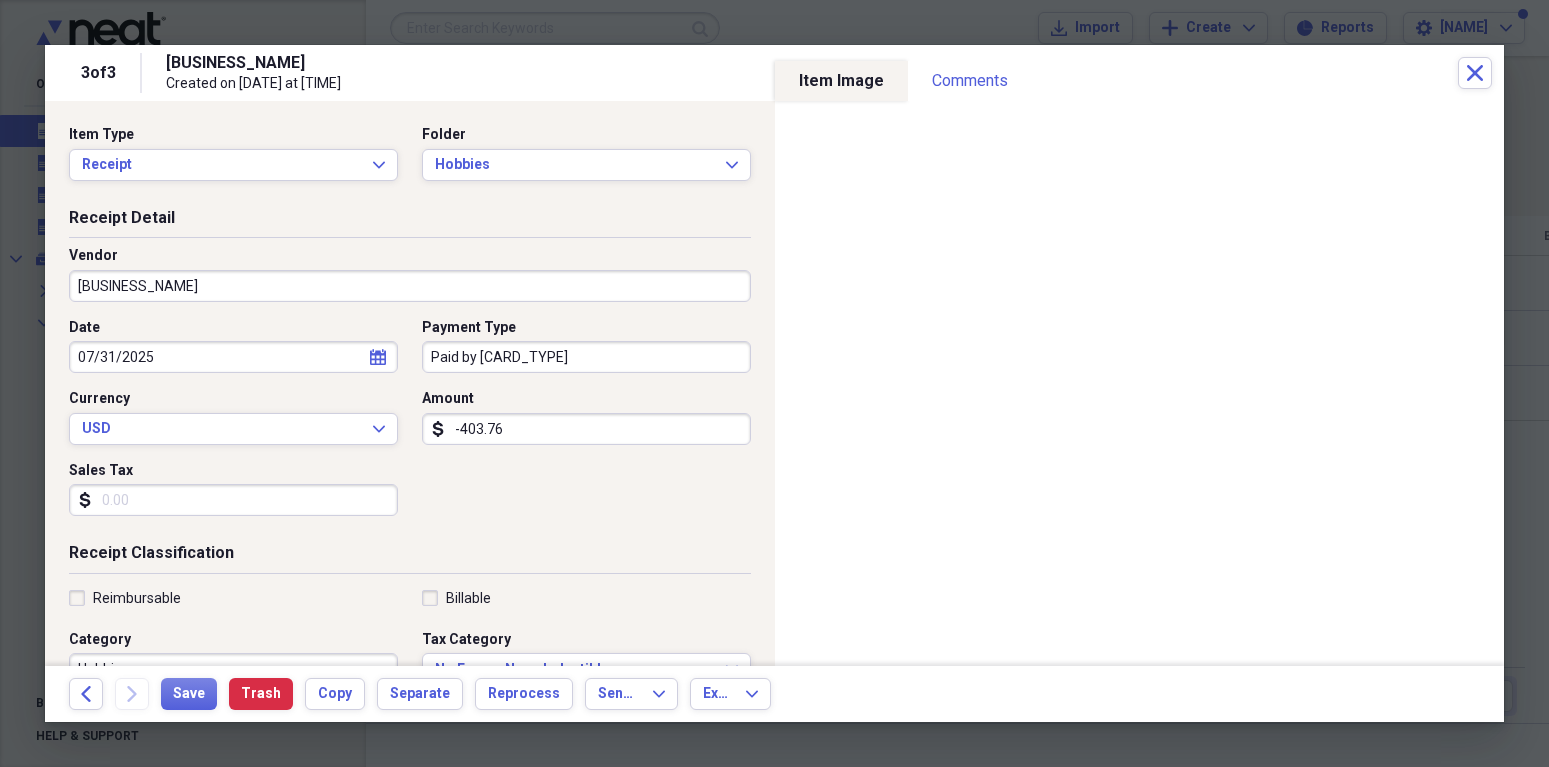 click on "[BUSINESS_NAME]" at bounding box center (410, 286) 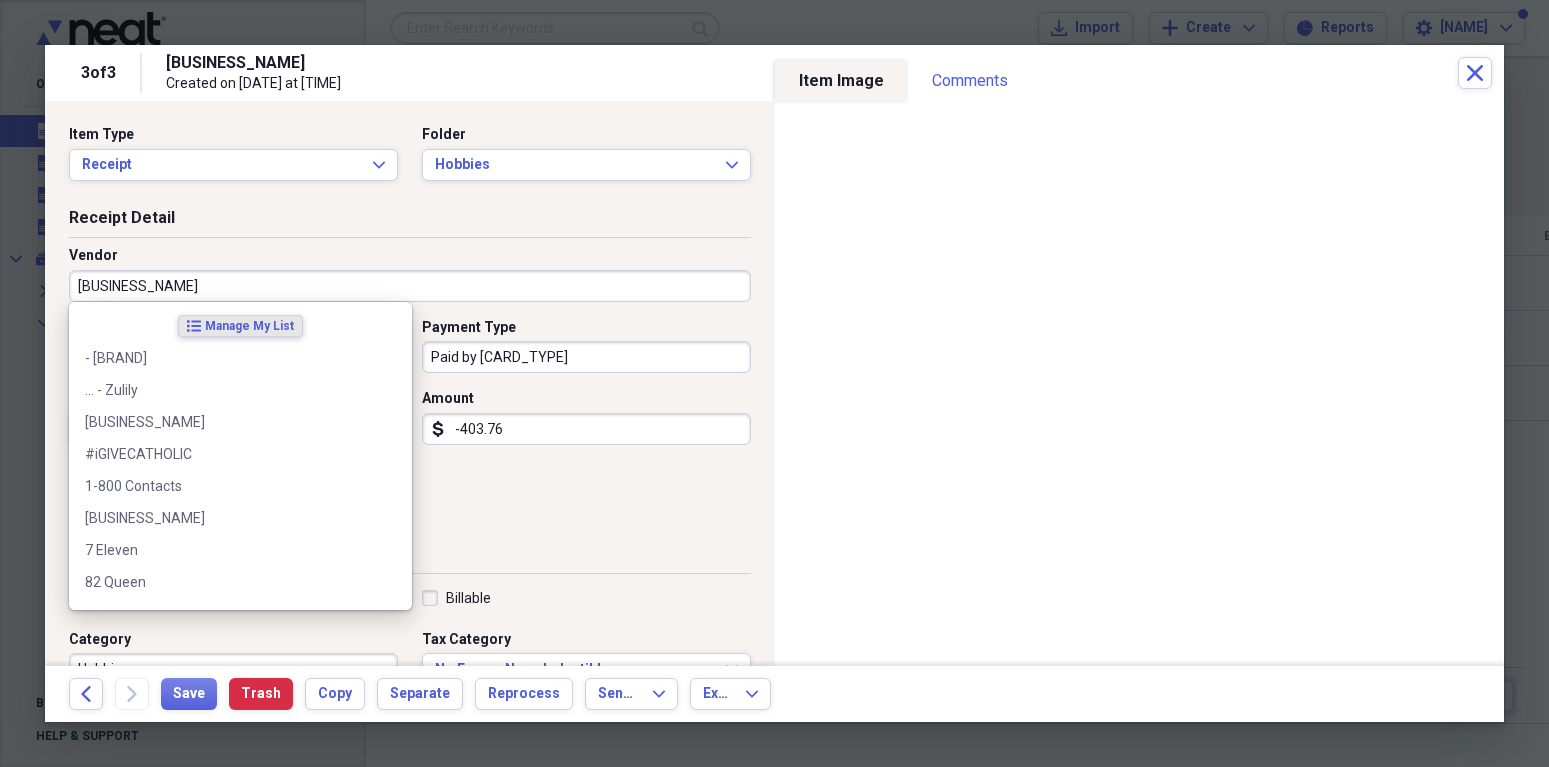 click on "[BUSINESS_NAME]" at bounding box center (410, 286) 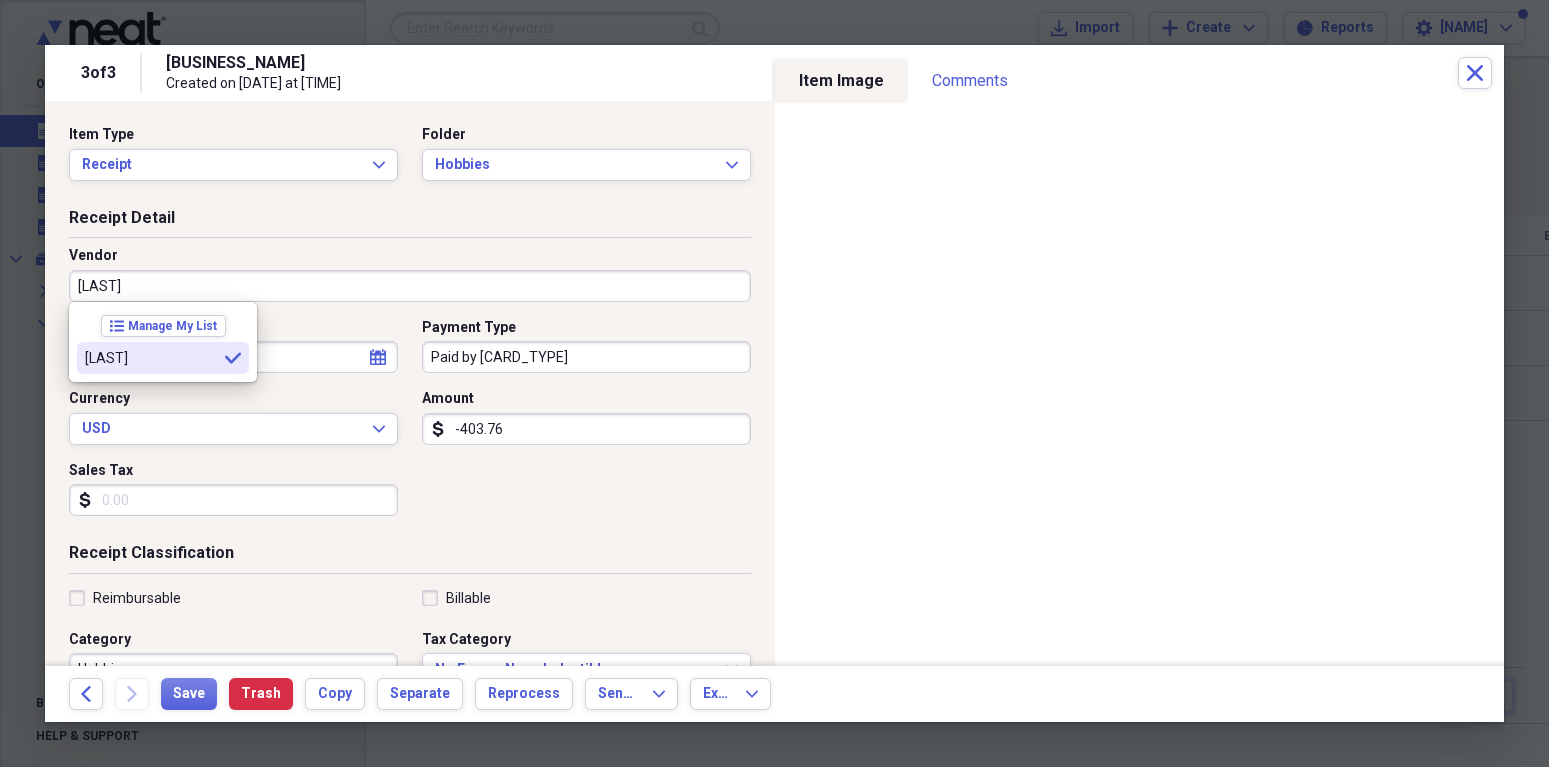 type on "[LAST]" 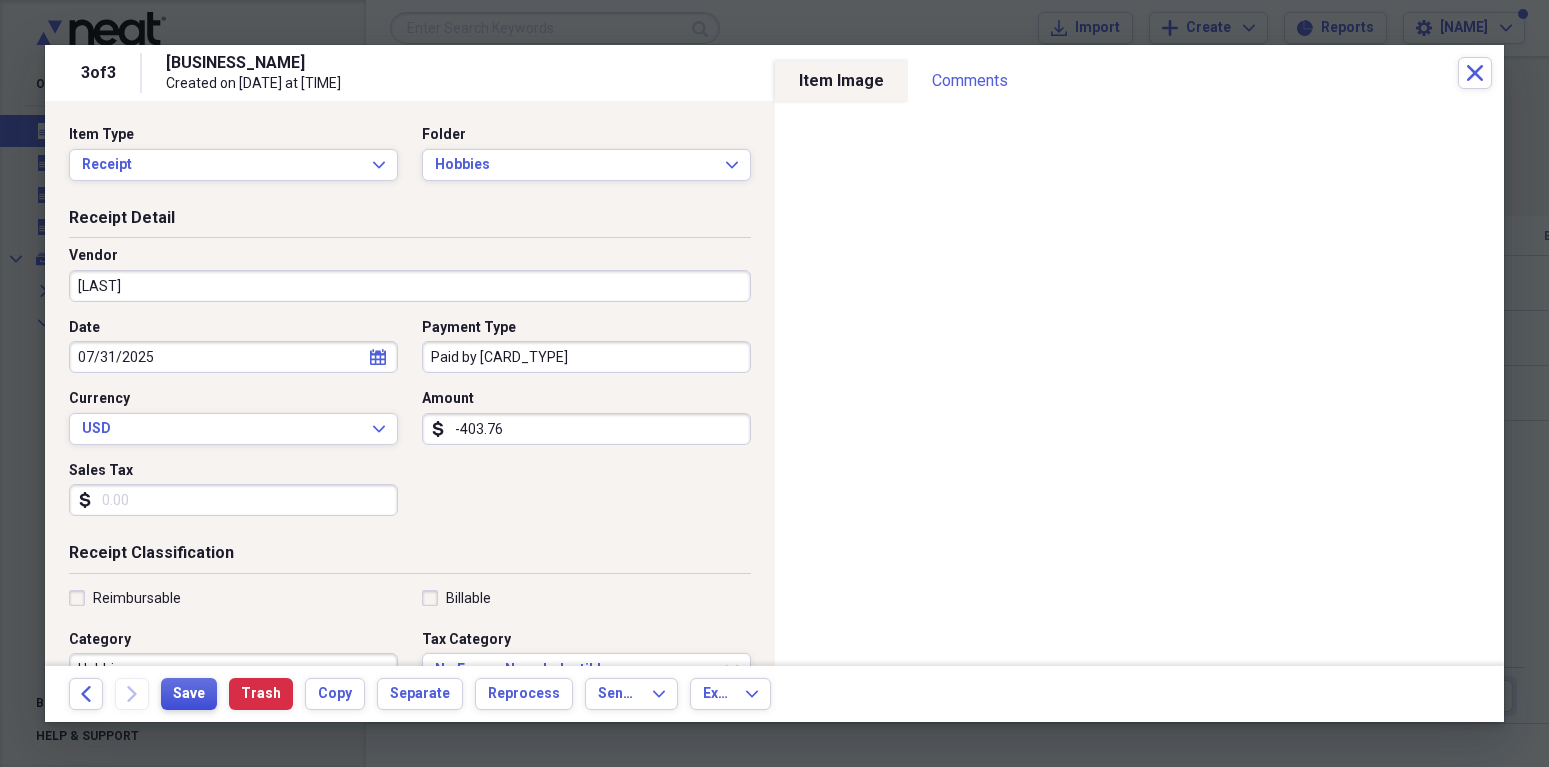 click on "Save" at bounding box center [189, 694] 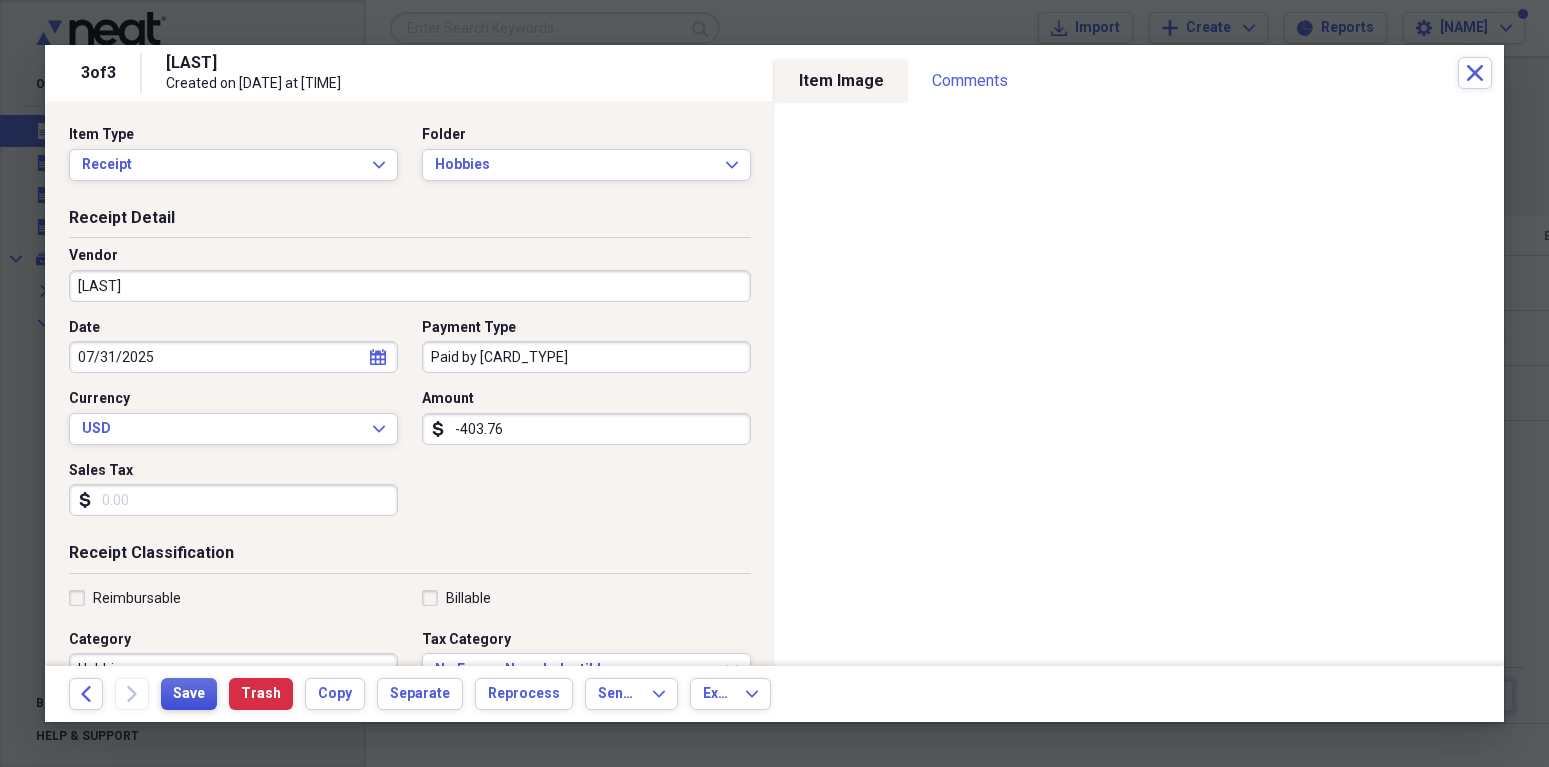 click on "Save" at bounding box center [189, 694] 